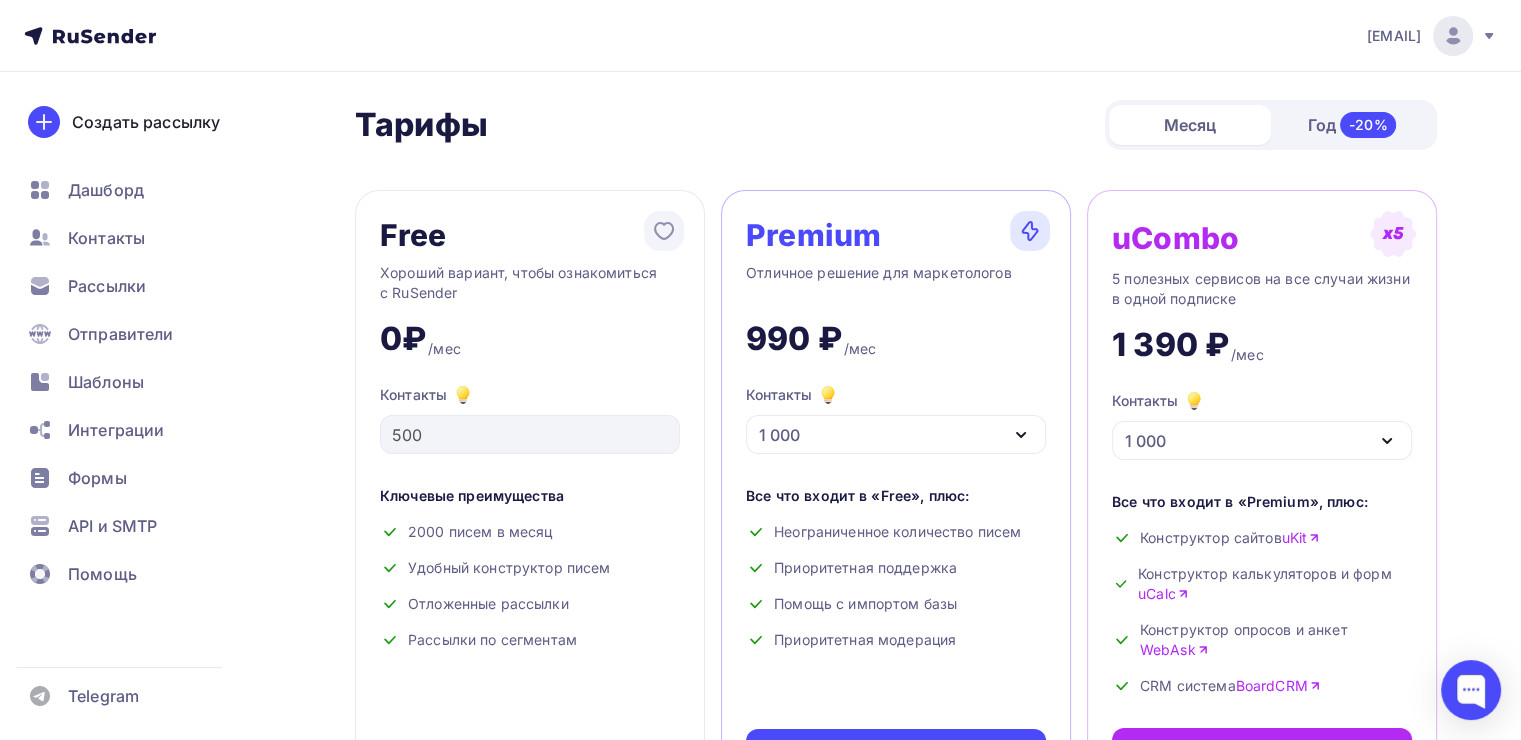 scroll, scrollTop: 0, scrollLeft: 0, axis: both 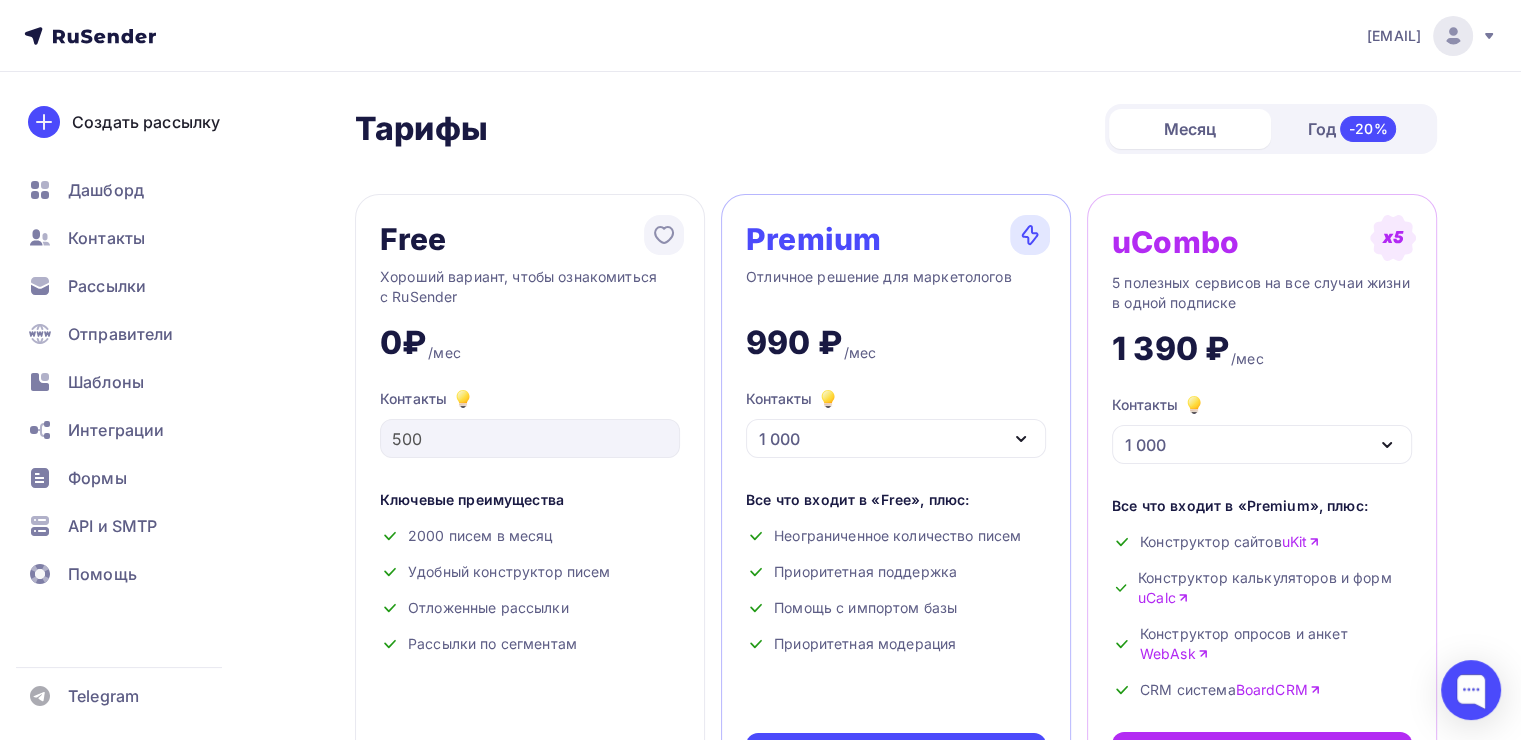 click 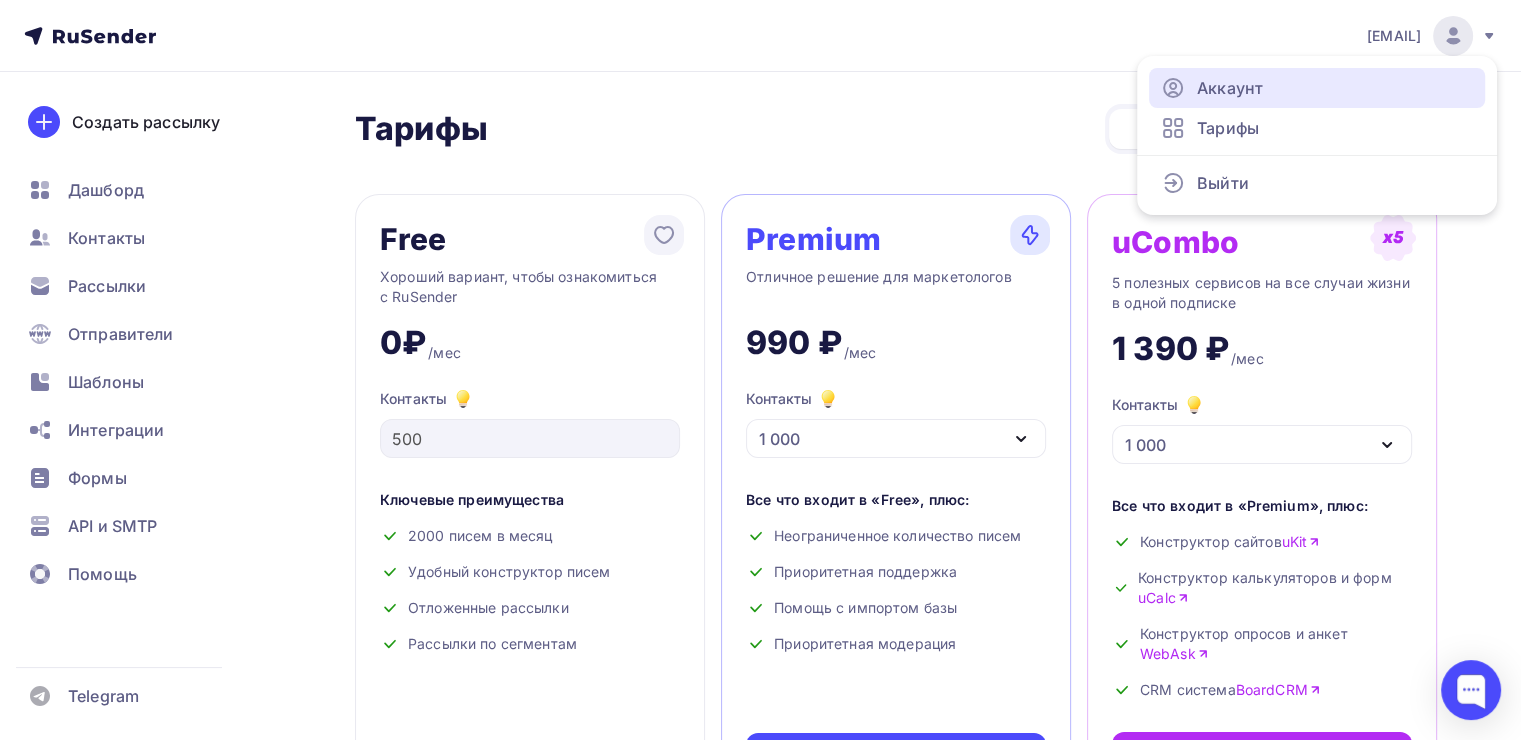 click on "Аккаунт" at bounding box center [1317, 88] 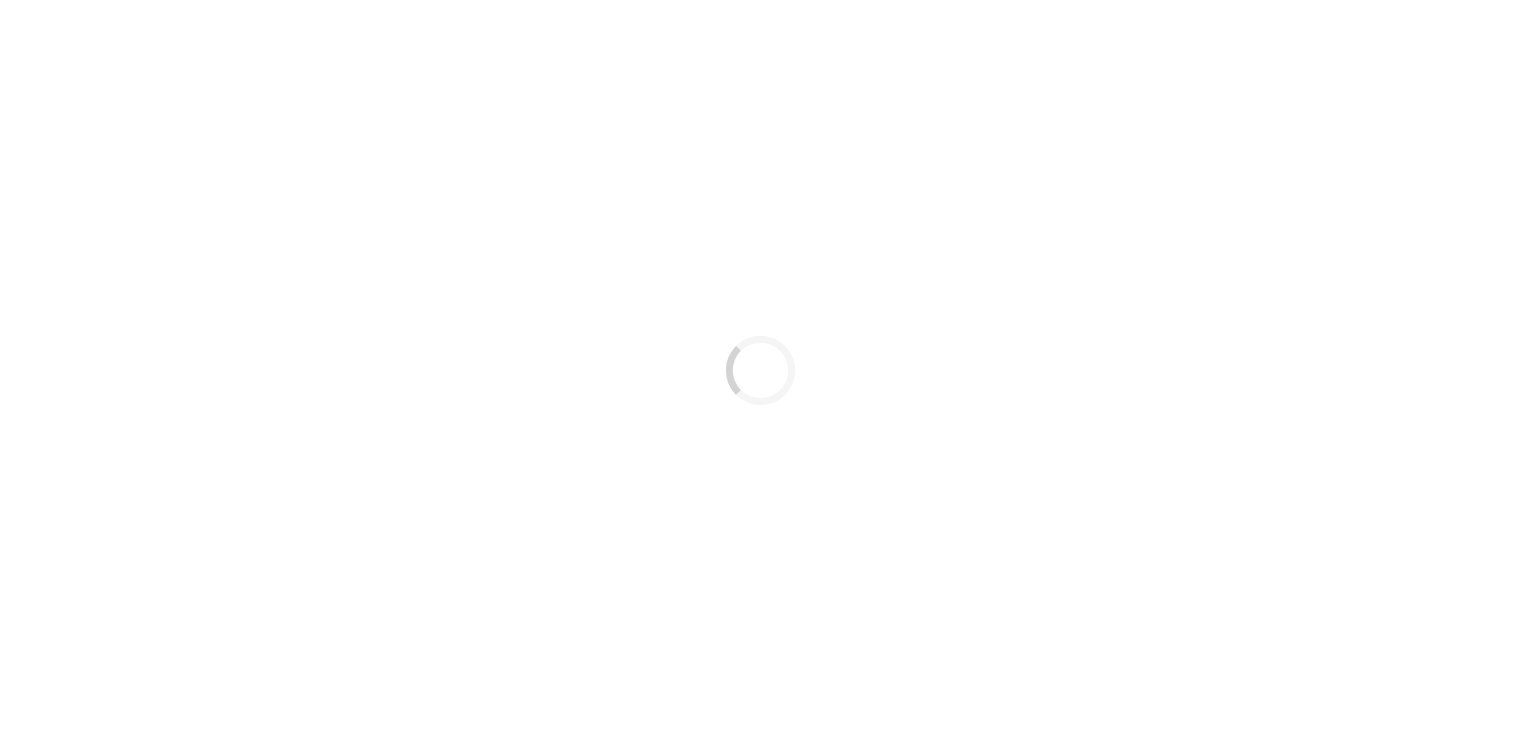 scroll, scrollTop: 0, scrollLeft: 0, axis: both 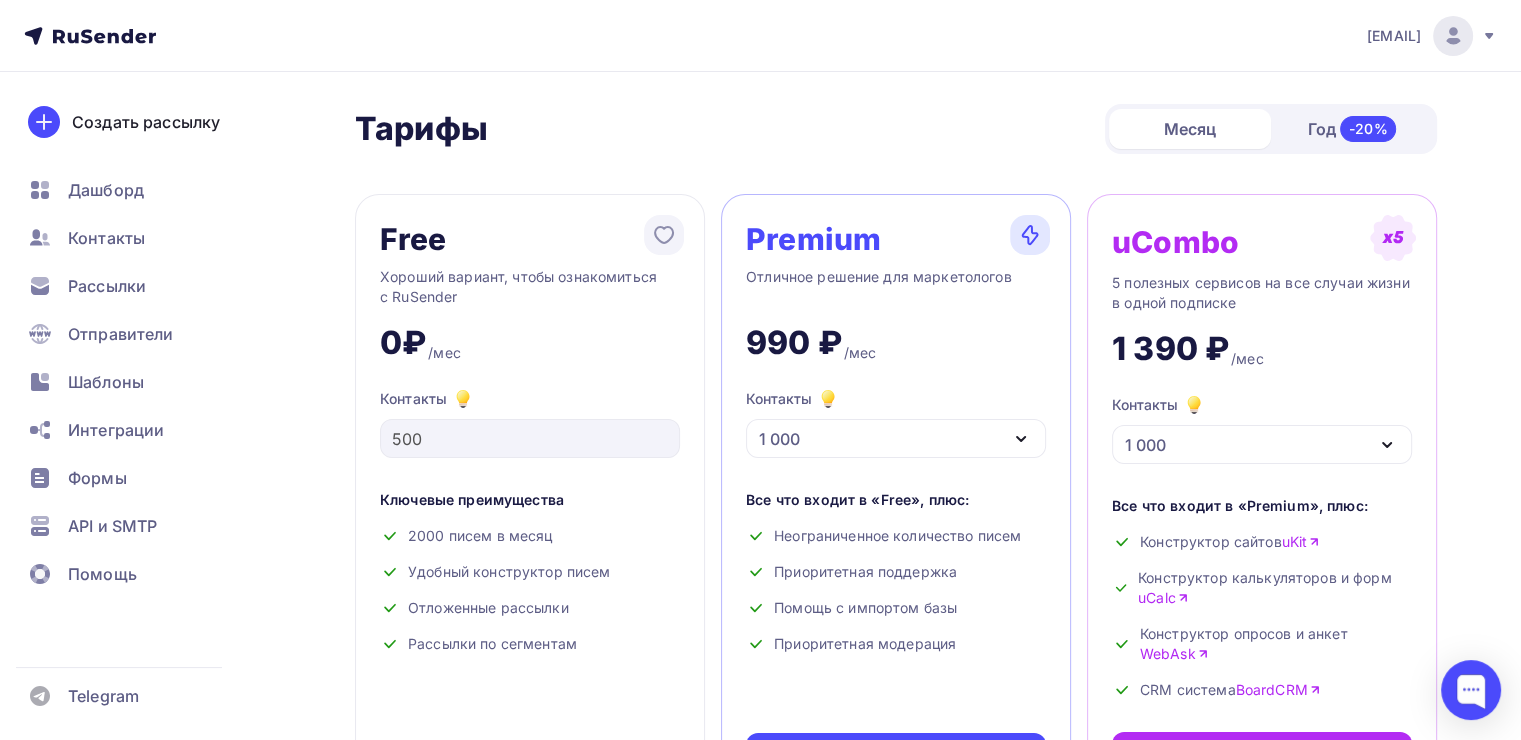 click 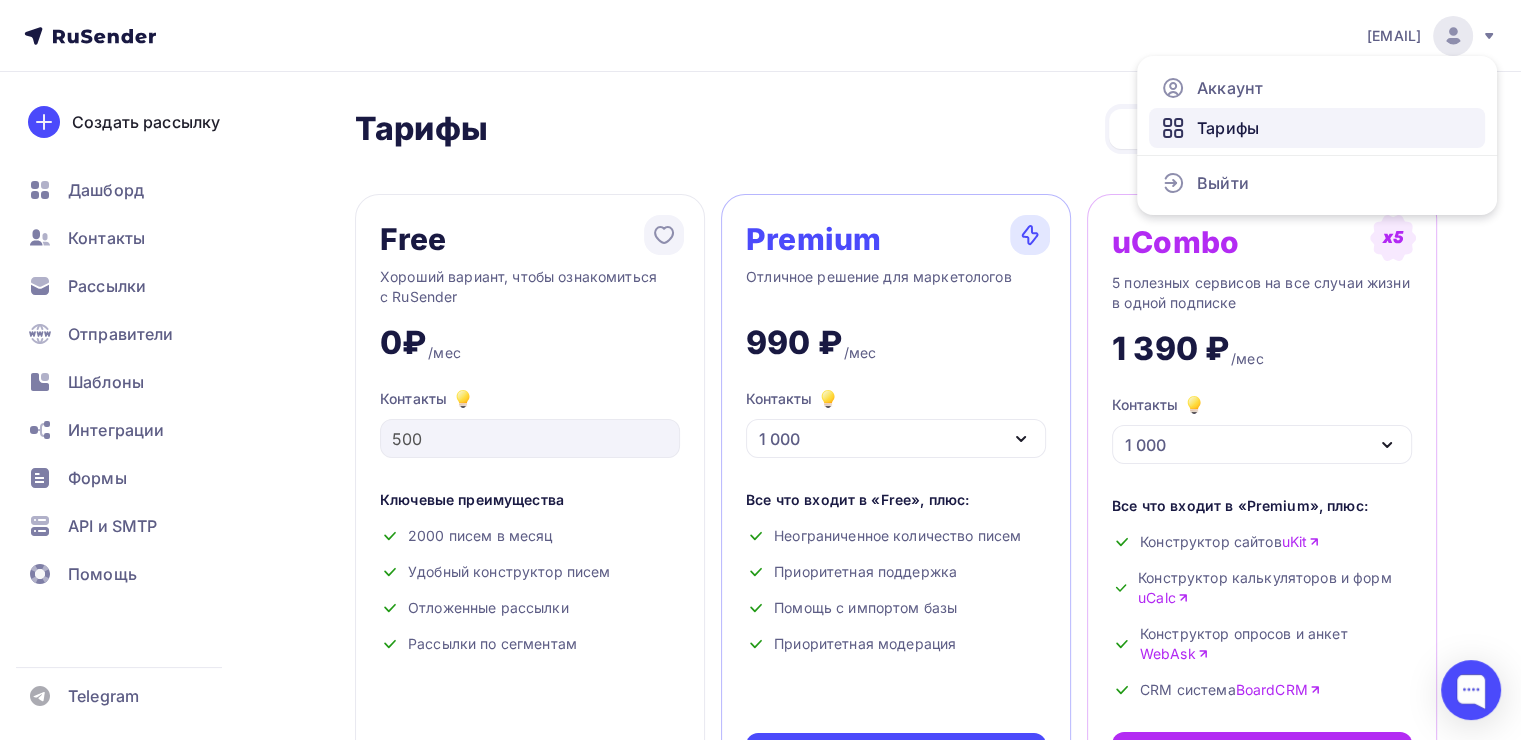 click on "Тарифы" at bounding box center [1317, 128] 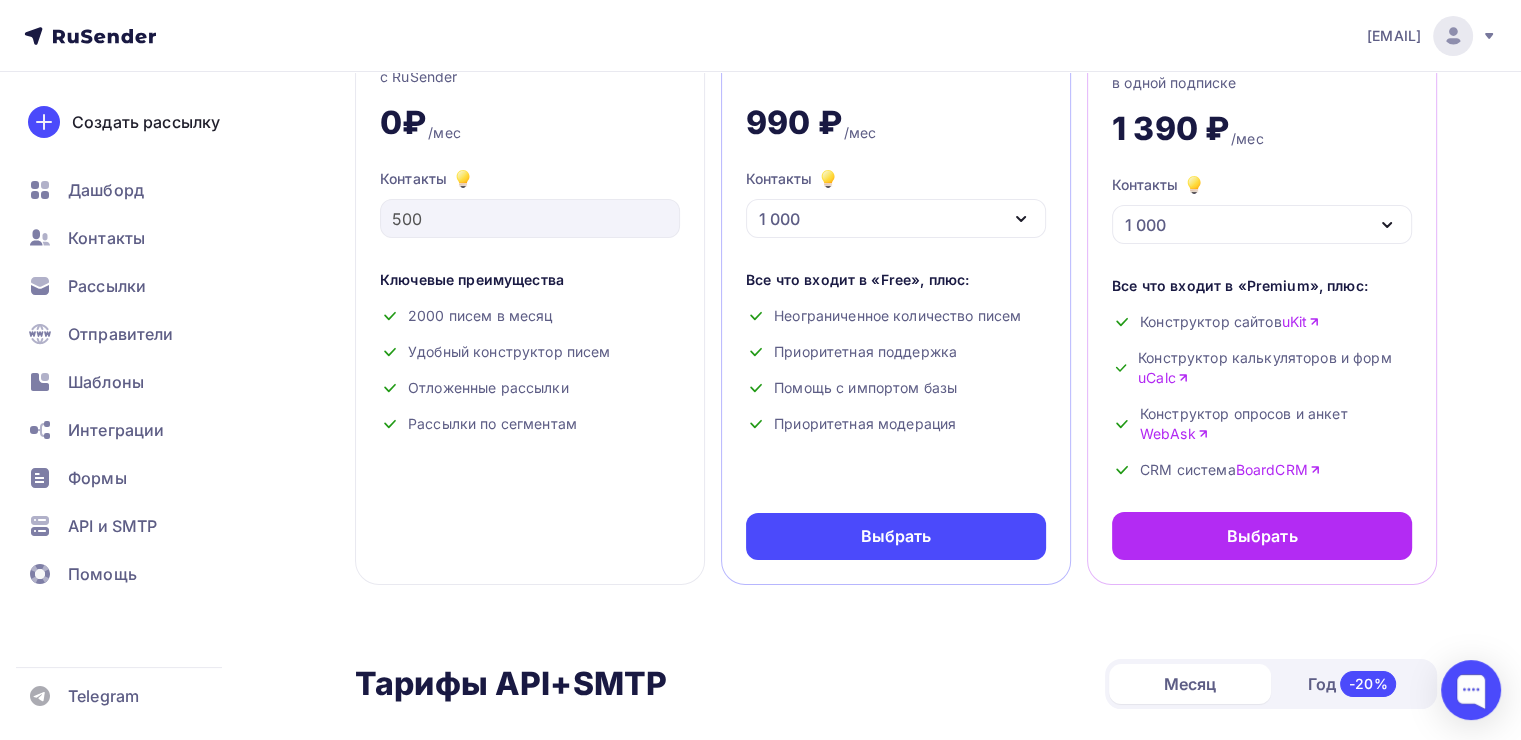 scroll, scrollTop: 0, scrollLeft: 0, axis: both 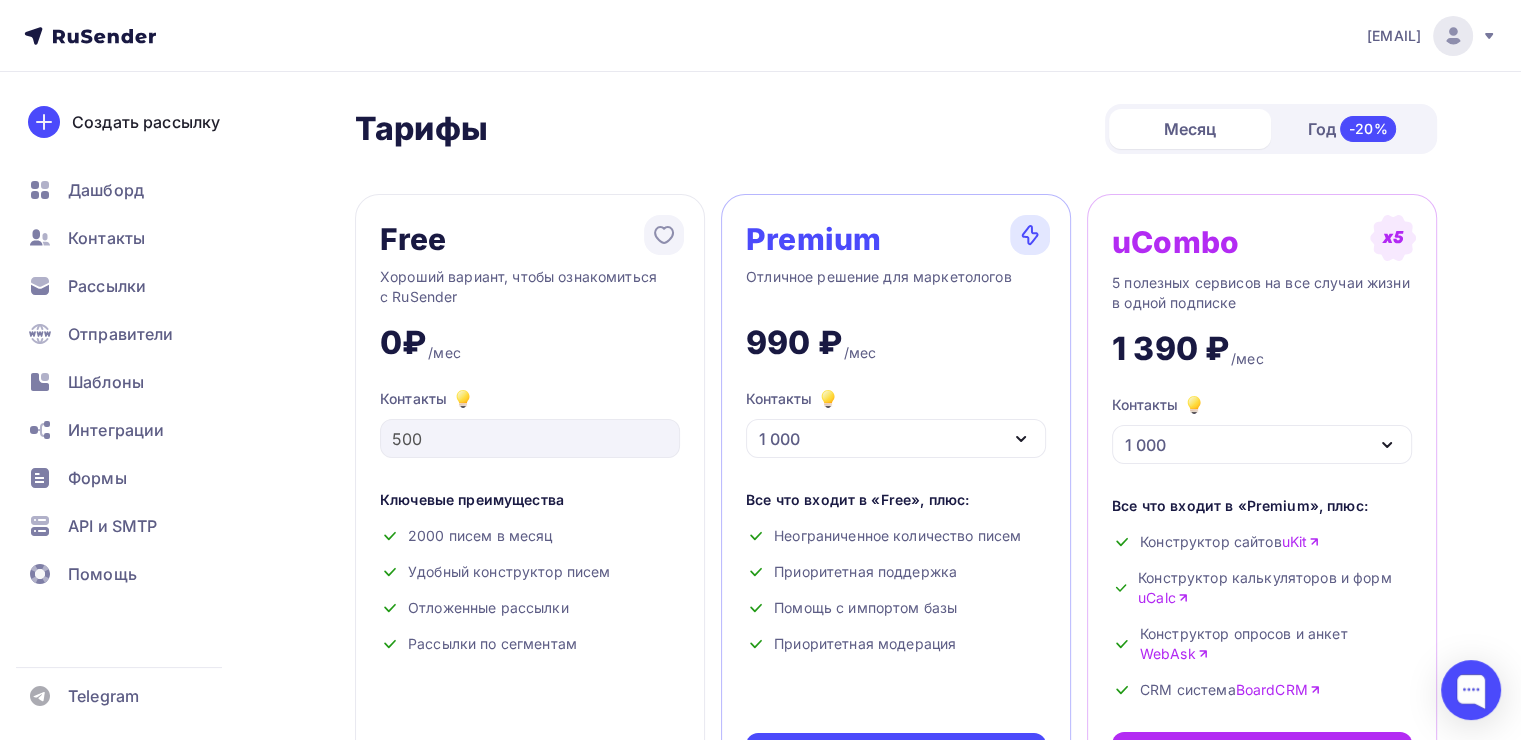 click 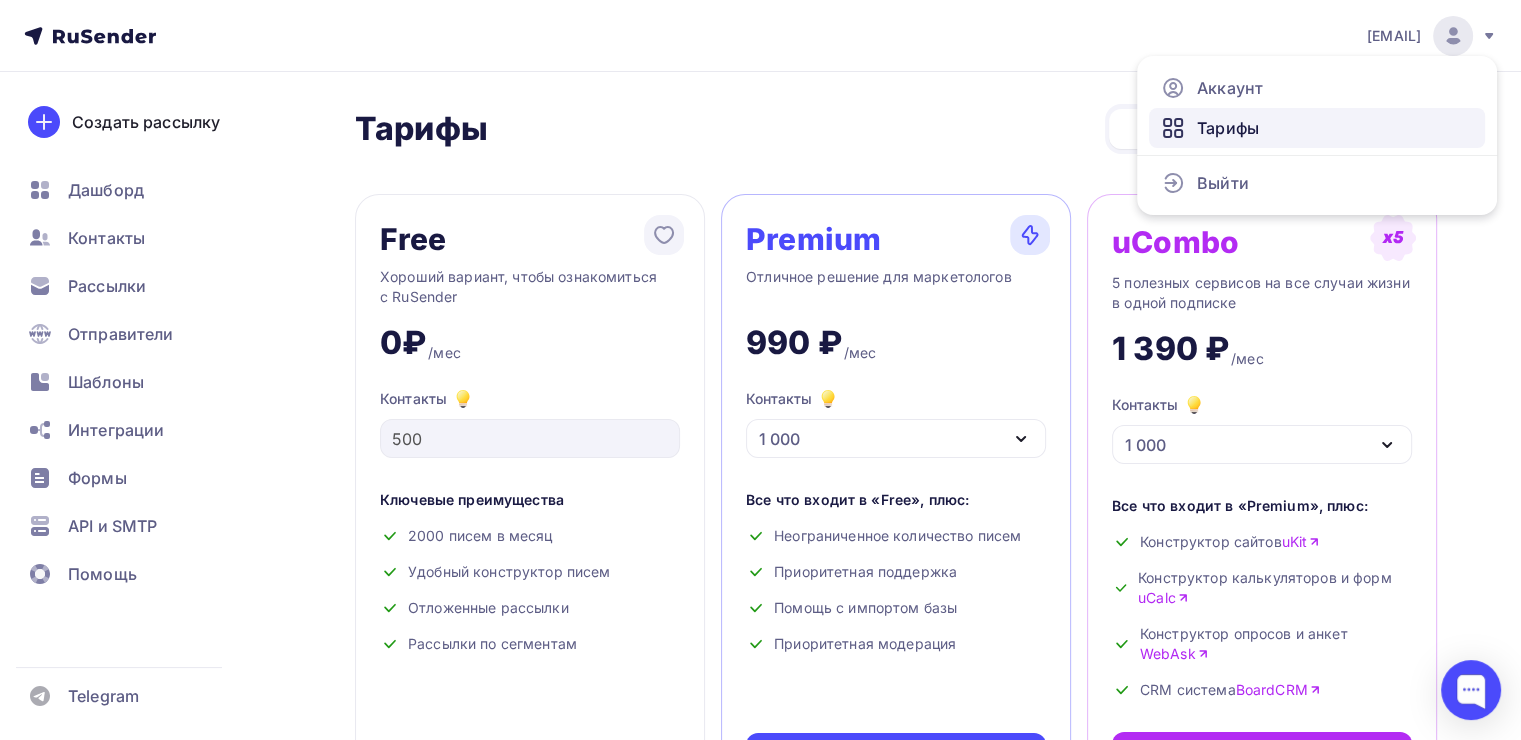 click on "Тарифы" at bounding box center (1228, 128) 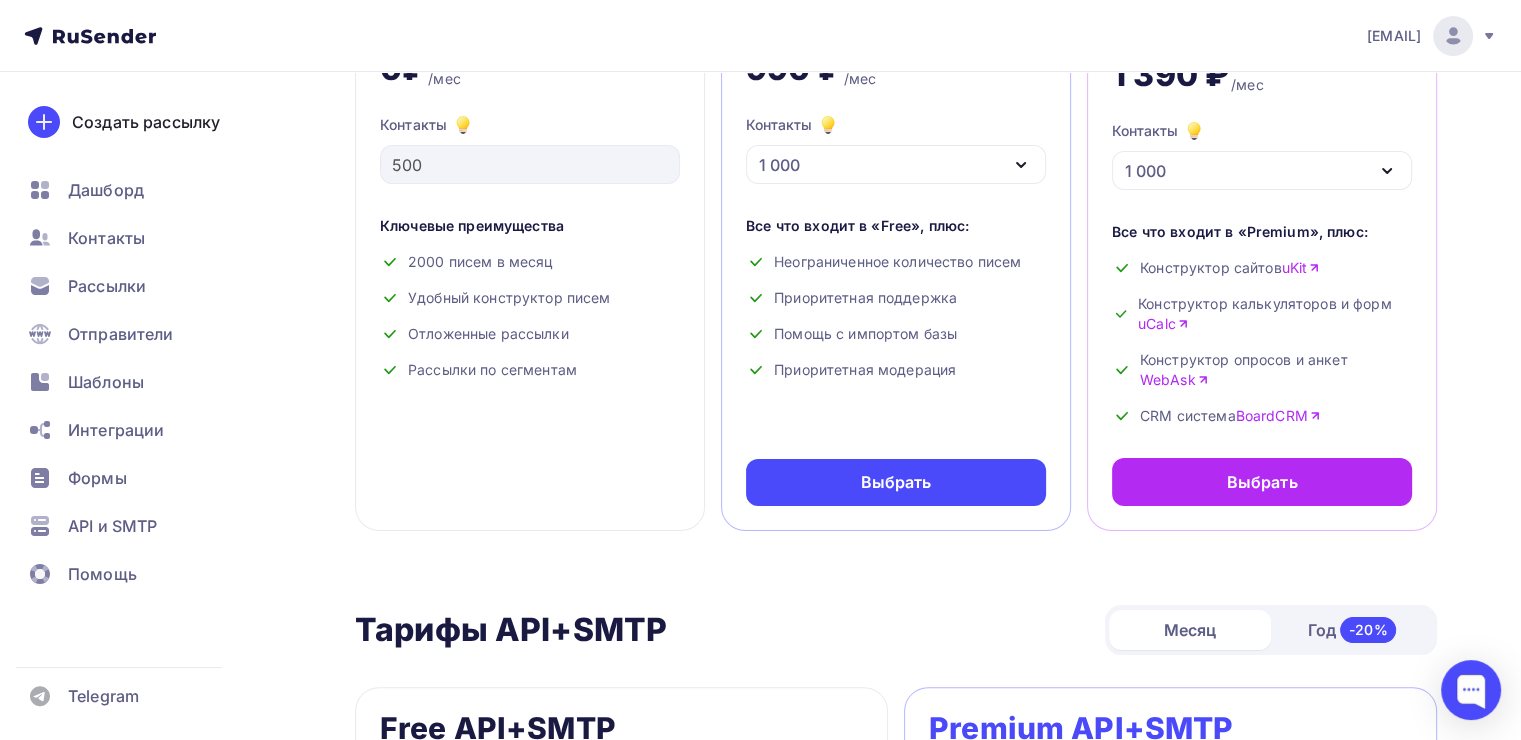 scroll, scrollTop: 0, scrollLeft: 0, axis: both 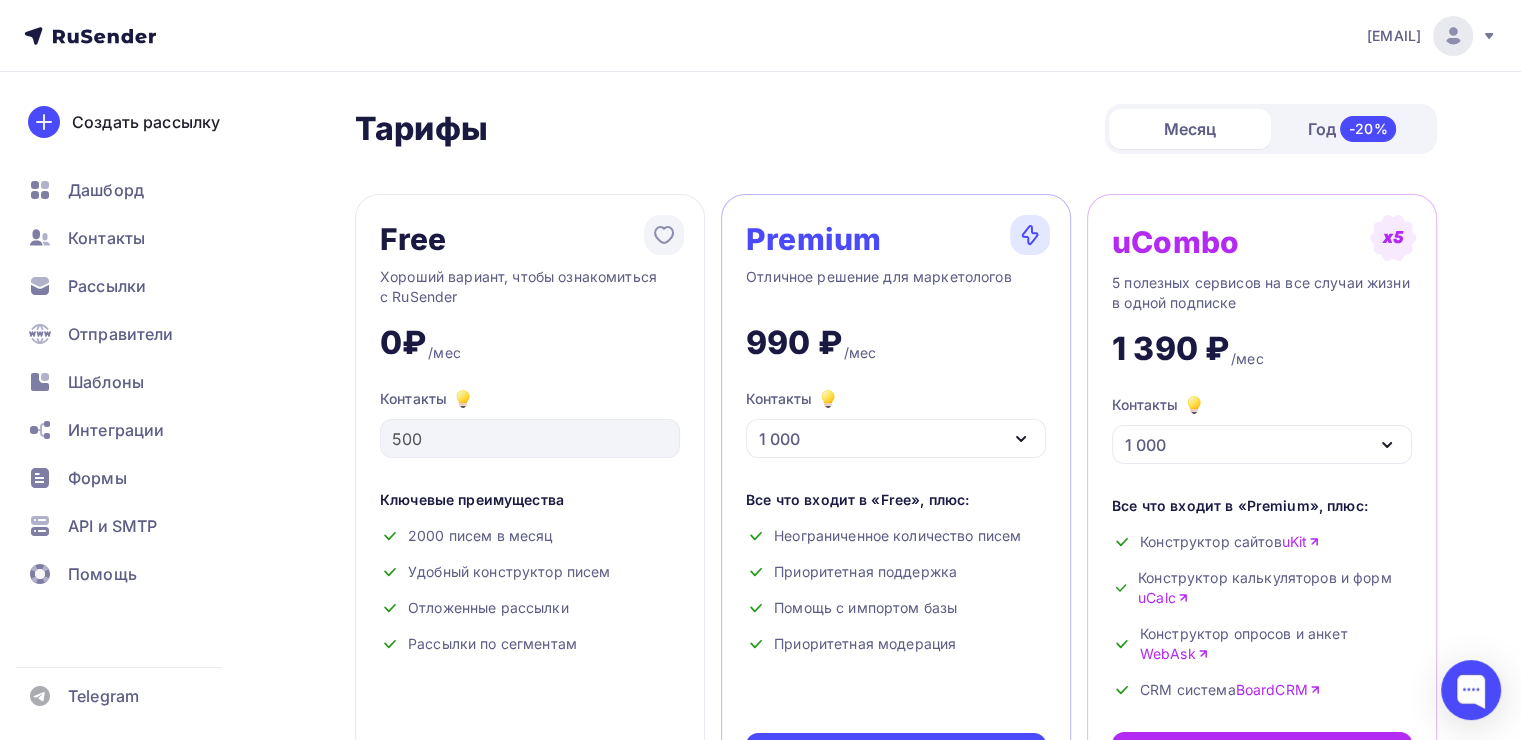click 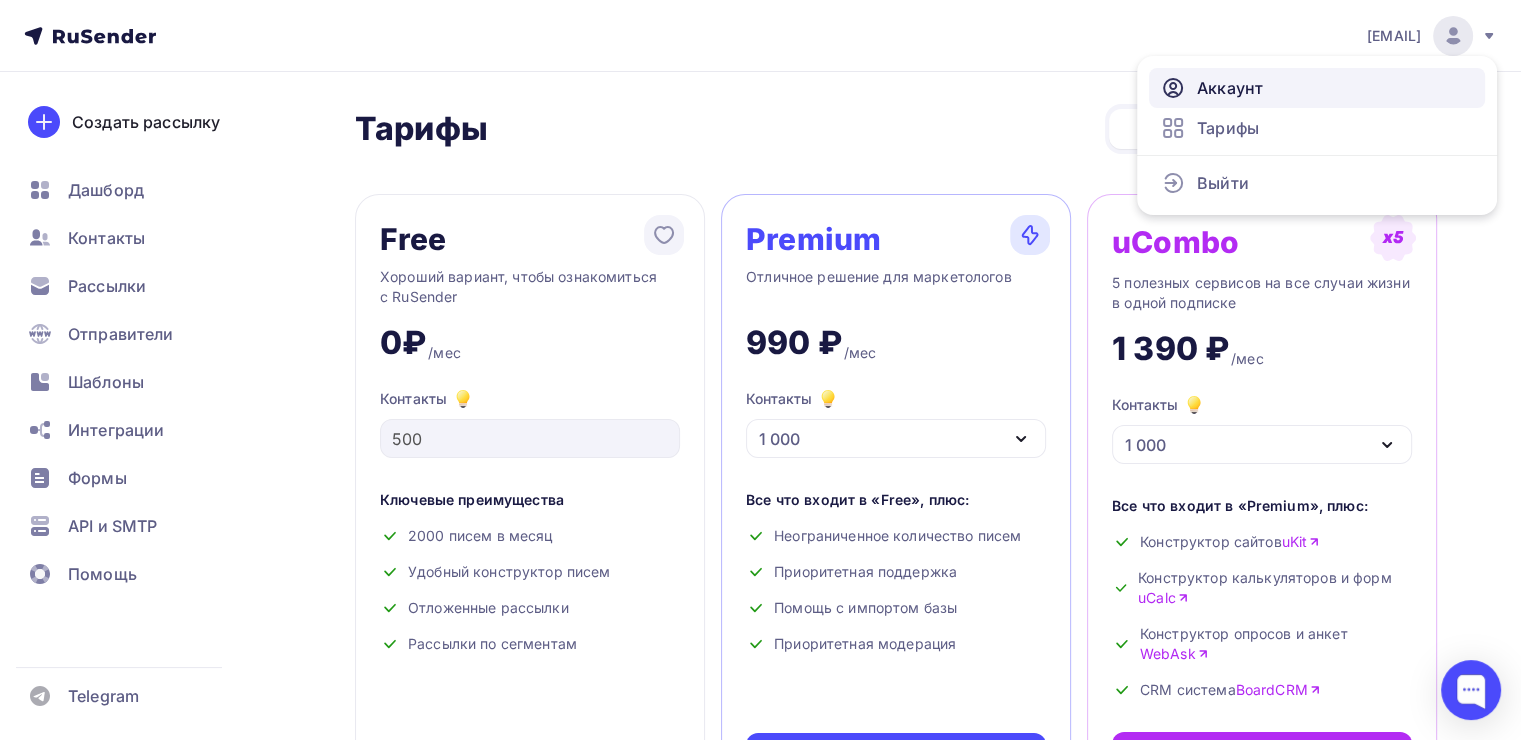click on "Аккаунт" at bounding box center (1317, 88) 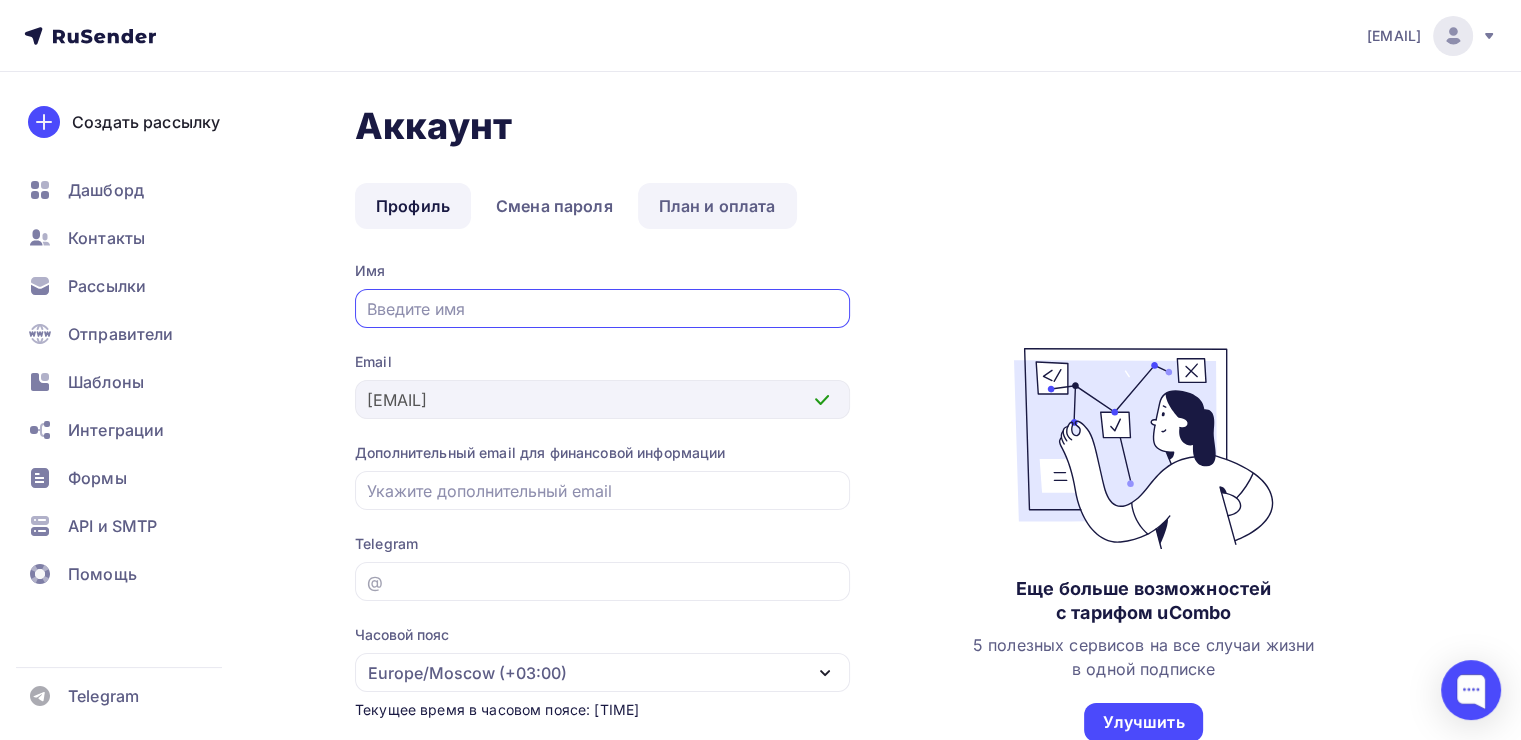 click on "План и оплата" at bounding box center (717, 206) 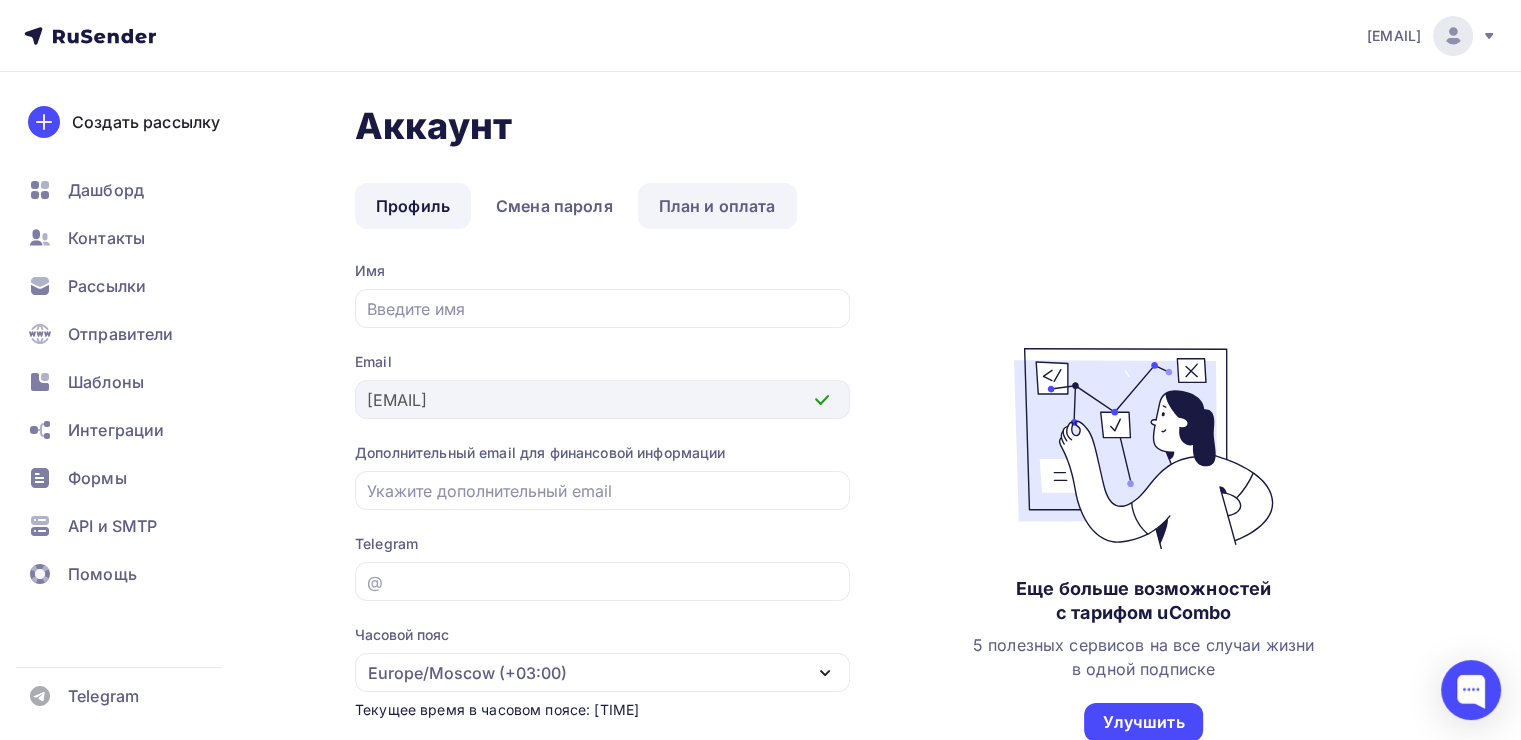 click on "План и оплата" at bounding box center [717, 206] 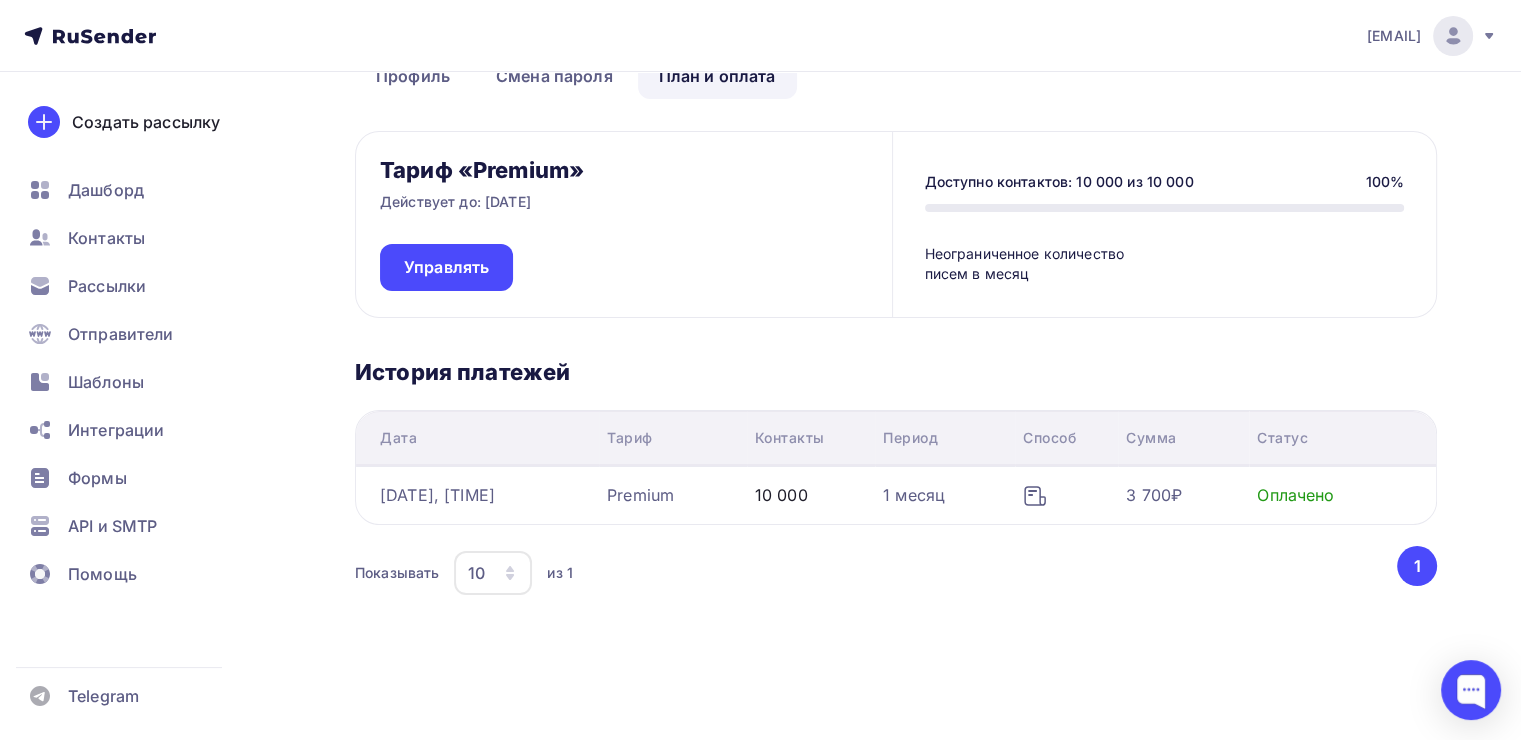 scroll, scrollTop: 138, scrollLeft: 0, axis: vertical 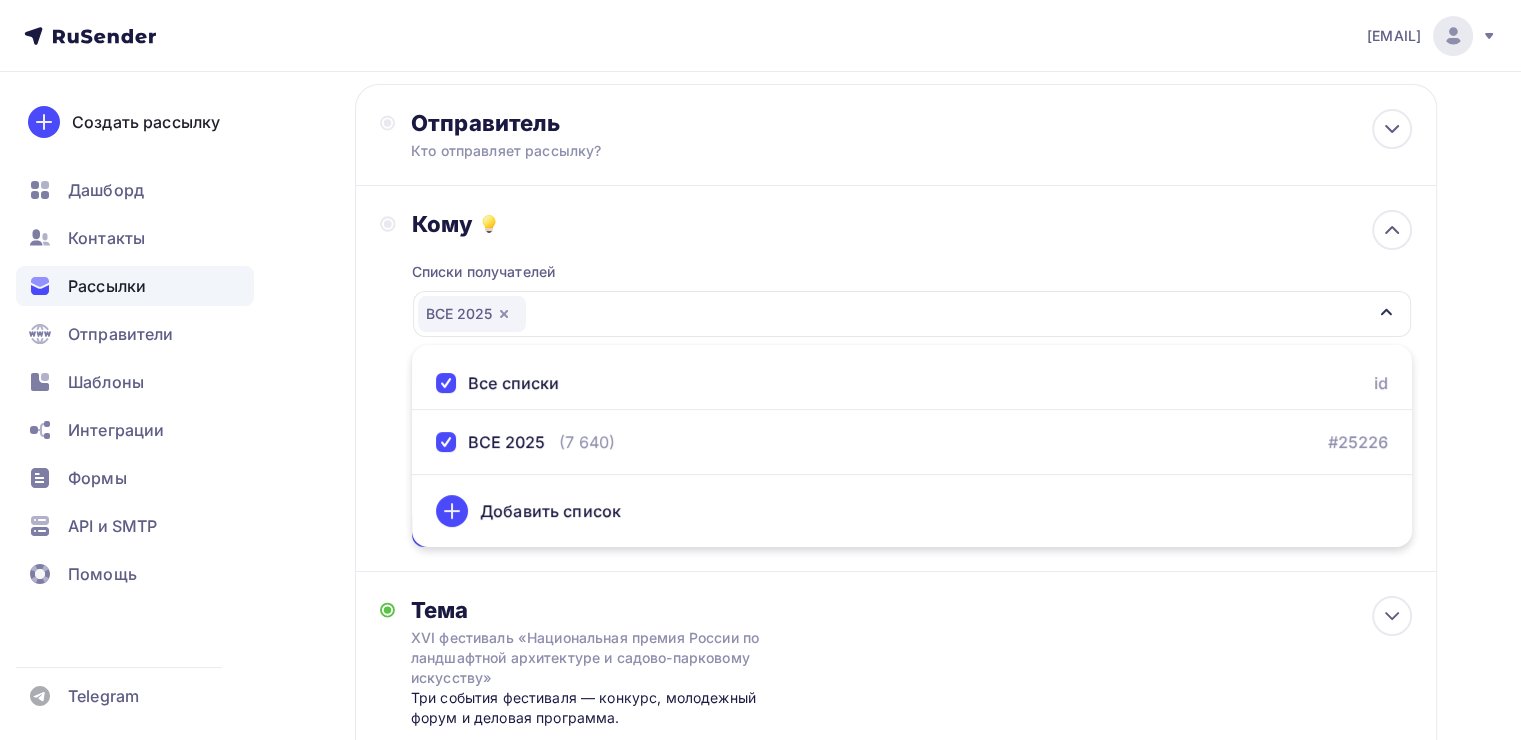 click on "Кому
Списки получателей
ВСЕ 2025
Все списки
id
ВСЕ 2025
(7 640)
#25226
Добавить список
Добавить сегментацию
Получателей:
7 640
Сохранить" at bounding box center [896, 379] 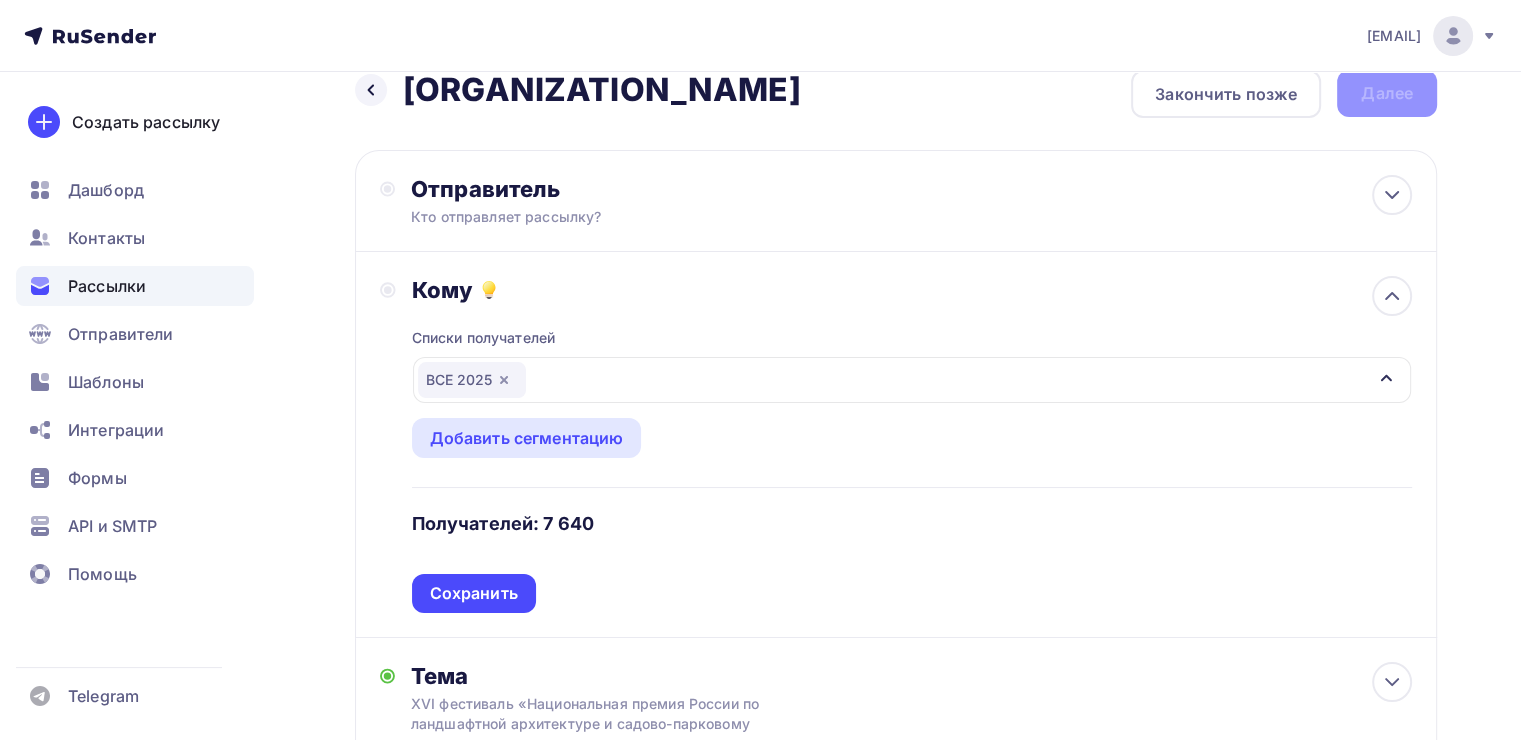 scroll, scrollTop: 0, scrollLeft: 0, axis: both 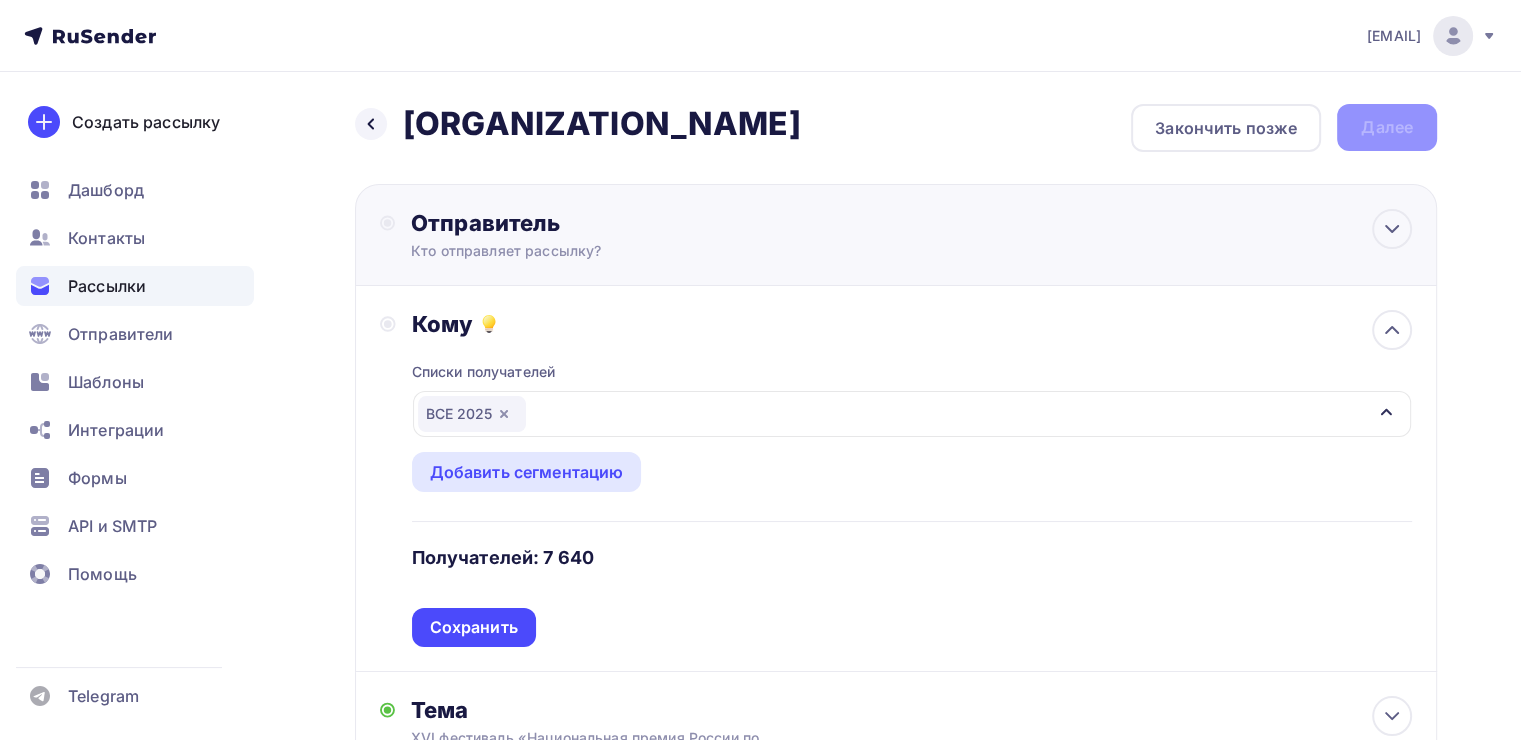 click on "Кто отправляет рассылку?" at bounding box center [606, 251] 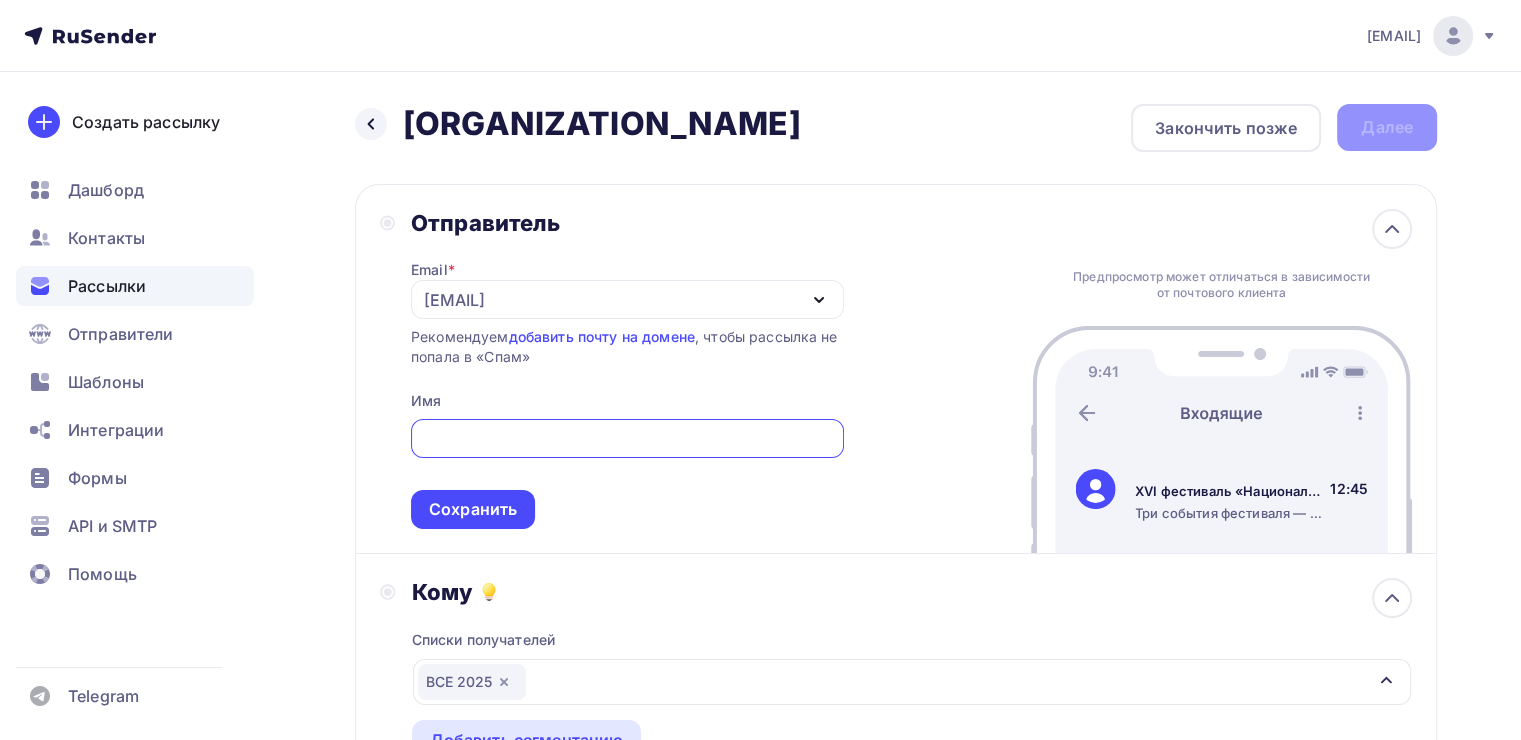 scroll, scrollTop: 0, scrollLeft: 0, axis: both 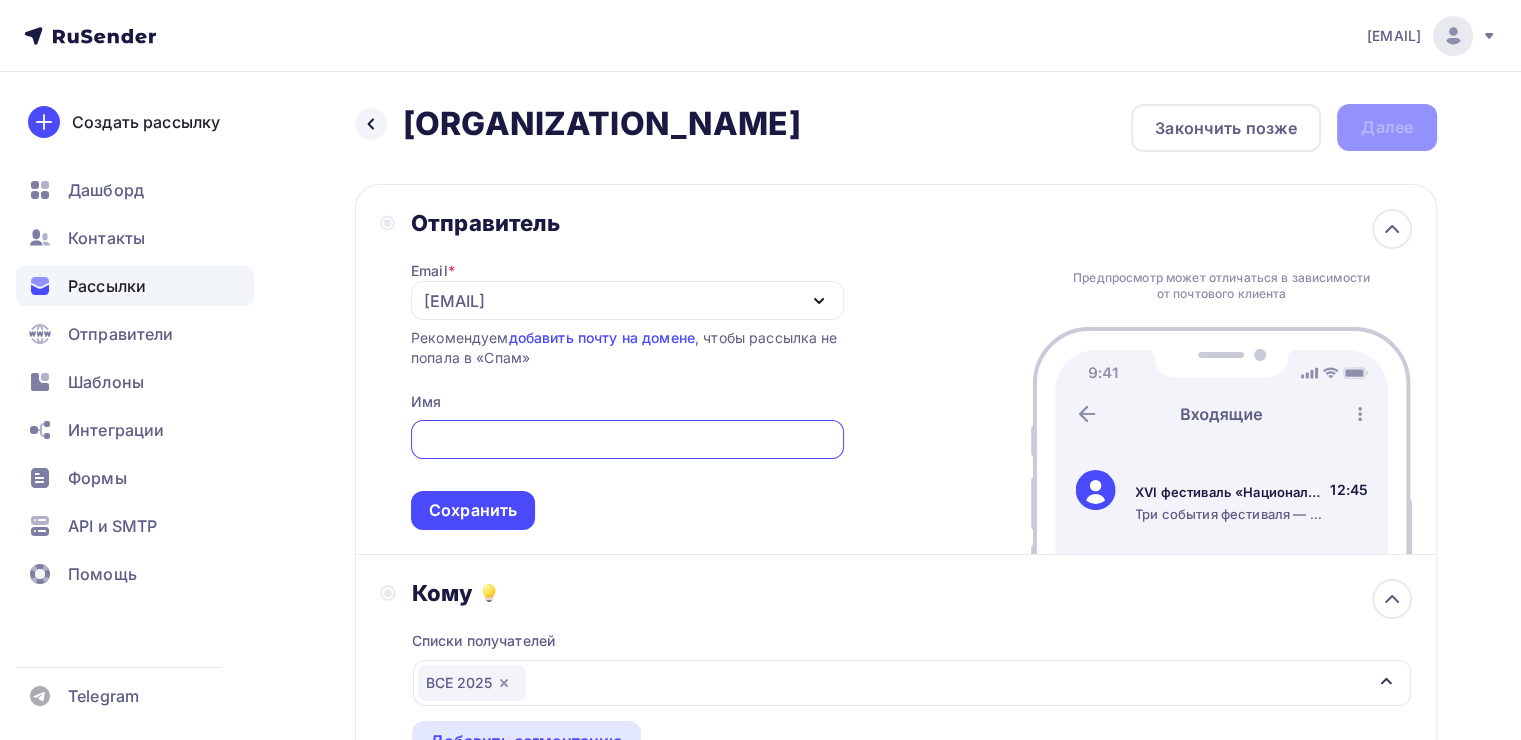 click on "info@example.com" at bounding box center (627, 300) 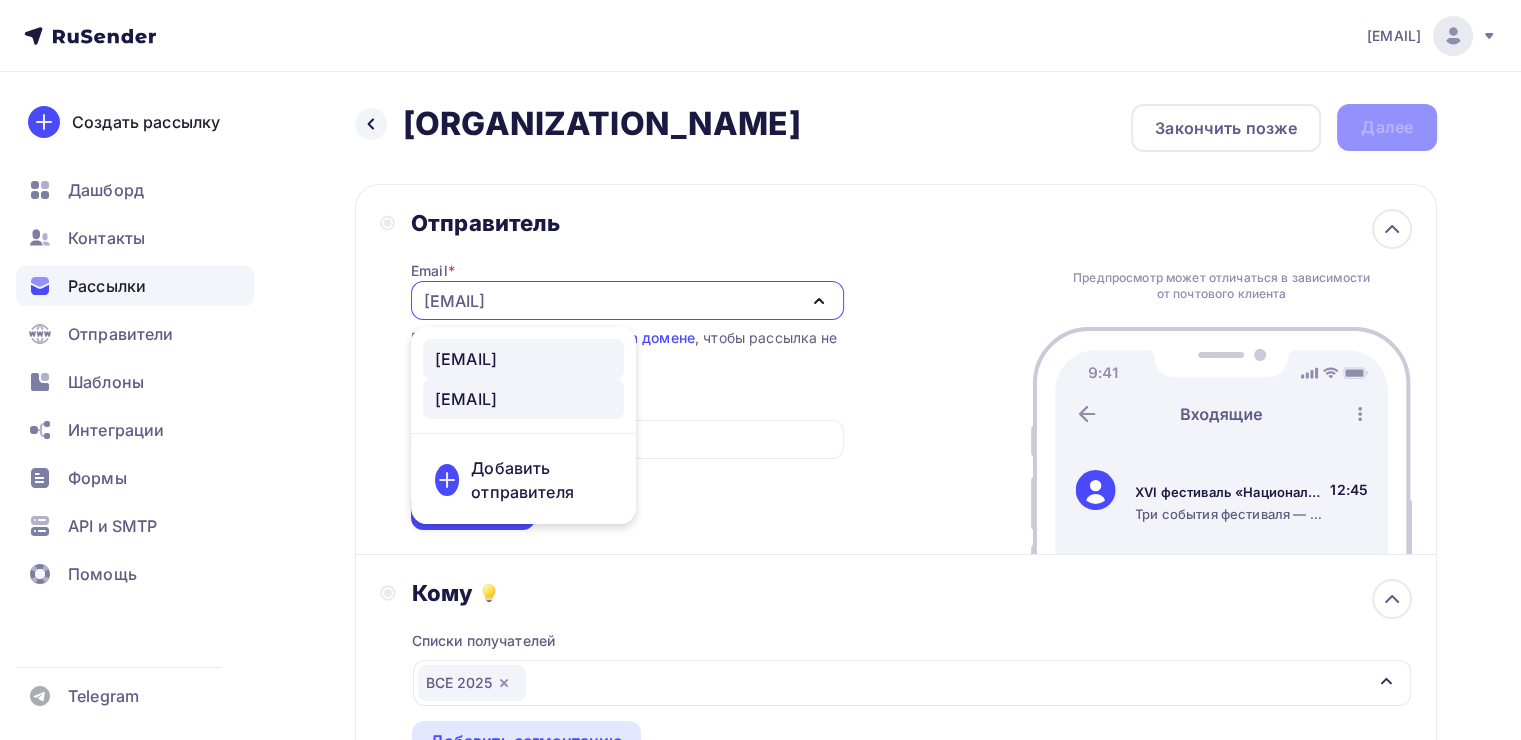 click on "alarosinfo@gmail.com" at bounding box center [466, 359] 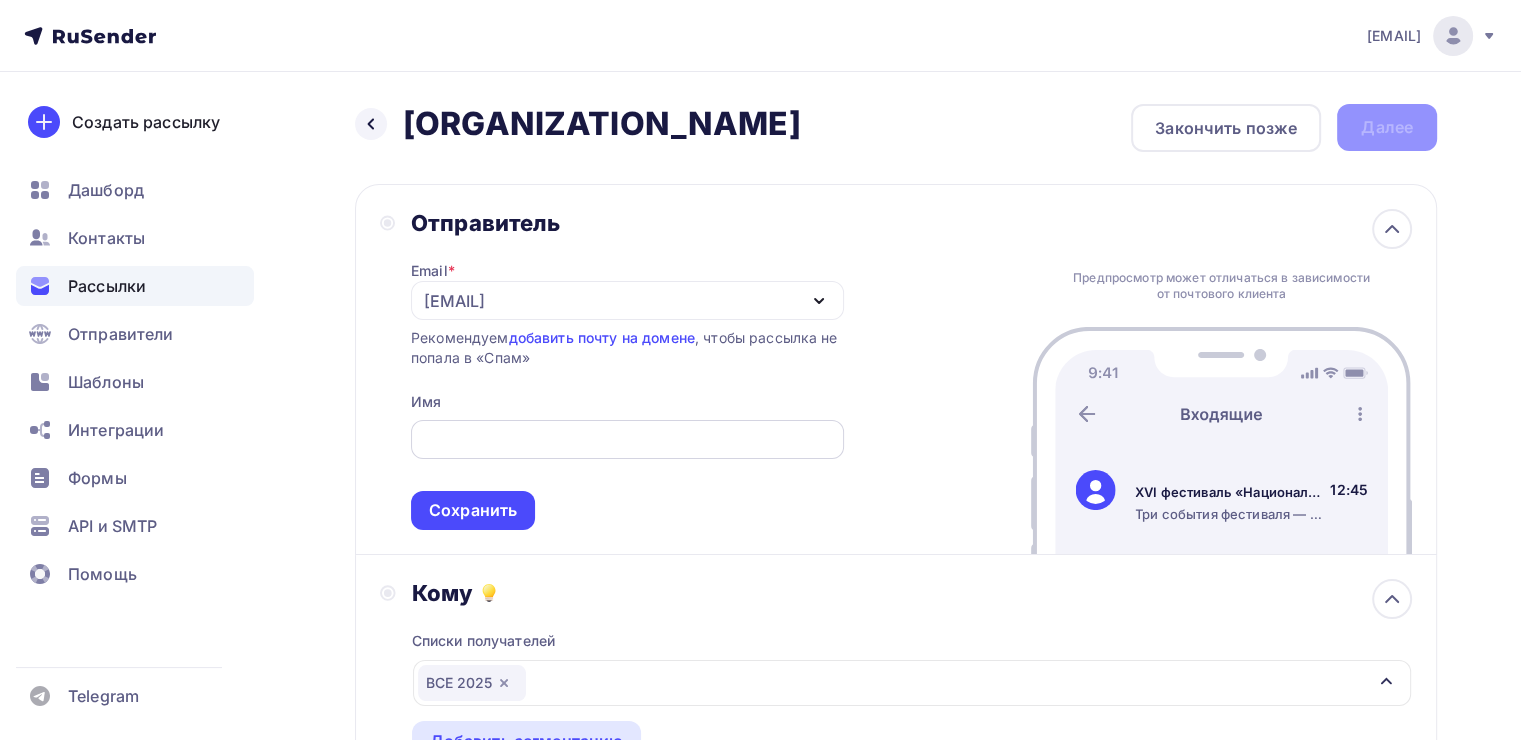 click at bounding box center [627, 440] 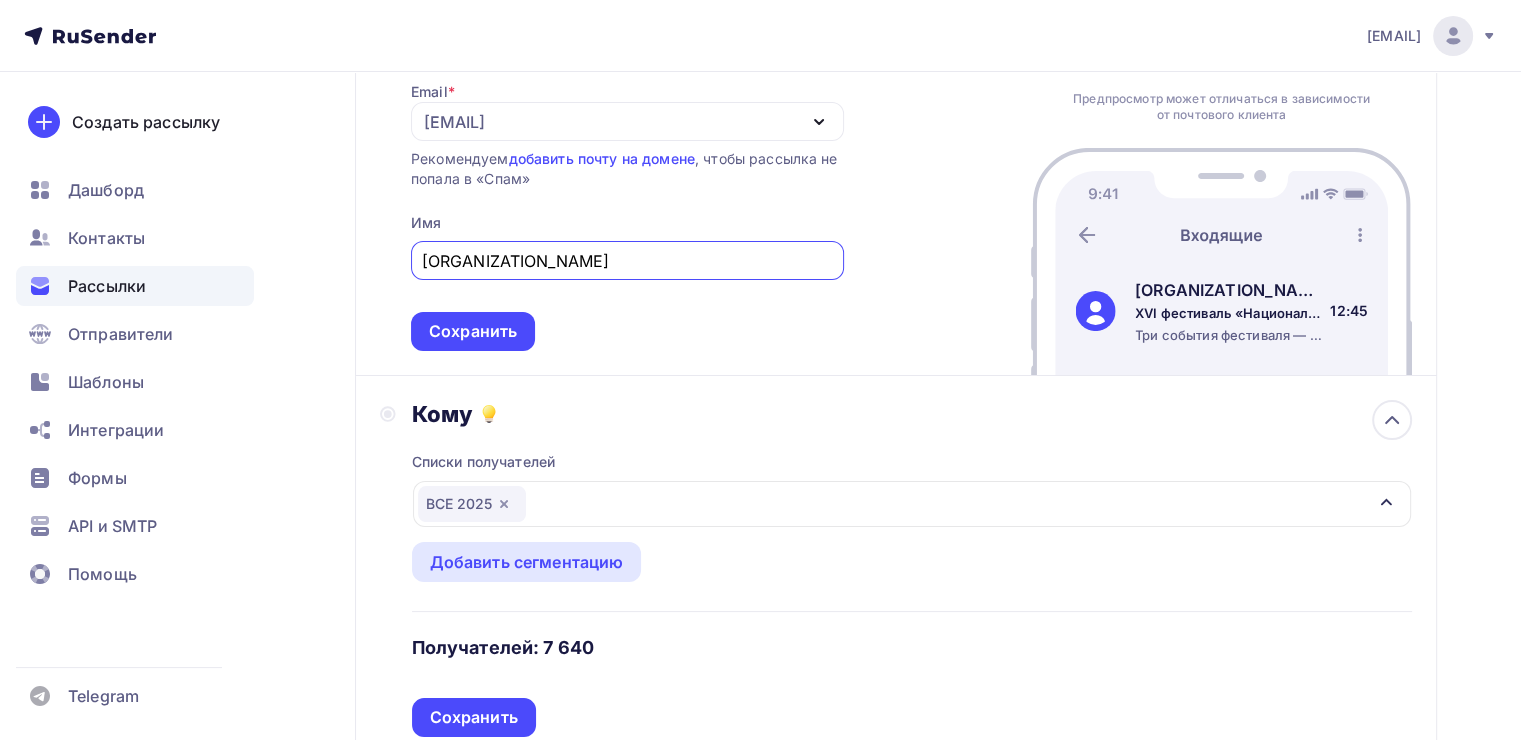 scroll, scrollTop: 200, scrollLeft: 0, axis: vertical 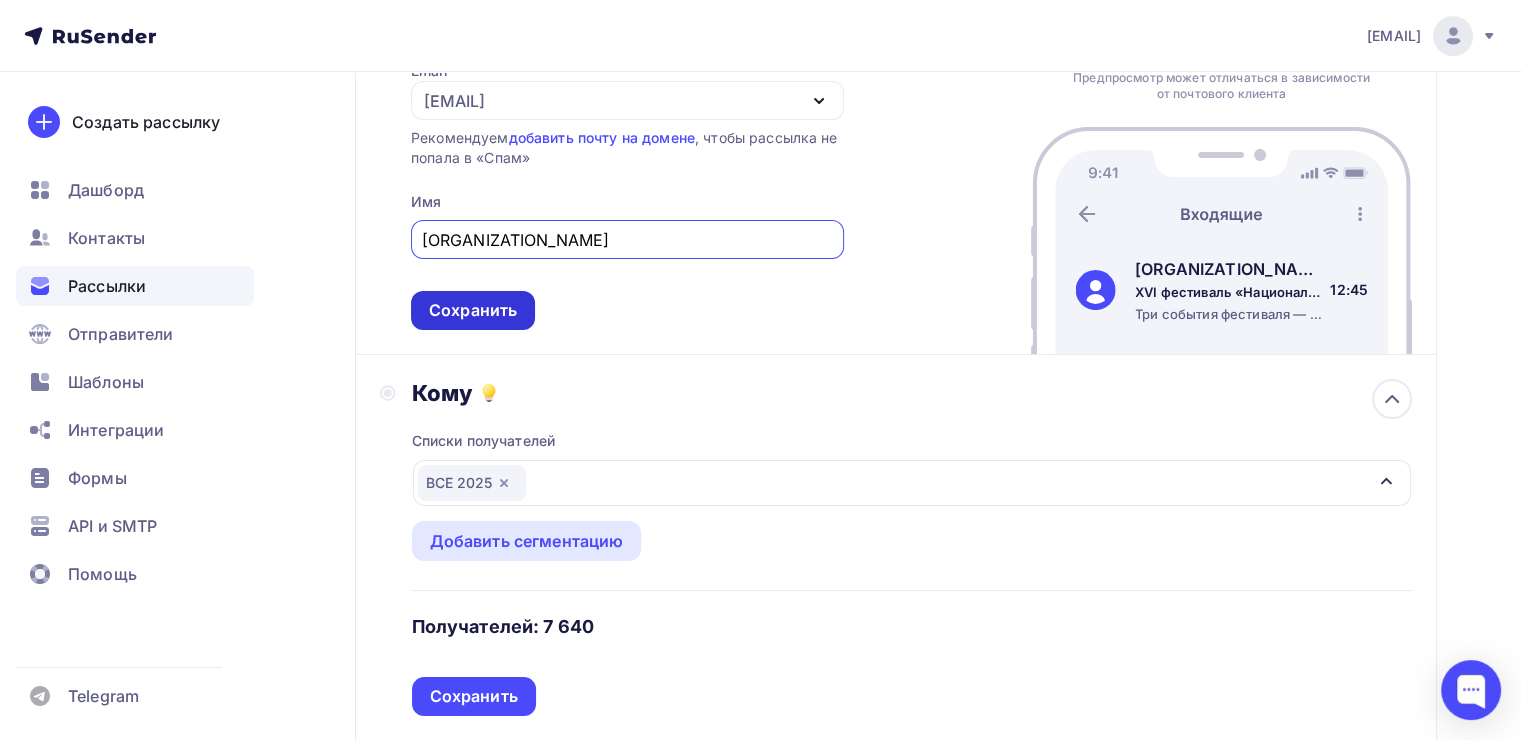 type on "АЛАРОС" 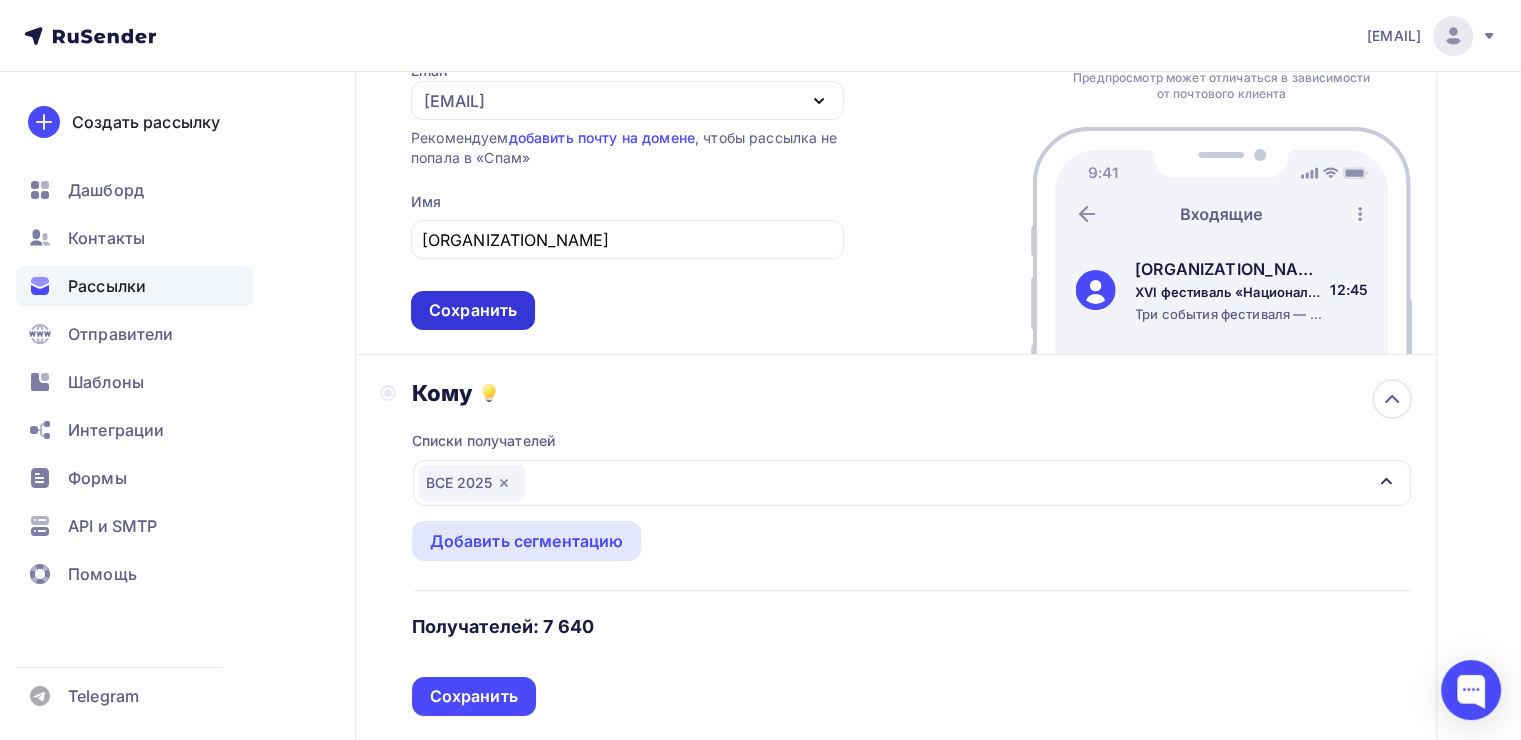 click on "Сохранить" at bounding box center (473, 310) 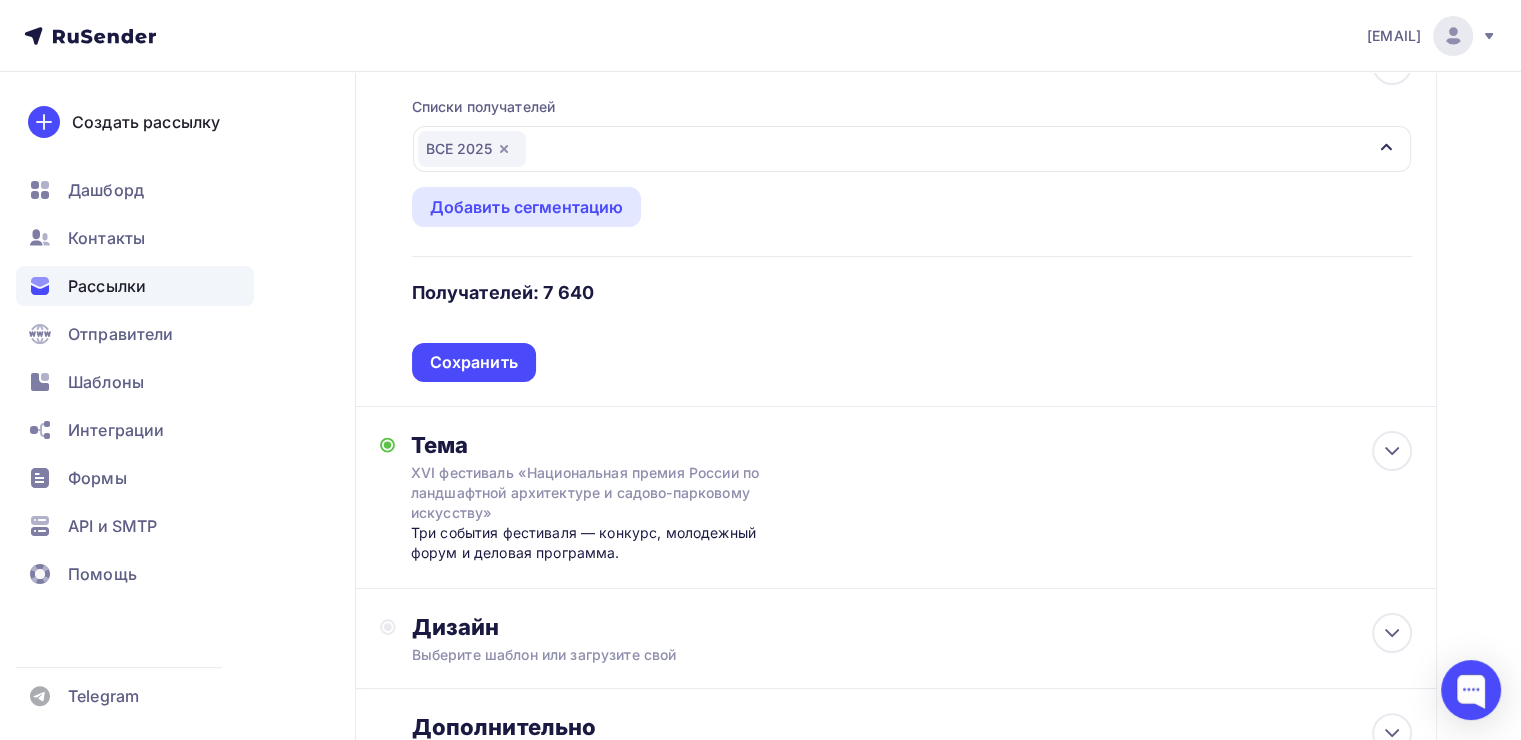 scroll, scrollTop: 300, scrollLeft: 0, axis: vertical 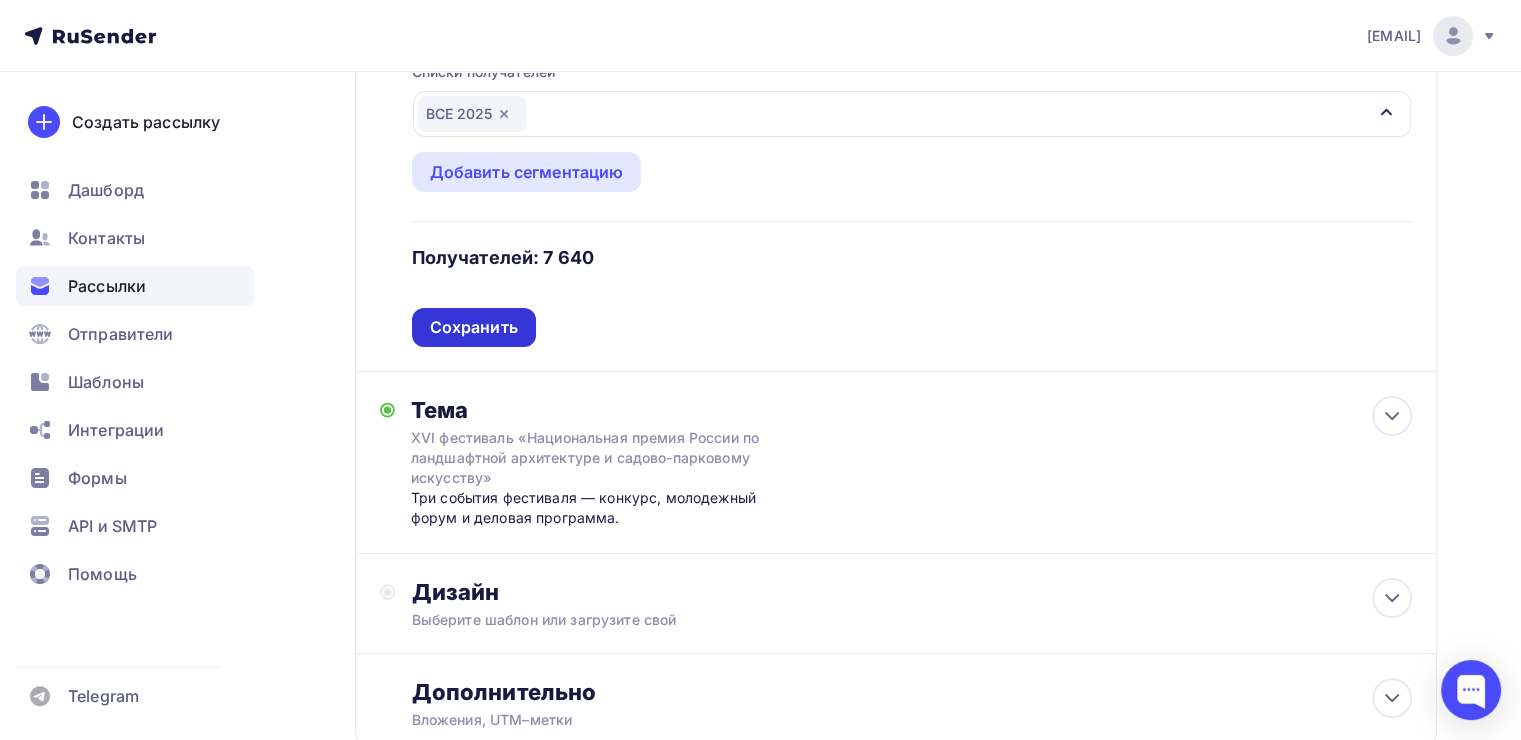 click on "Сохранить" at bounding box center (474, 327) 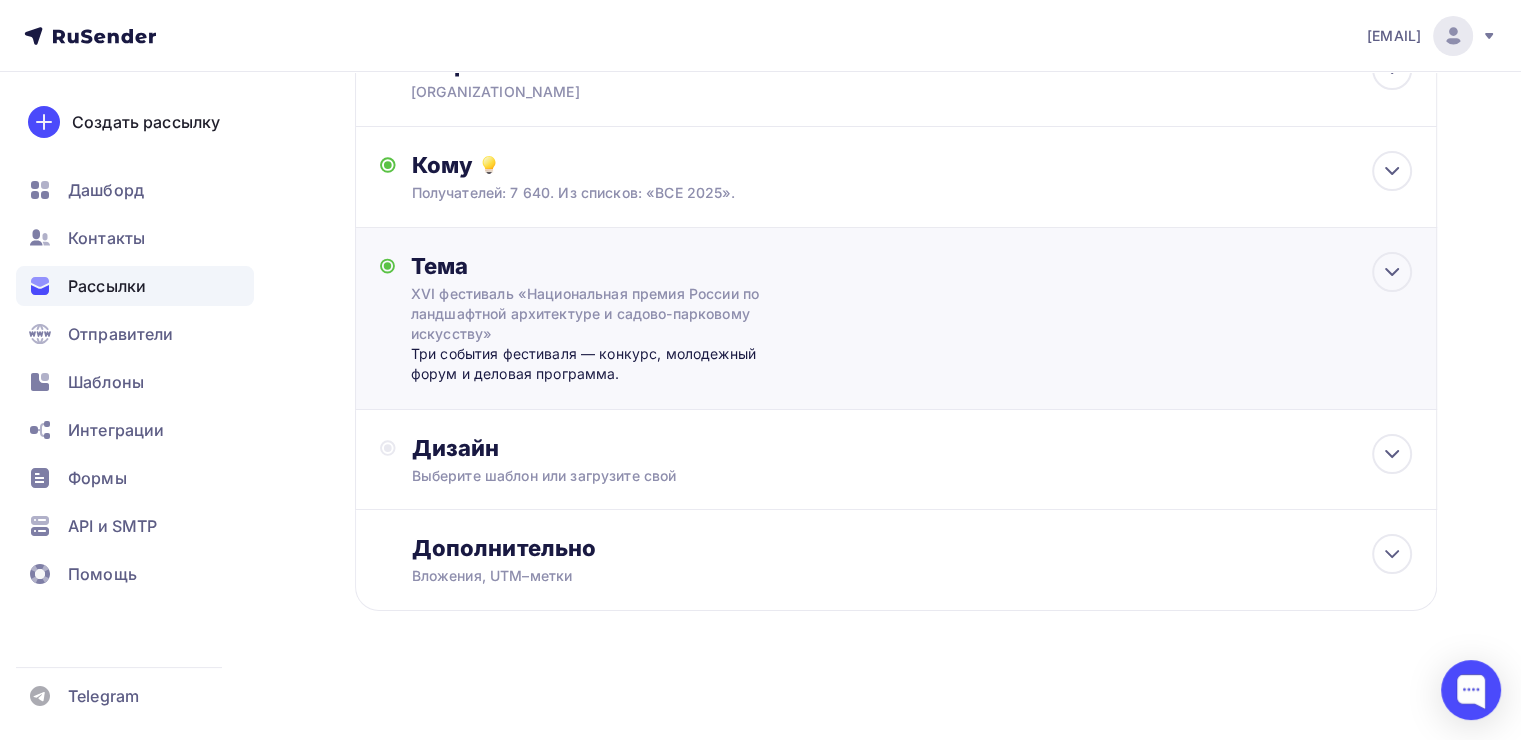 scroll, scrollTop: 156, scrollLeft: 0, axis: vertical 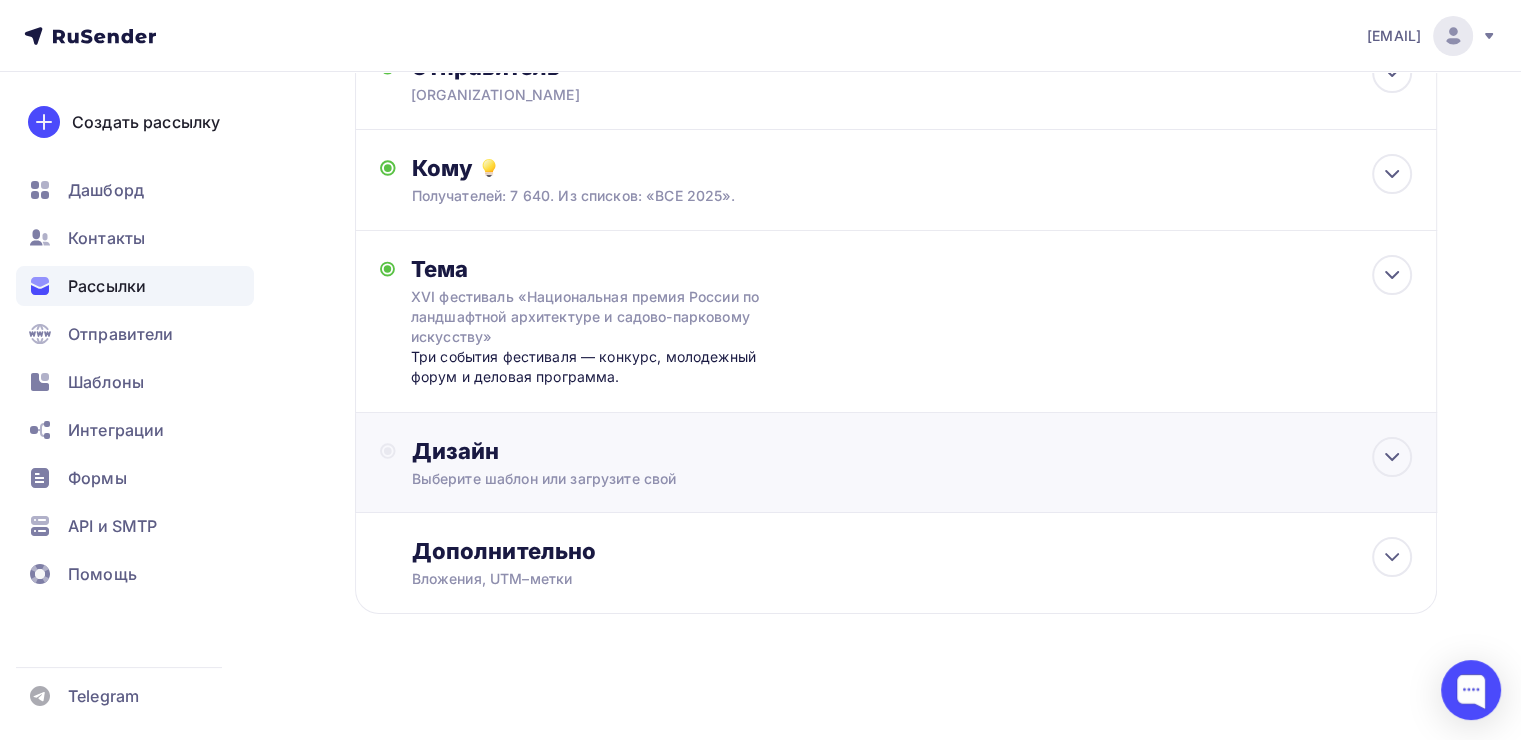 click on "Дизайн" at bounding box center (912, 451) 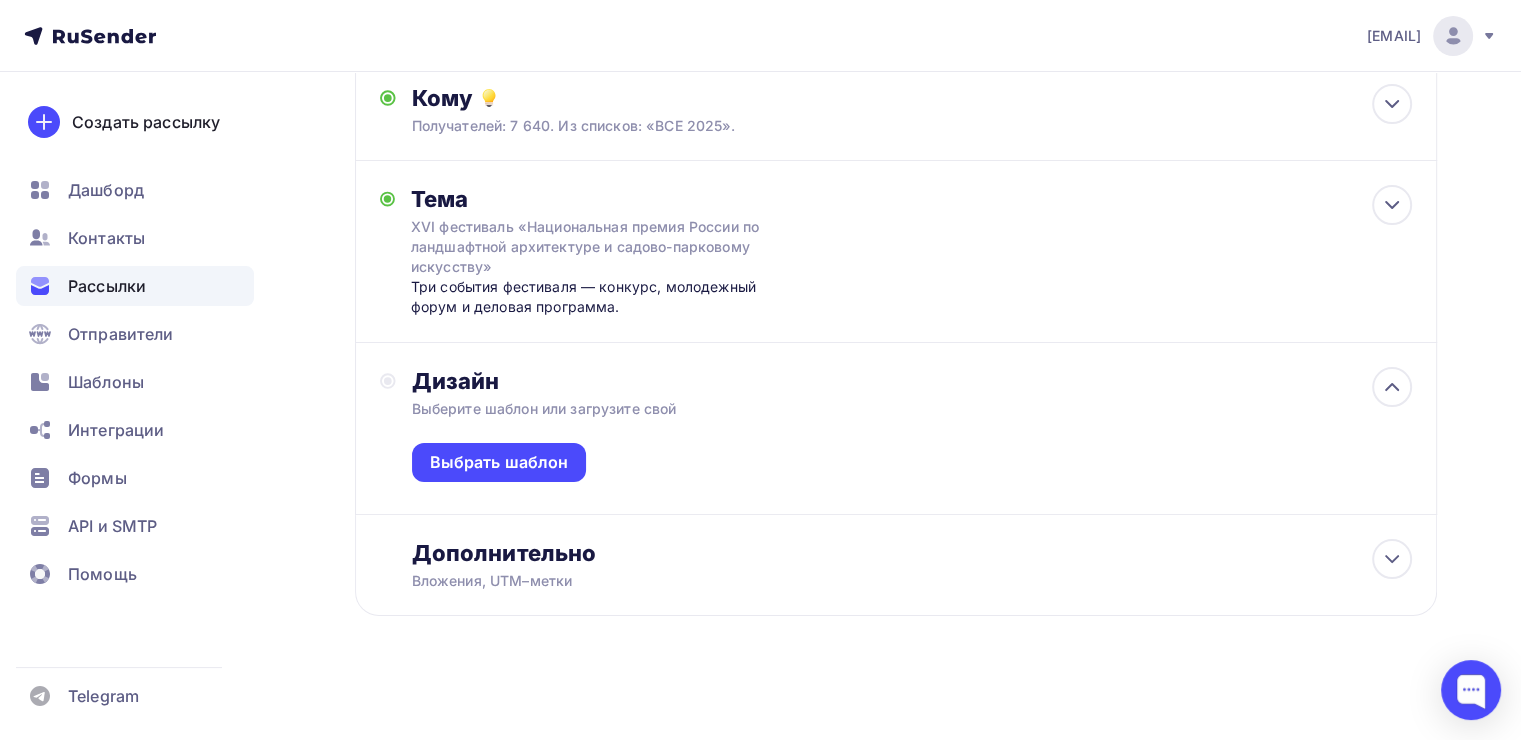scroll, scrollTop: 228, scrollLeft: 0, axis: vertical 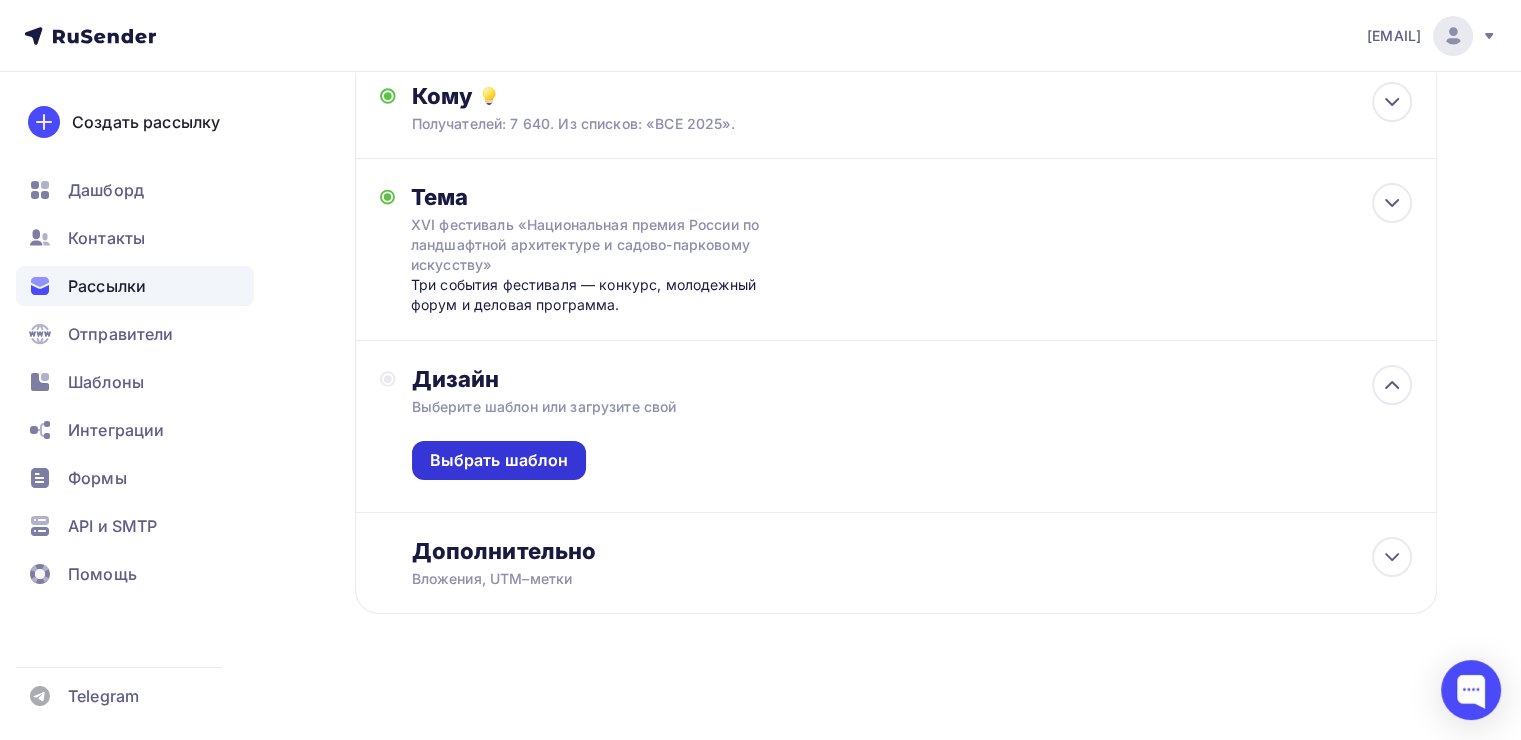 click on "Выбрать шаблон" at bounding box center [499, 460] 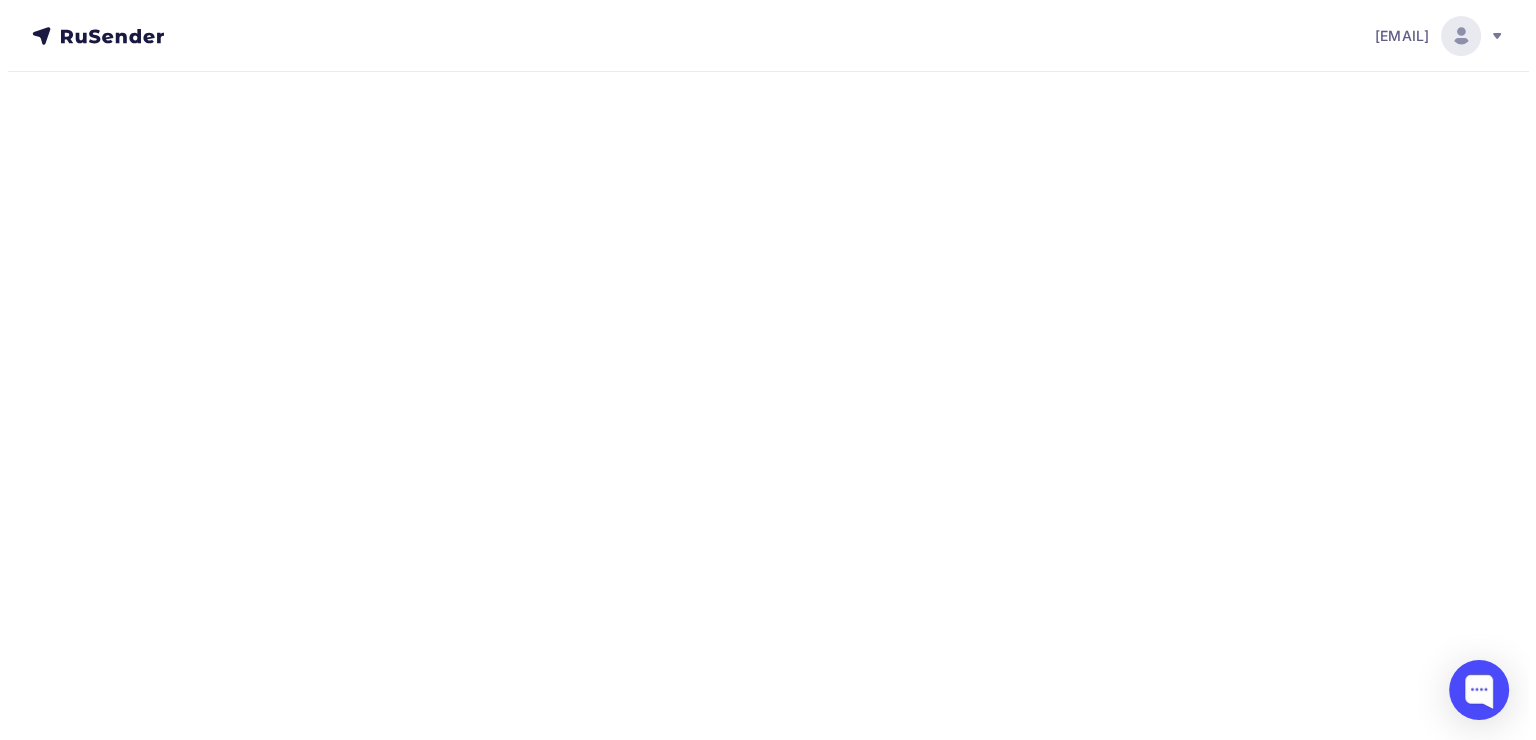 scroll, scrollTop: 0, scrollLeft: 0, axis: both 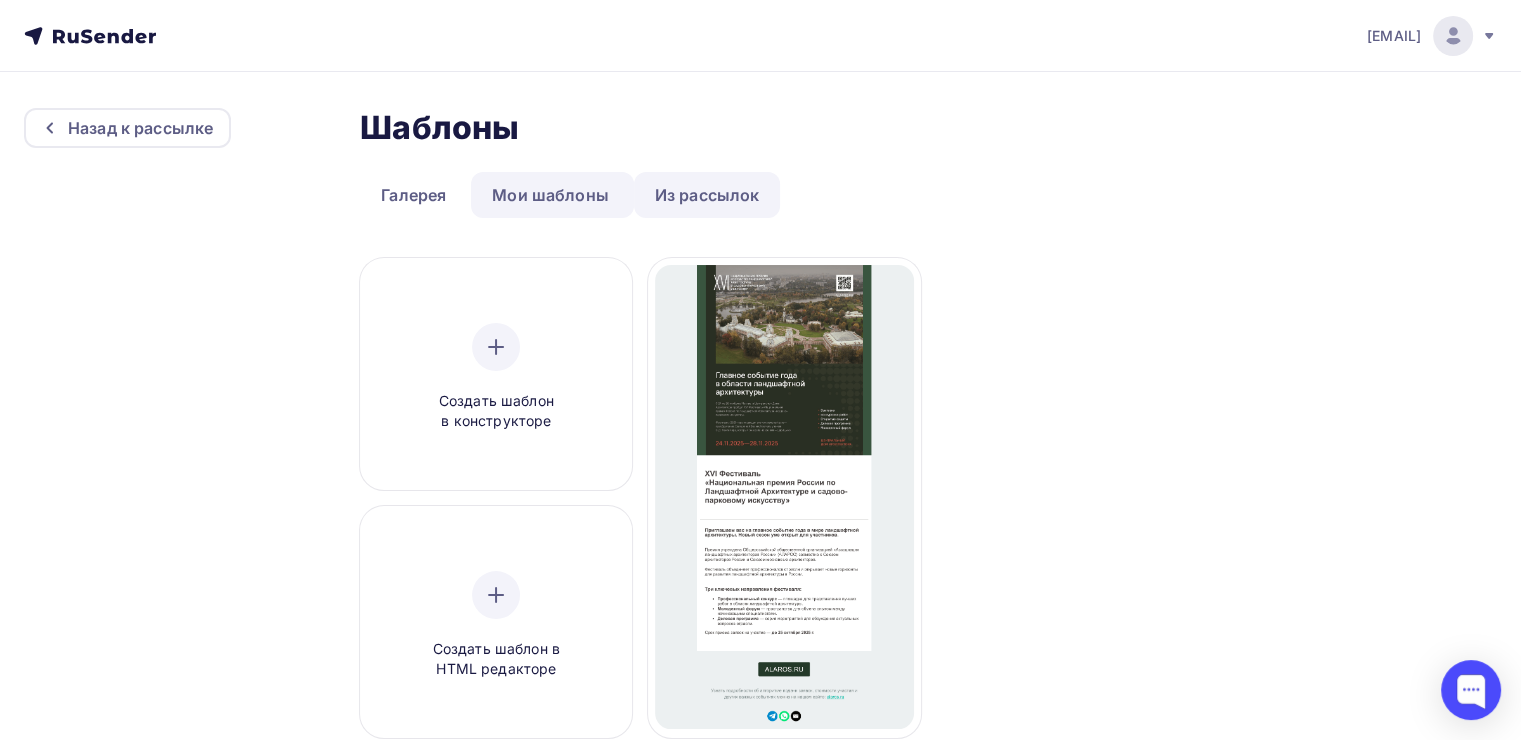 click on "Из рассылок" at bounding box center (707, 195) 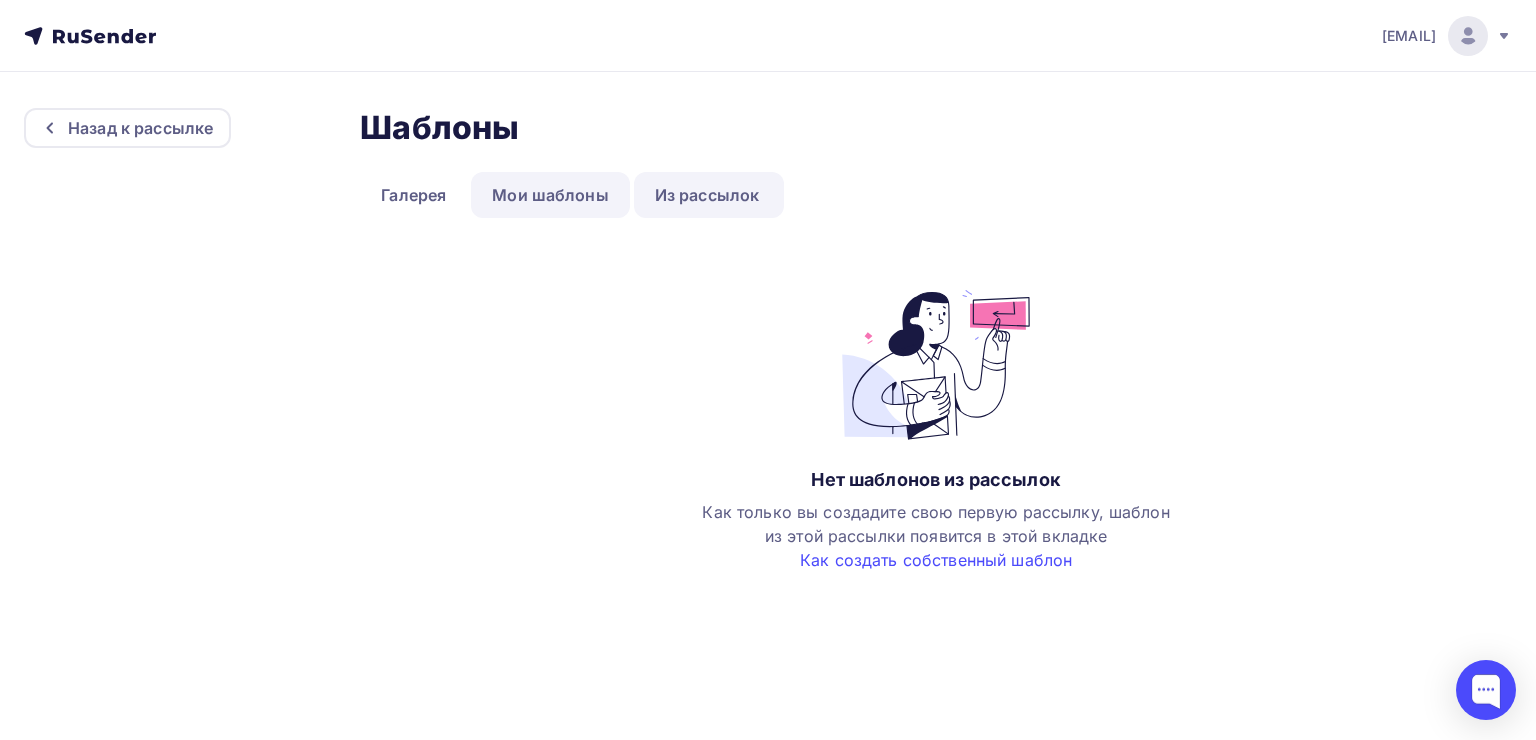 click on "Мои шаблоны" at bounding box center (550, 195) 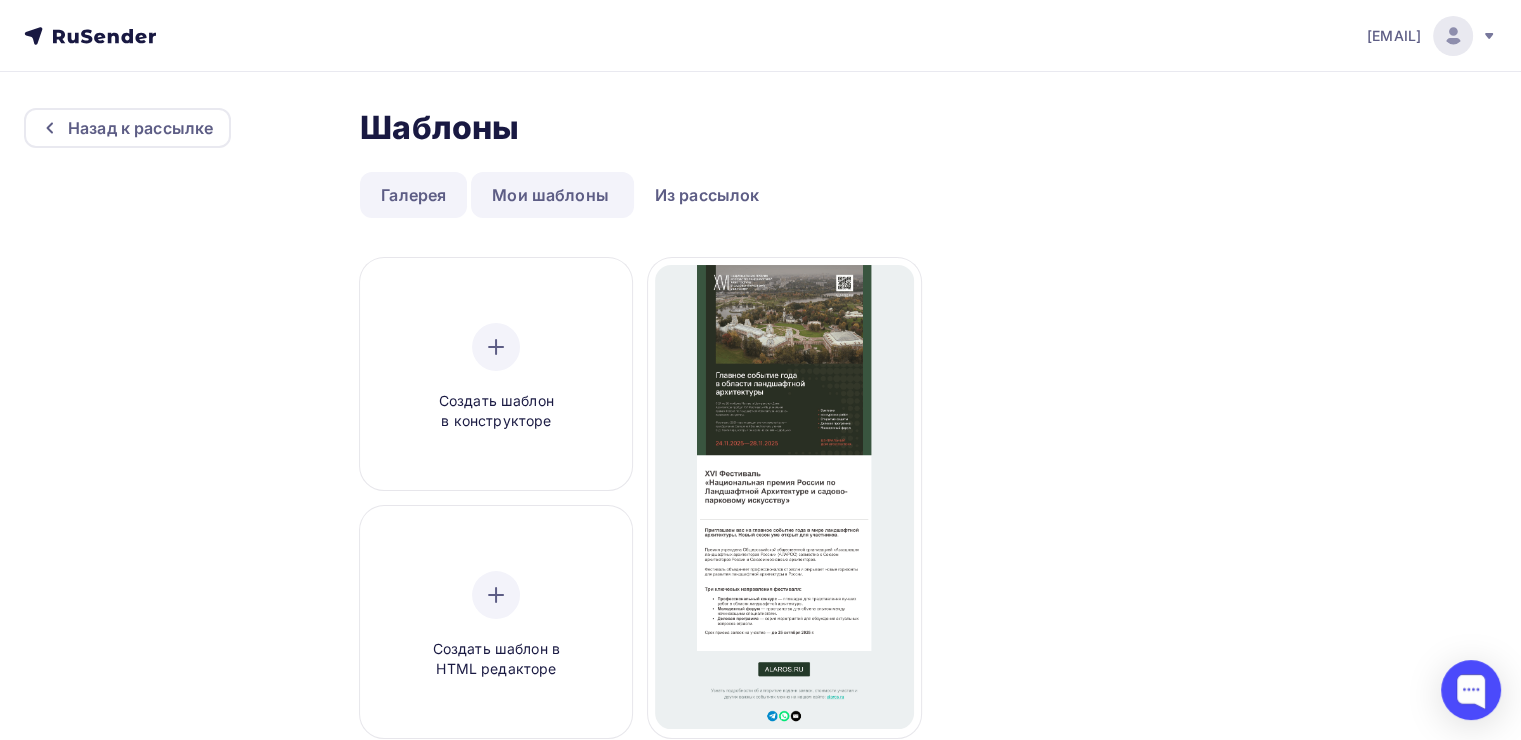 click on "Галерея" at bounding box center (413, 195) 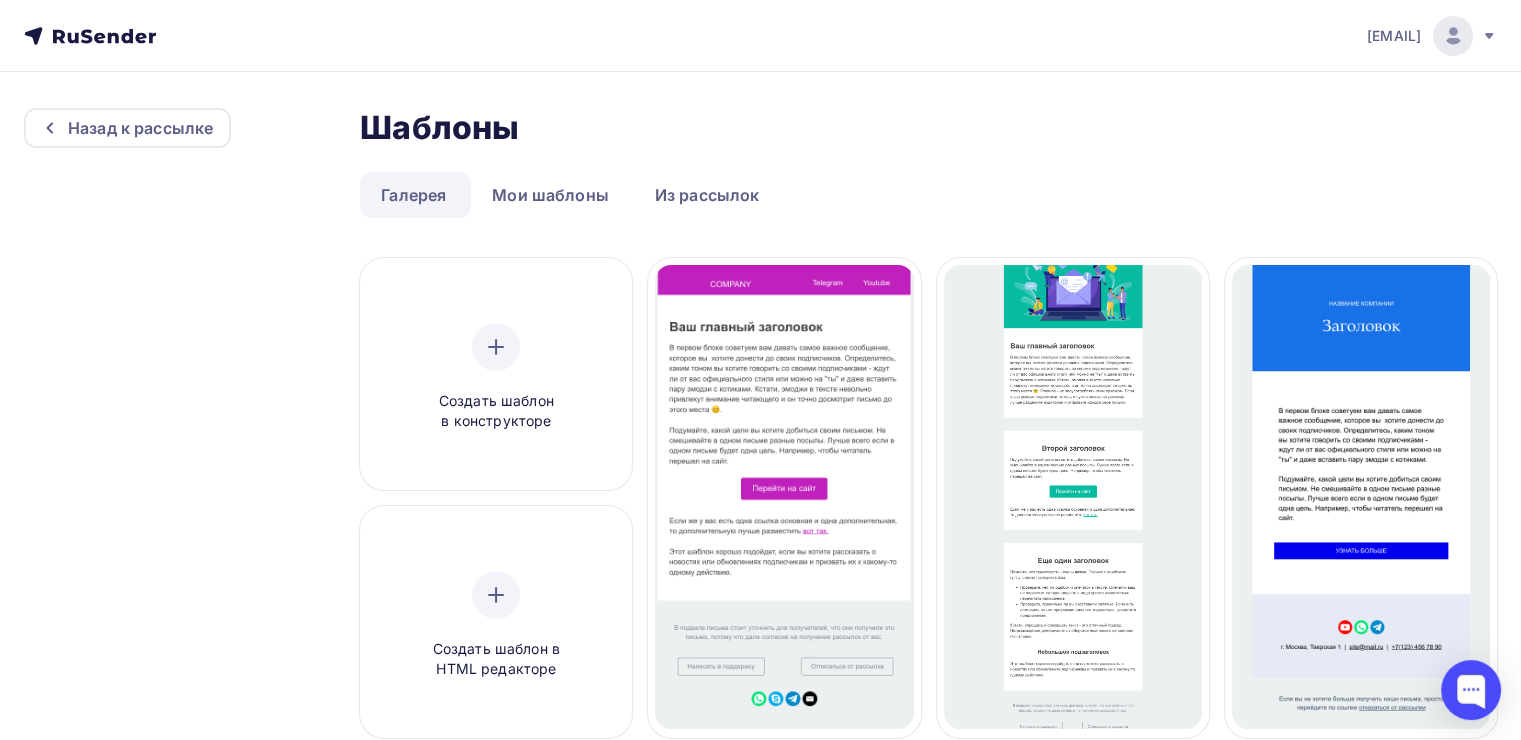 click on "Галерея" at bounding box center [413, 195] 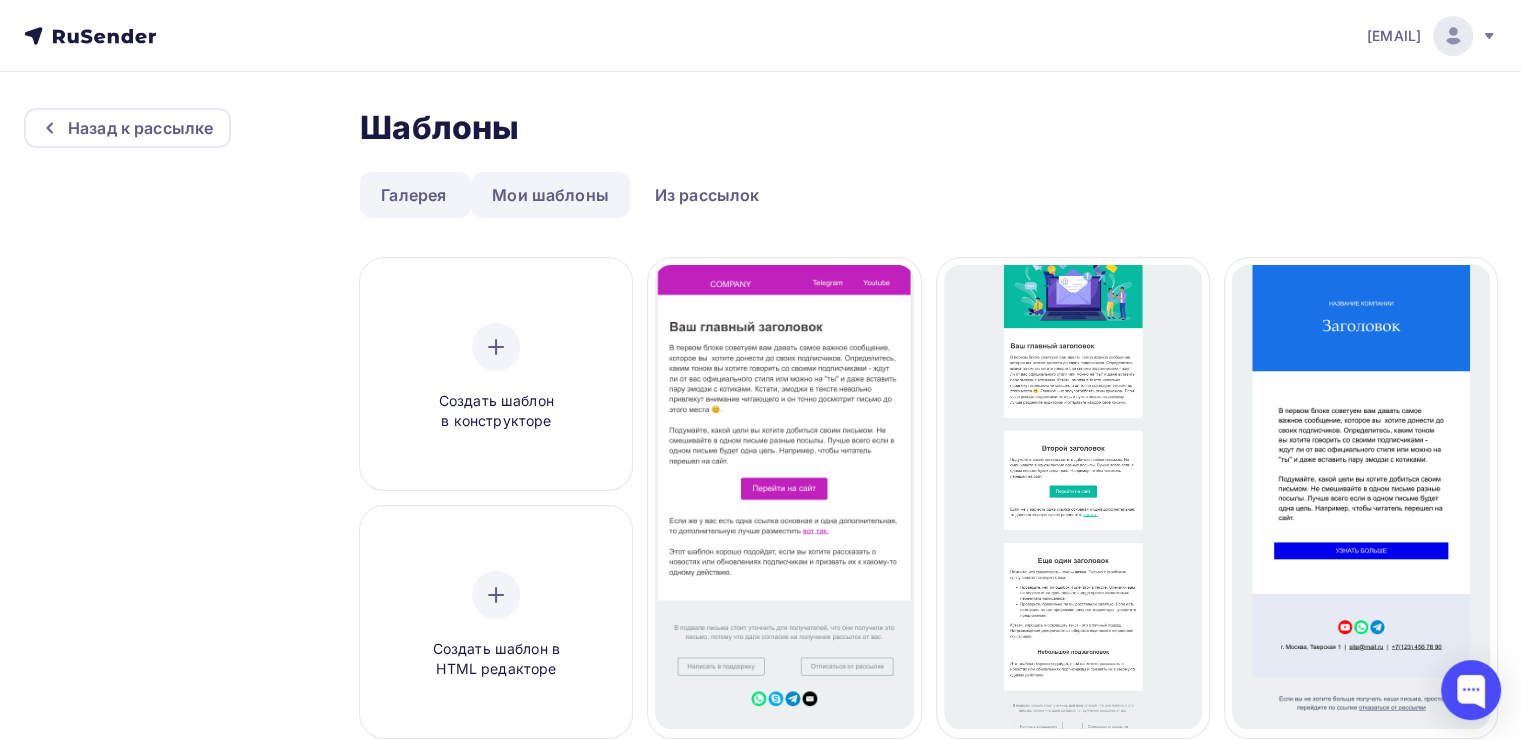 click on "Мои шаблоны" at bounding box center [550, 195] 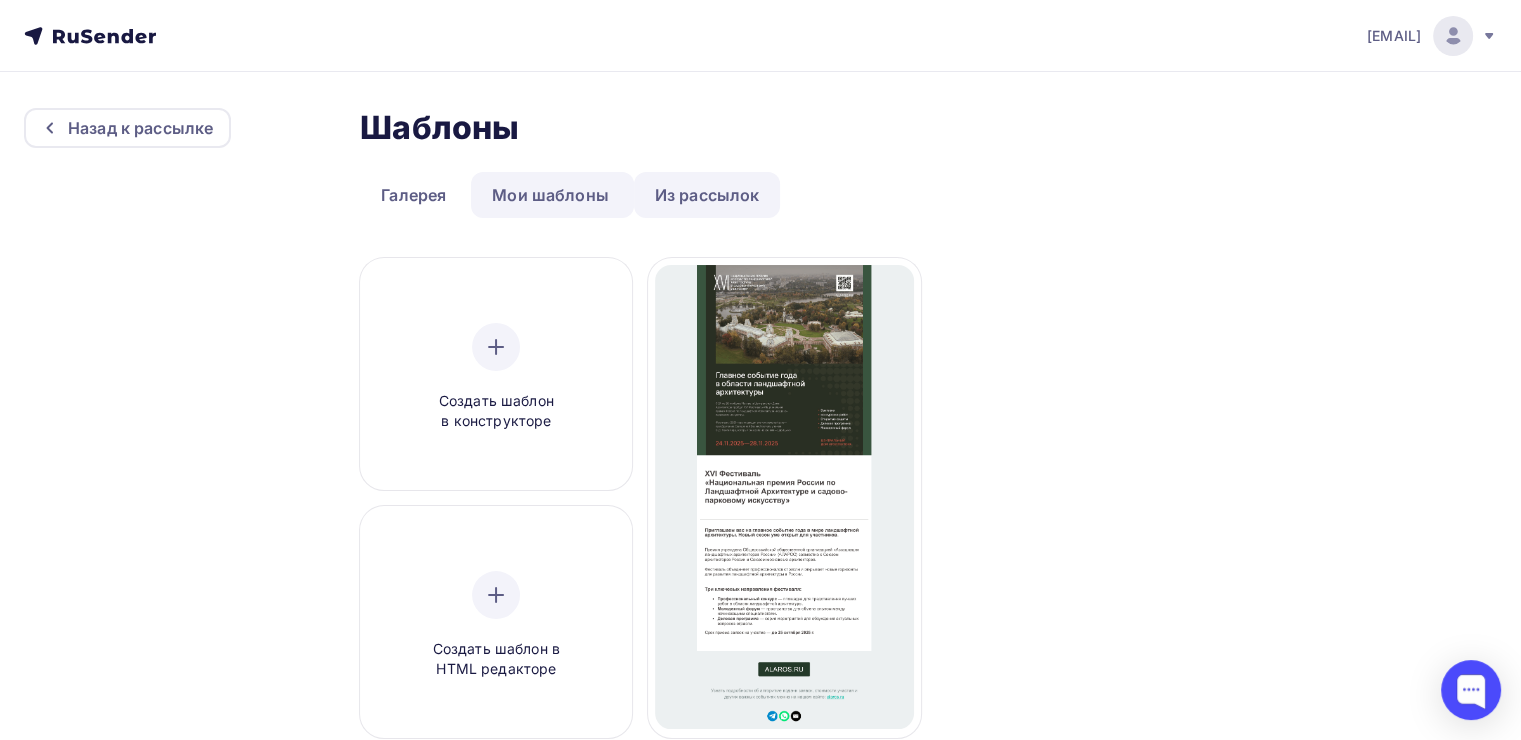 click on "Из рассылок" at bounding box center (707, 195) 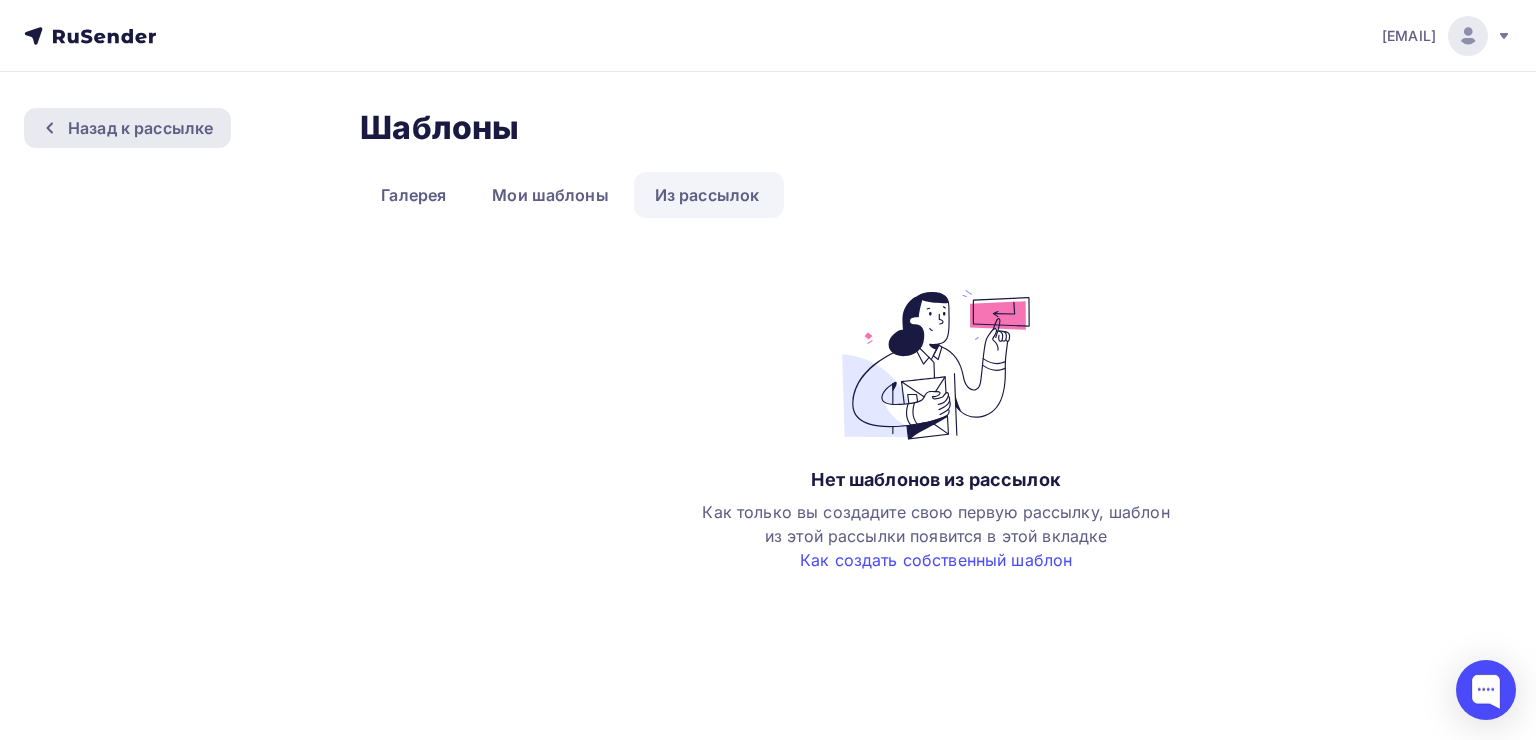 click on "Назад к рассылке" at bounding box center (140, 128) 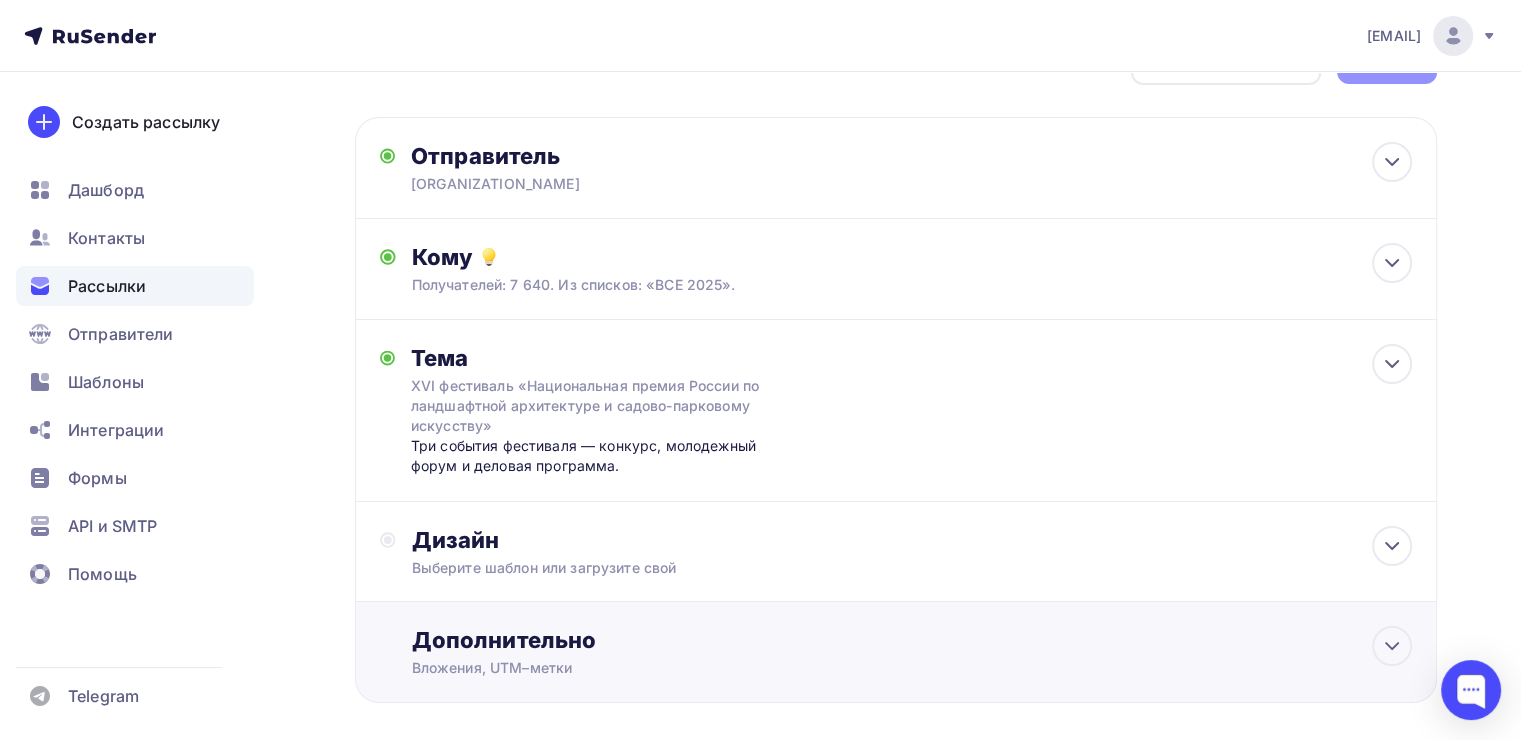 scroll, scrollTop: 0, scrollLeft: 0, axis: both 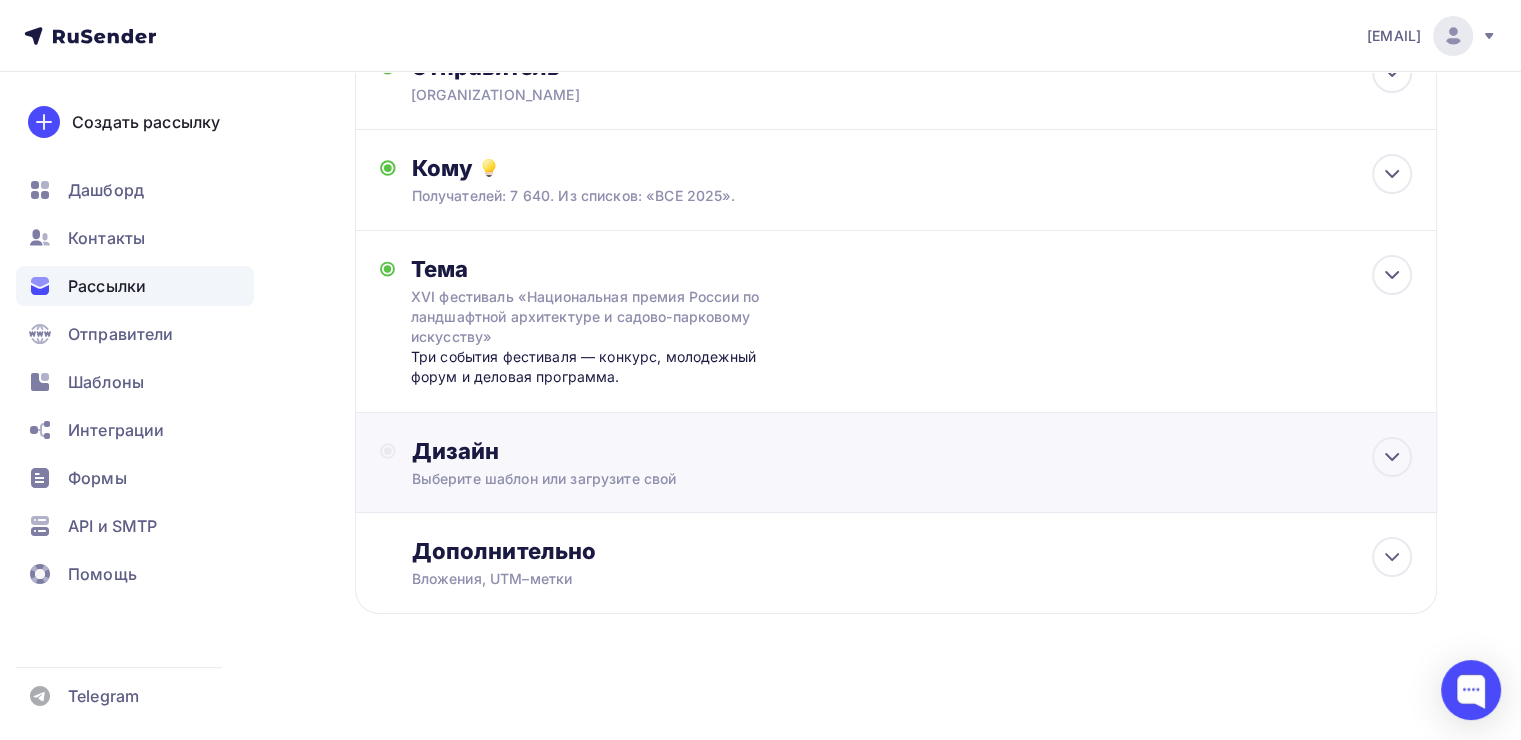 click on "Дизайн" at bounding box center [912, 451] 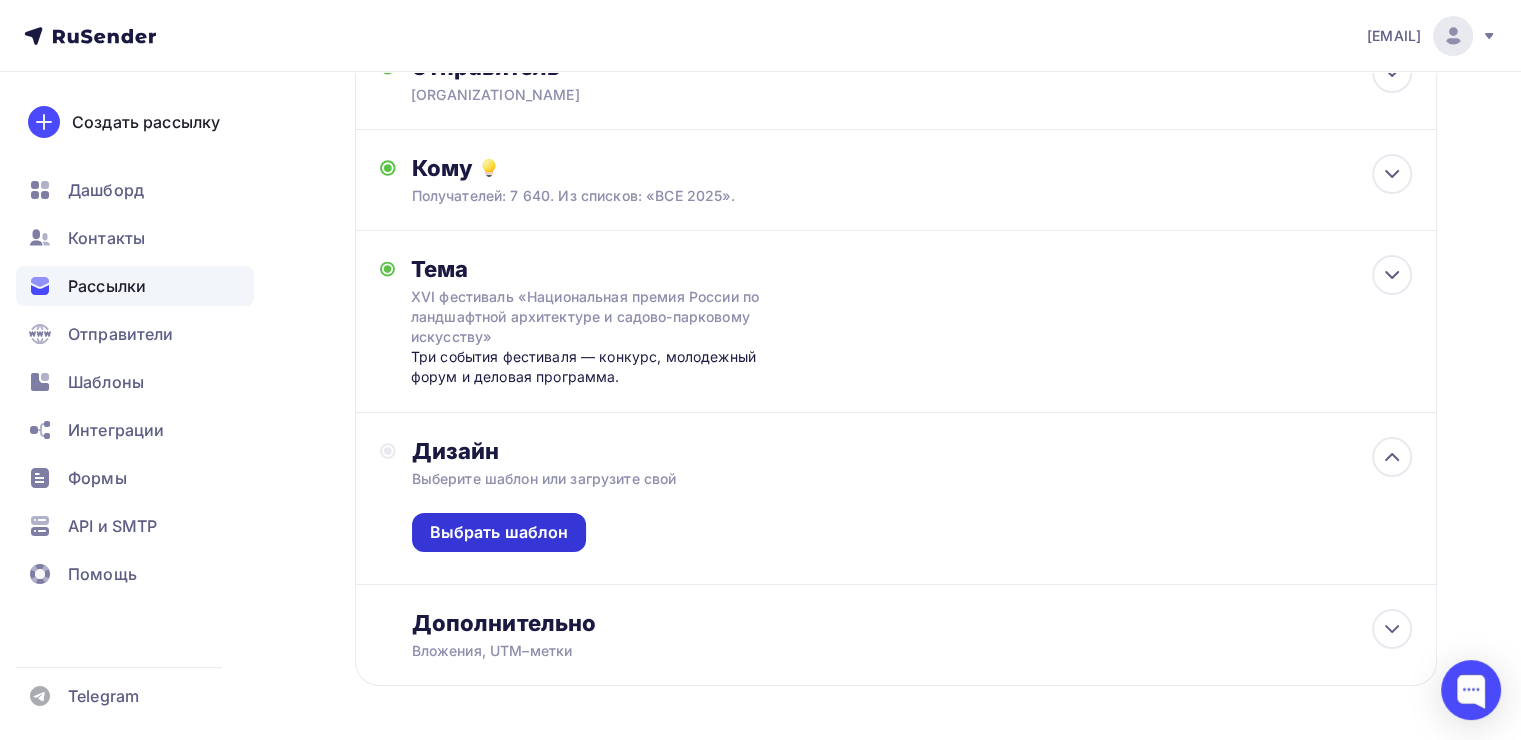 click on "Выбрать шаблон" at bounding box center [499, 532] 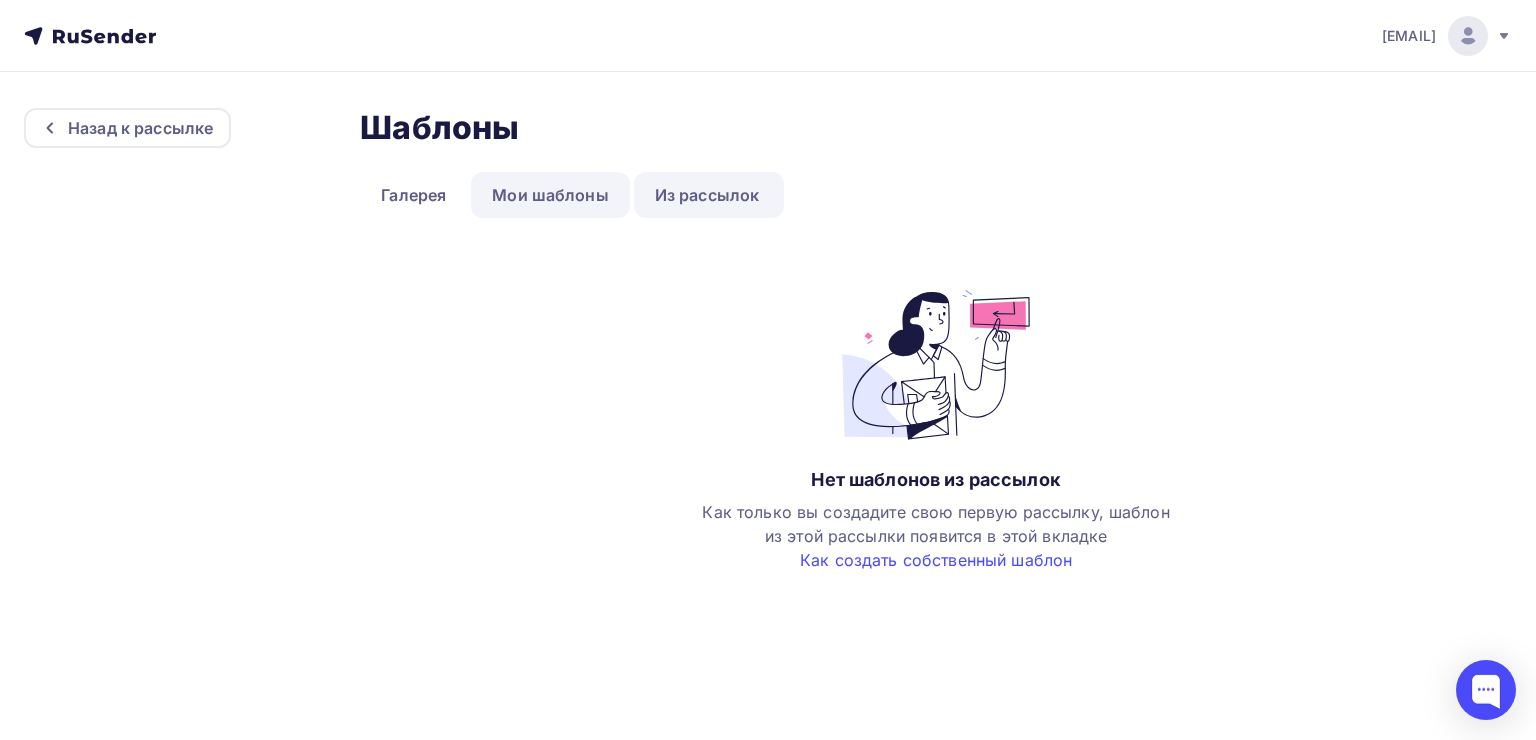 click on "Мои шаблоны" at bounding box center (550, 195) 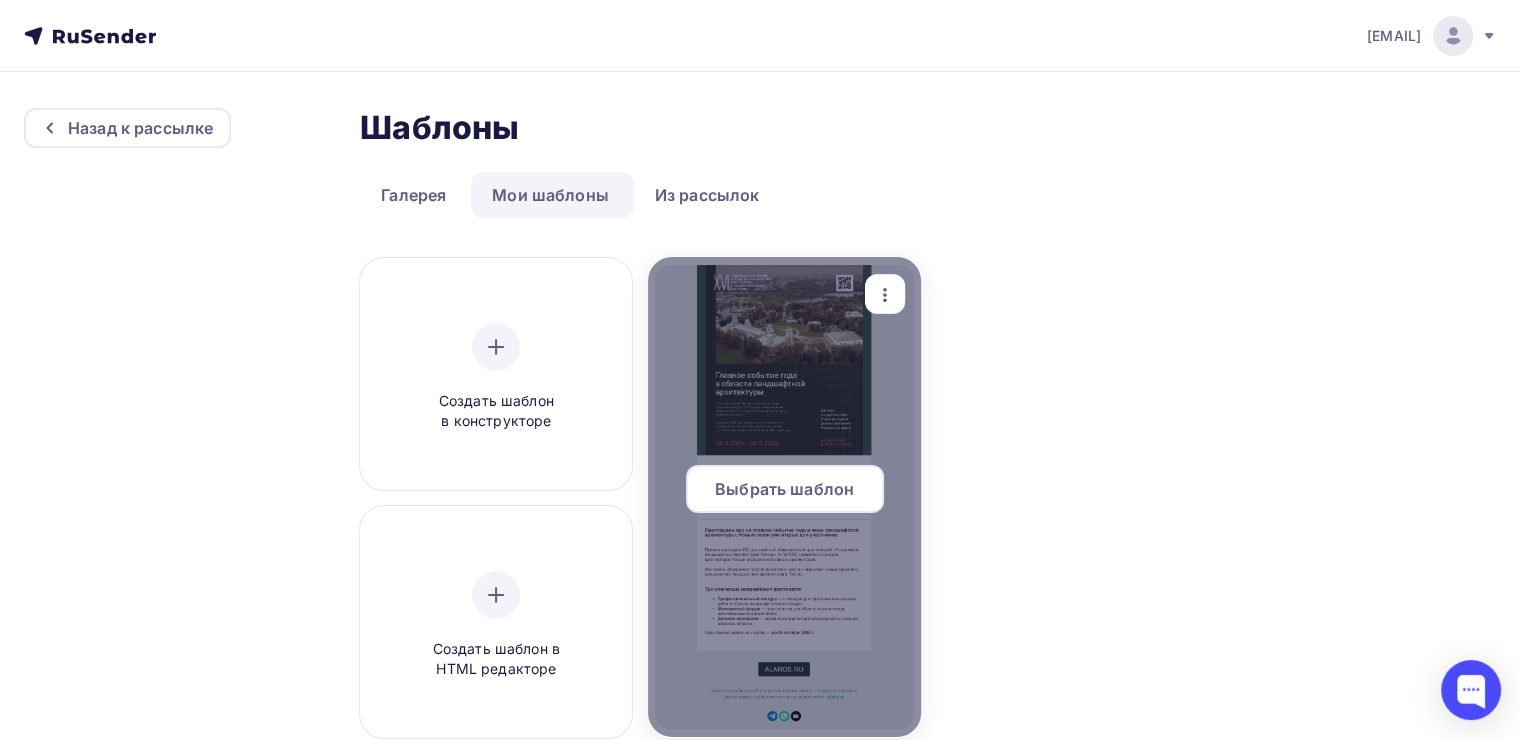 click on "Выбрать шаблон" at bounding box center [784, 489] 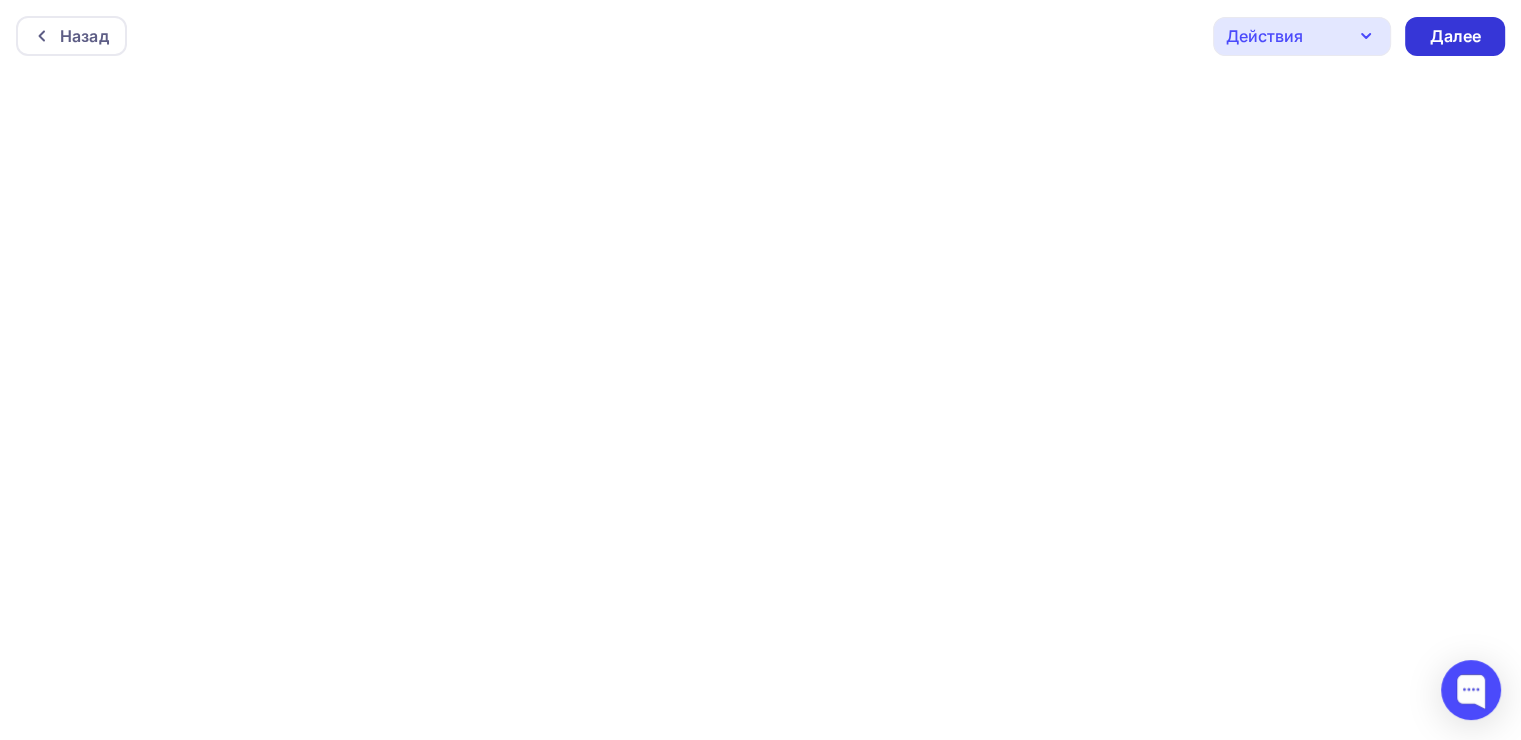 click on "Далее" at bounding box center (1455, 36) 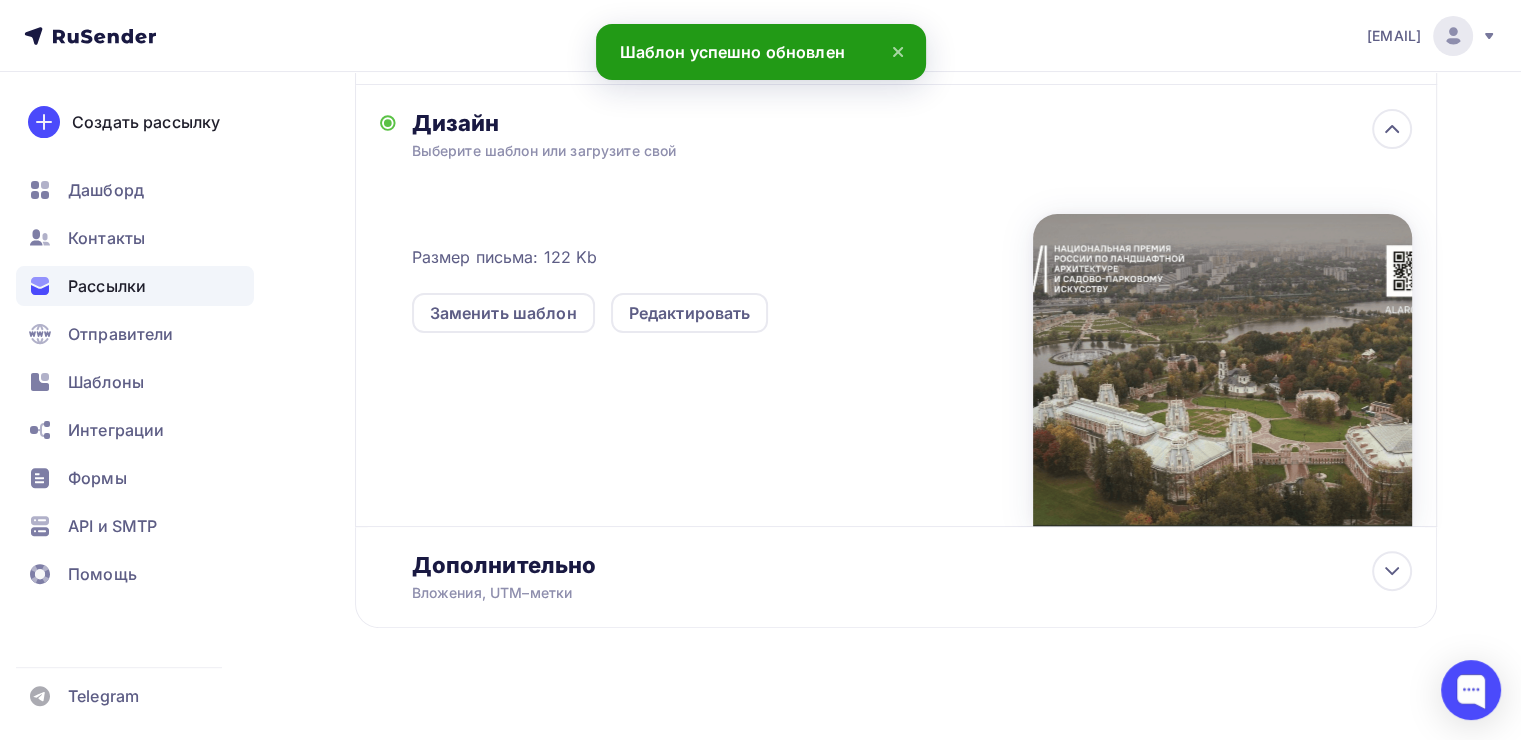 scroll, scrollTop: 498, scrollLeft: 0, axis: vertical 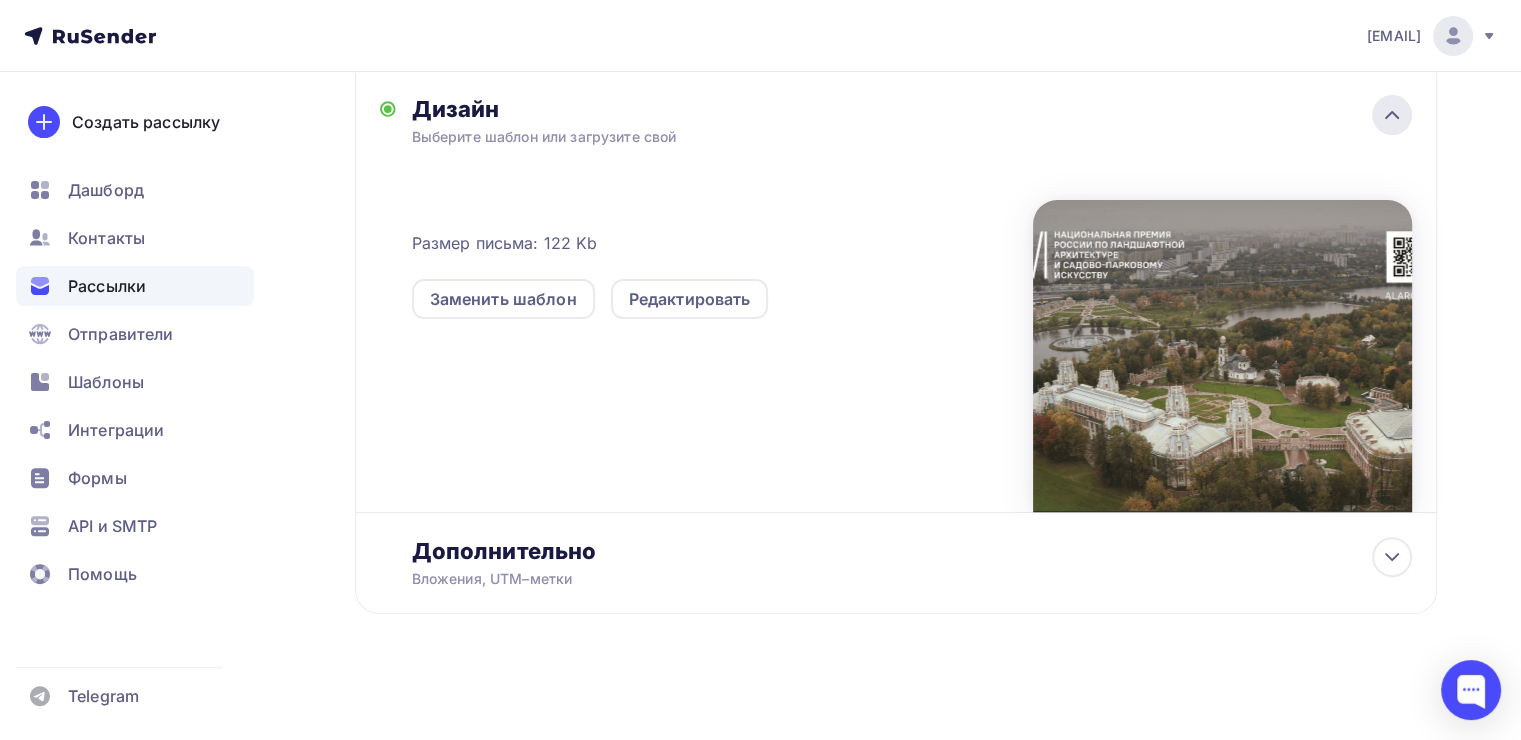 click at bounding box center [1392, 115] 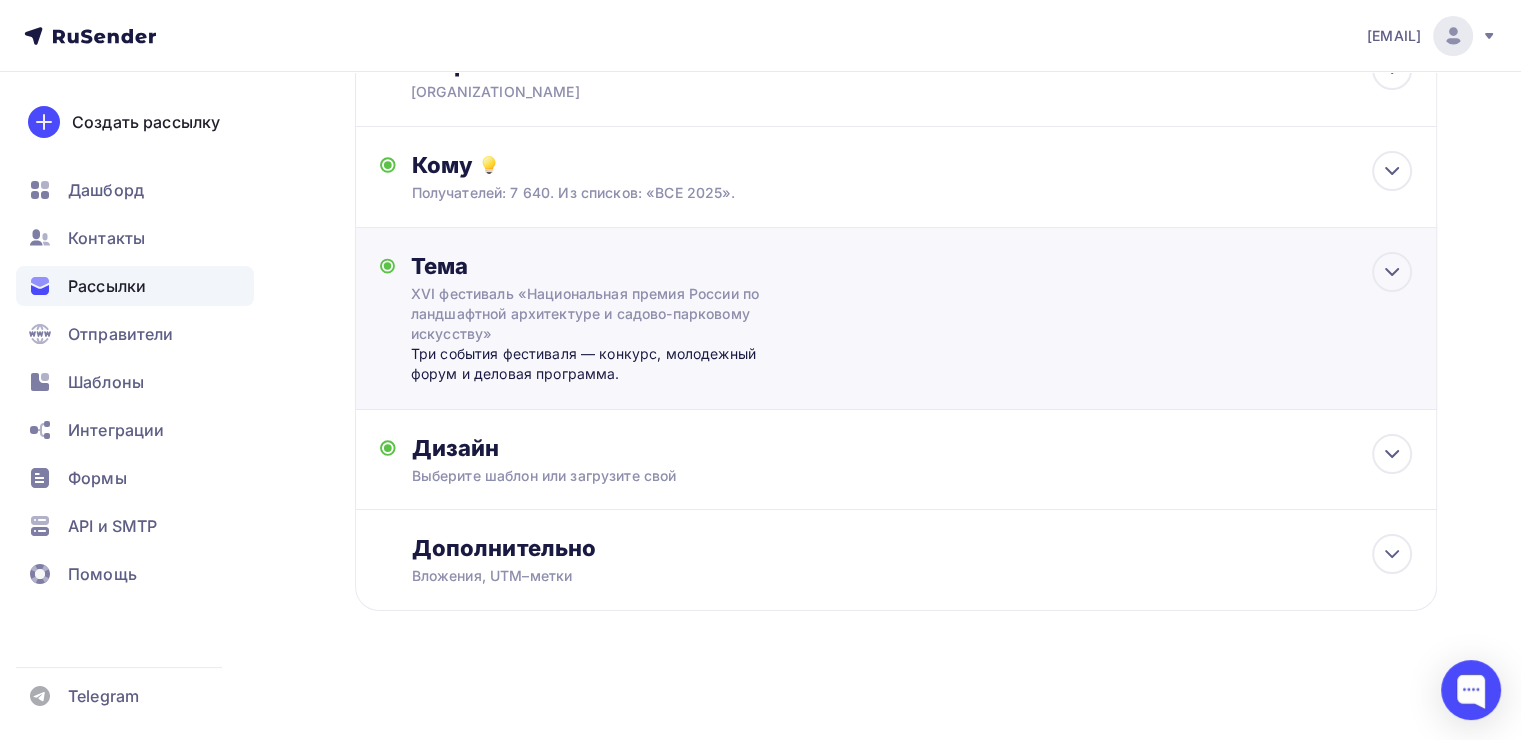 scroll, scrollTop: 156, scrollLeft: 0, axis: vertical 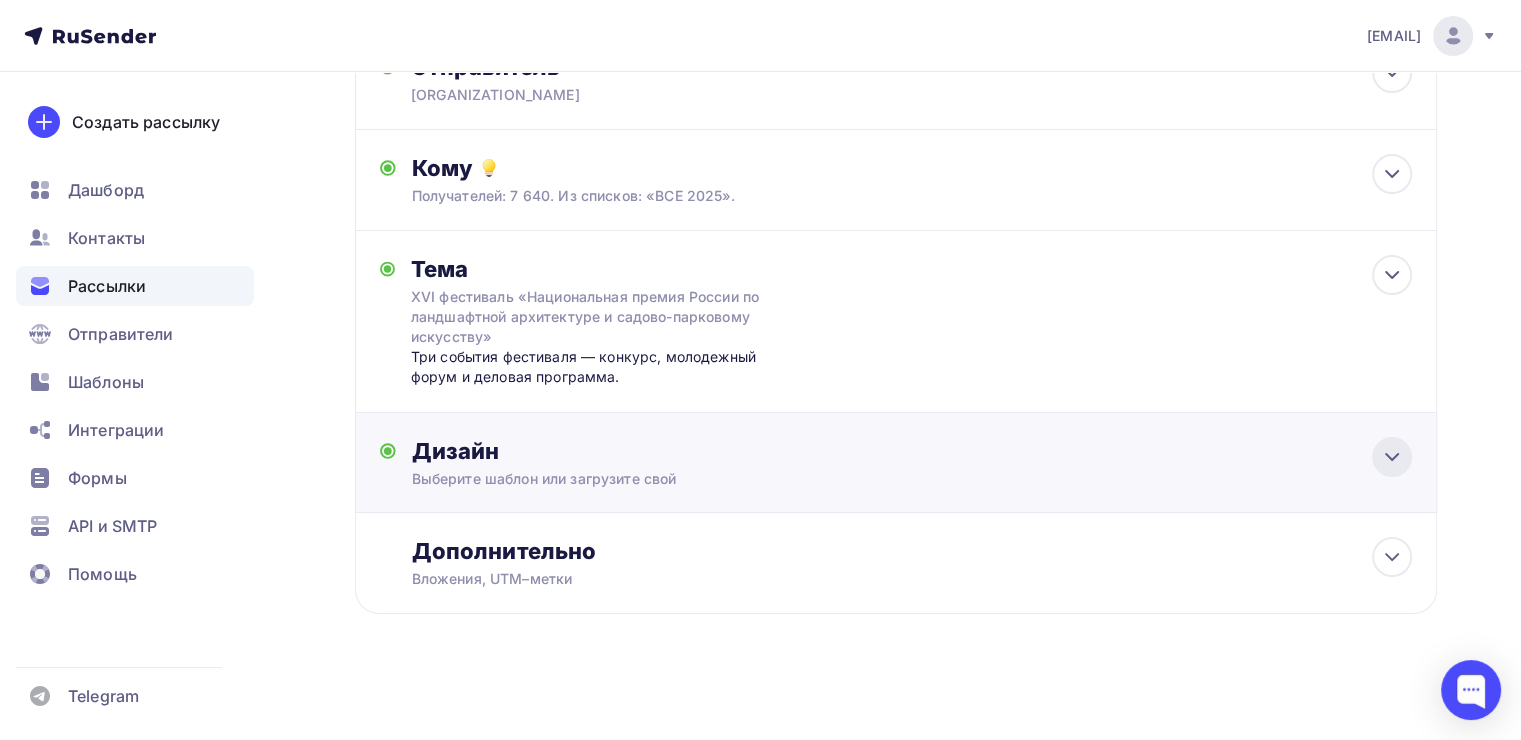 click 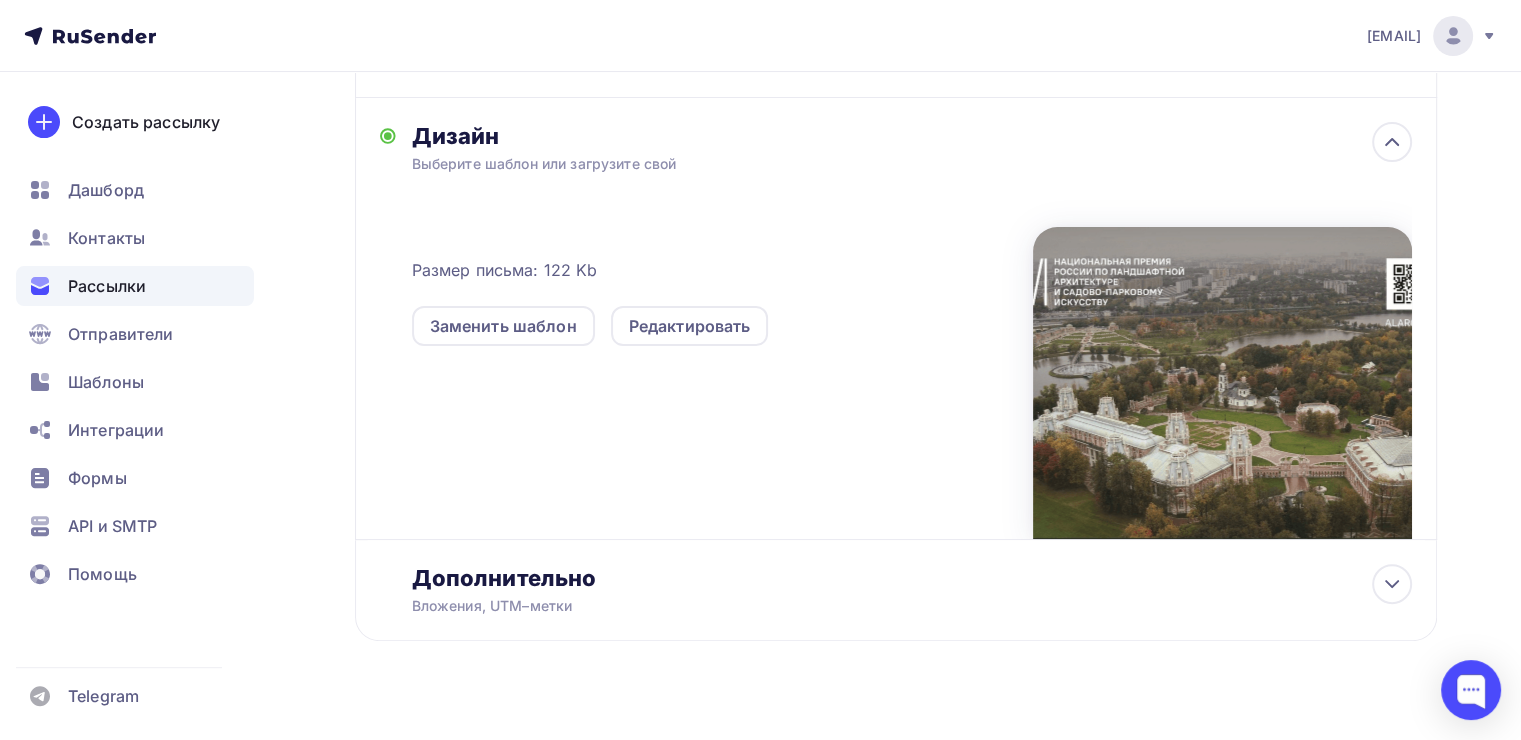 scroll, scrollTop: 498, scrollLeft: 0, axis: vertical 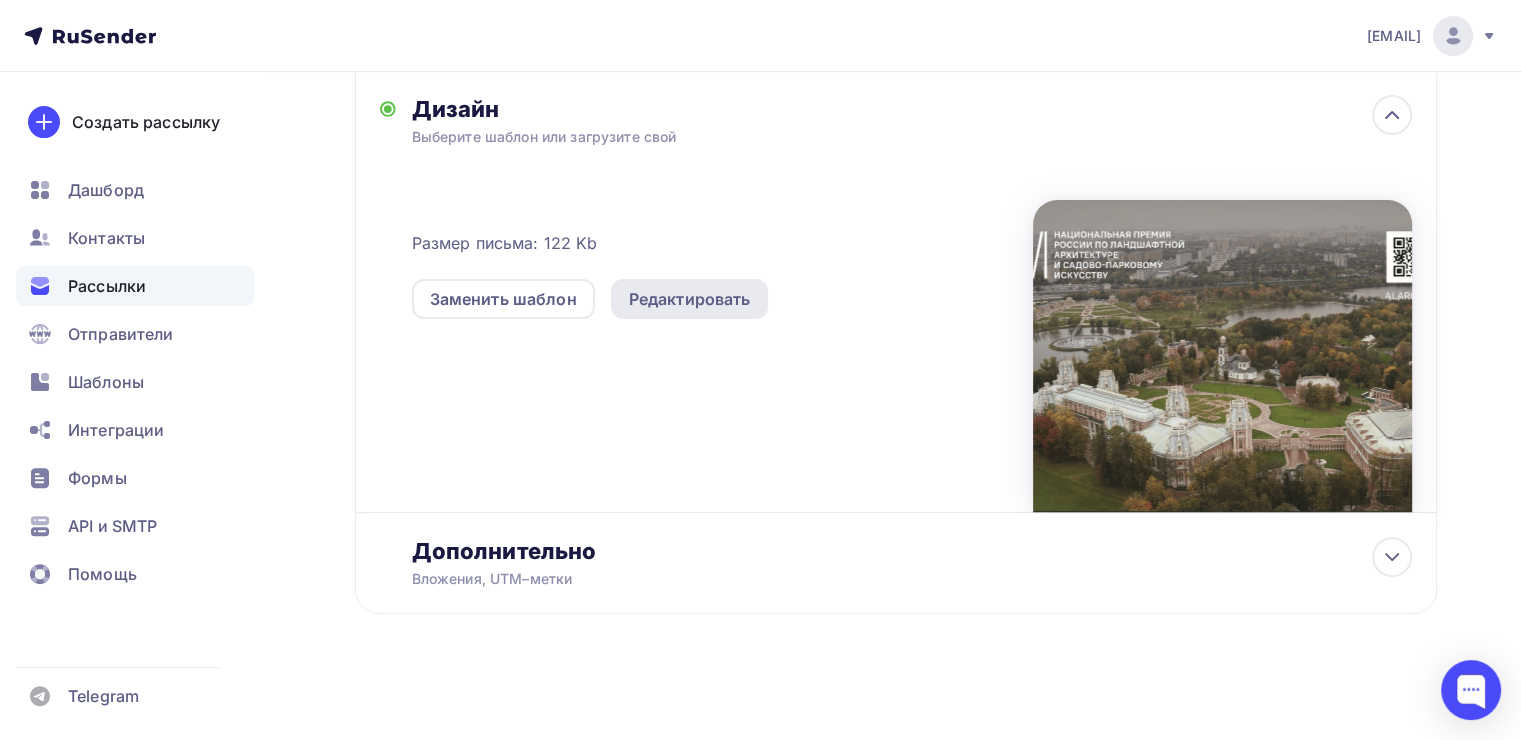 click on "Редактировать" at bounding box center (690, 299) 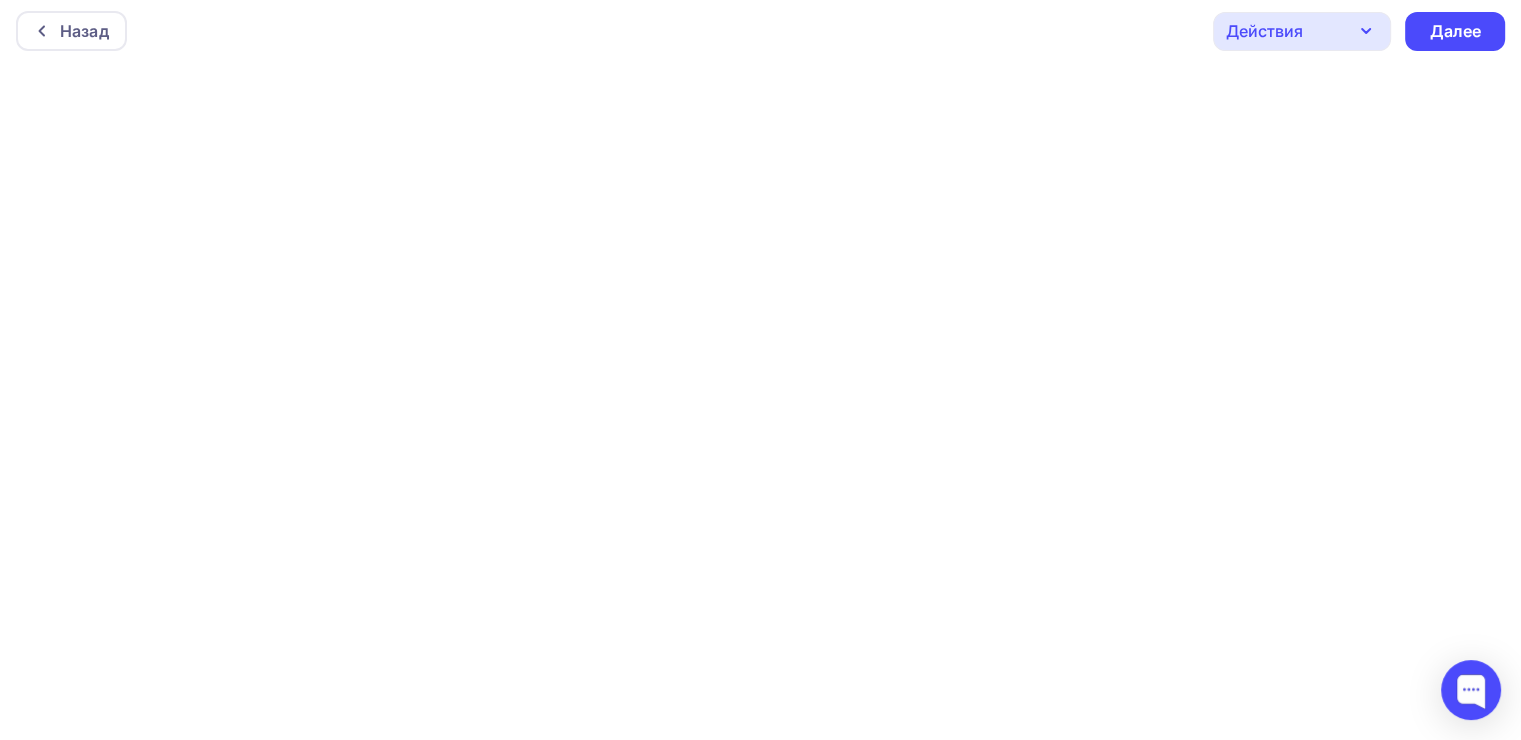 scroll, scrollTop: 0, scrollLeft: 0, axis: both 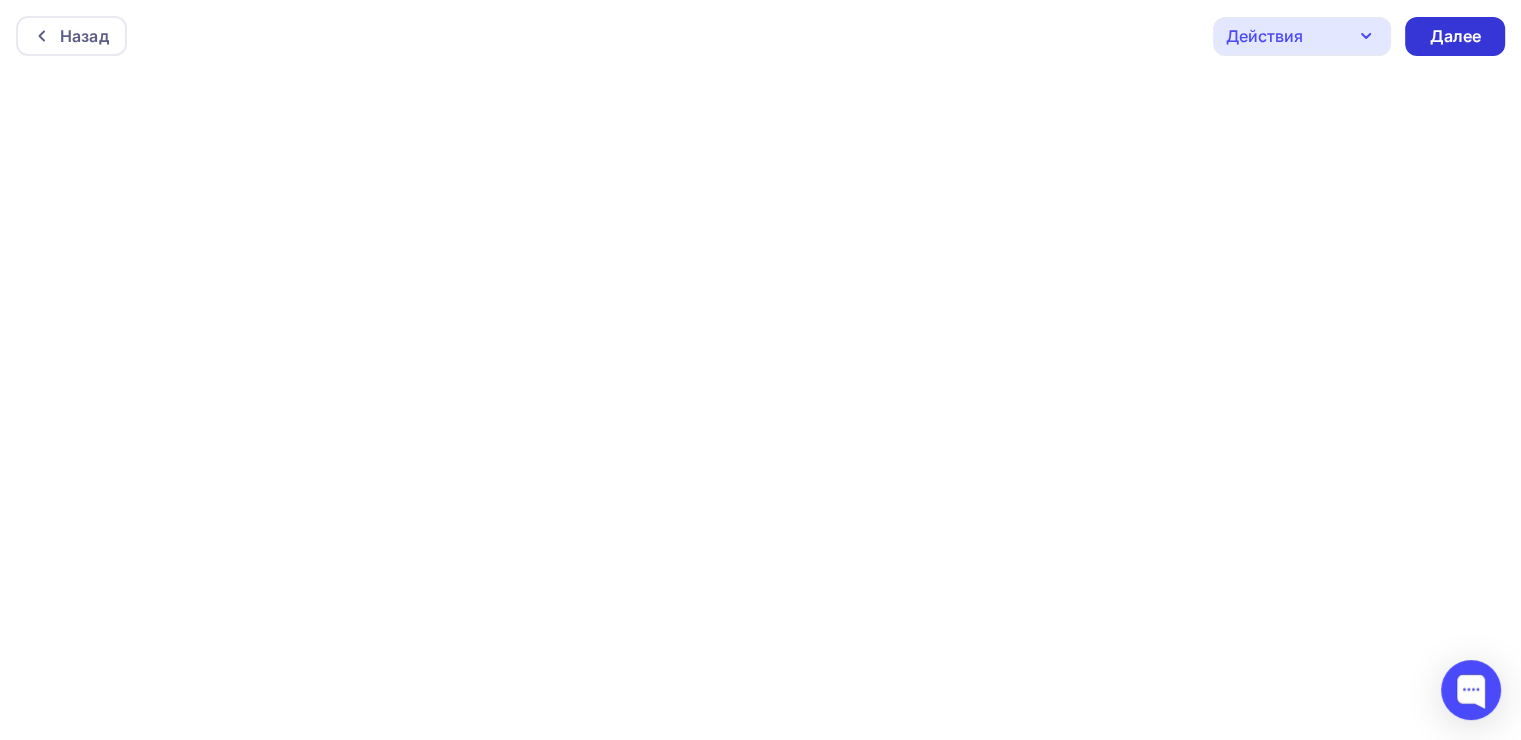 click on "Далее" at bounding box center [1455, 36] 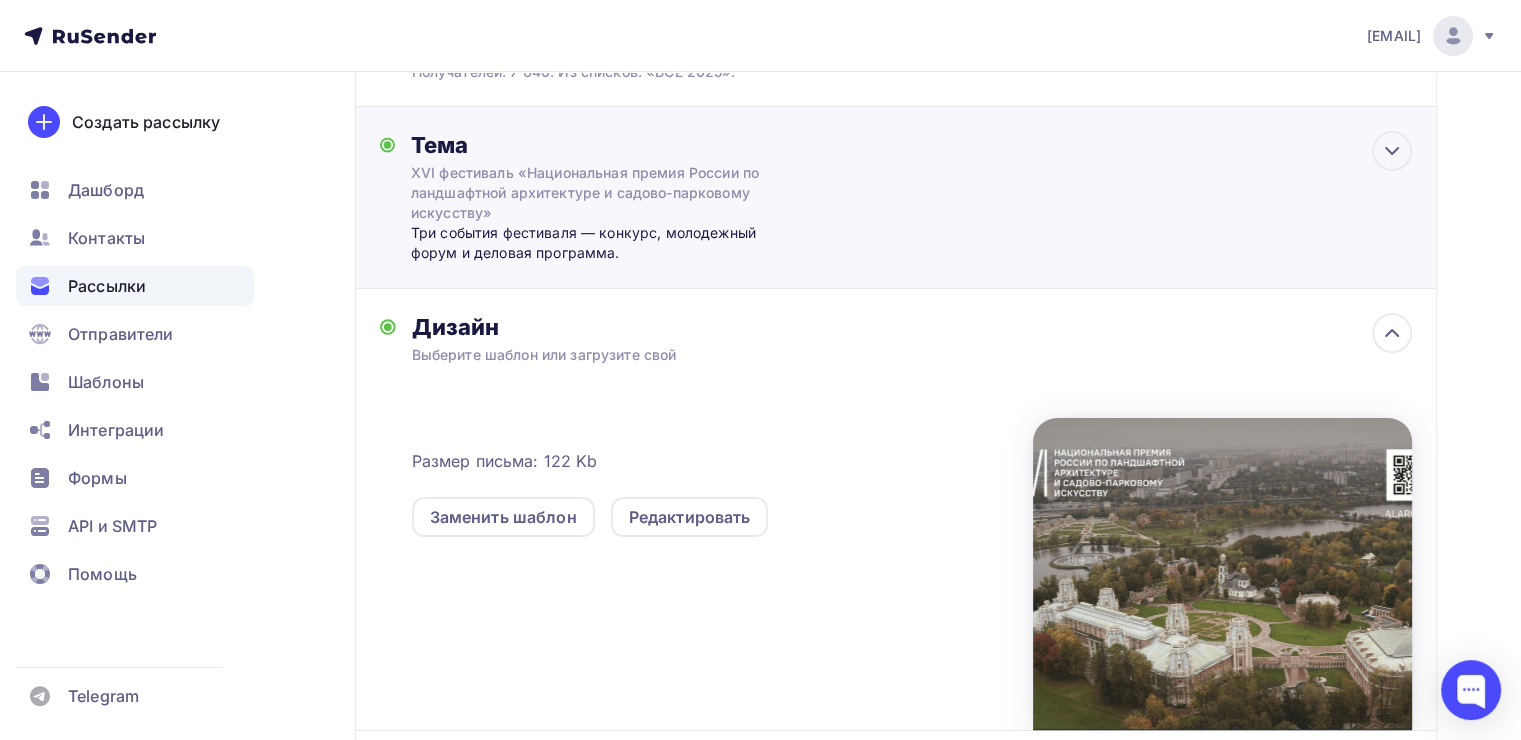 scroll, scrollTop: 0, scrollLeft: 0, axis: both 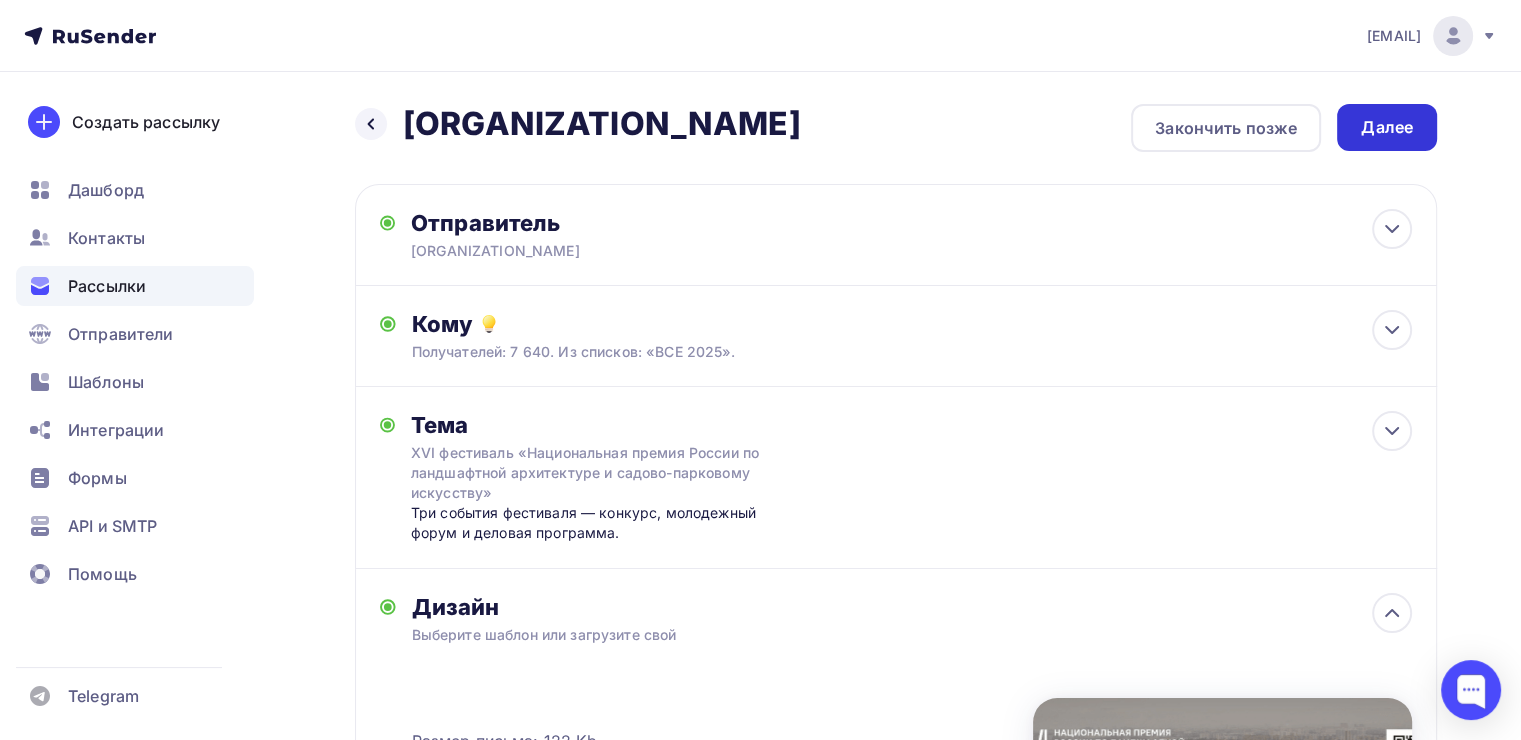 click on "Далее" at bounding box center [1387, 127] 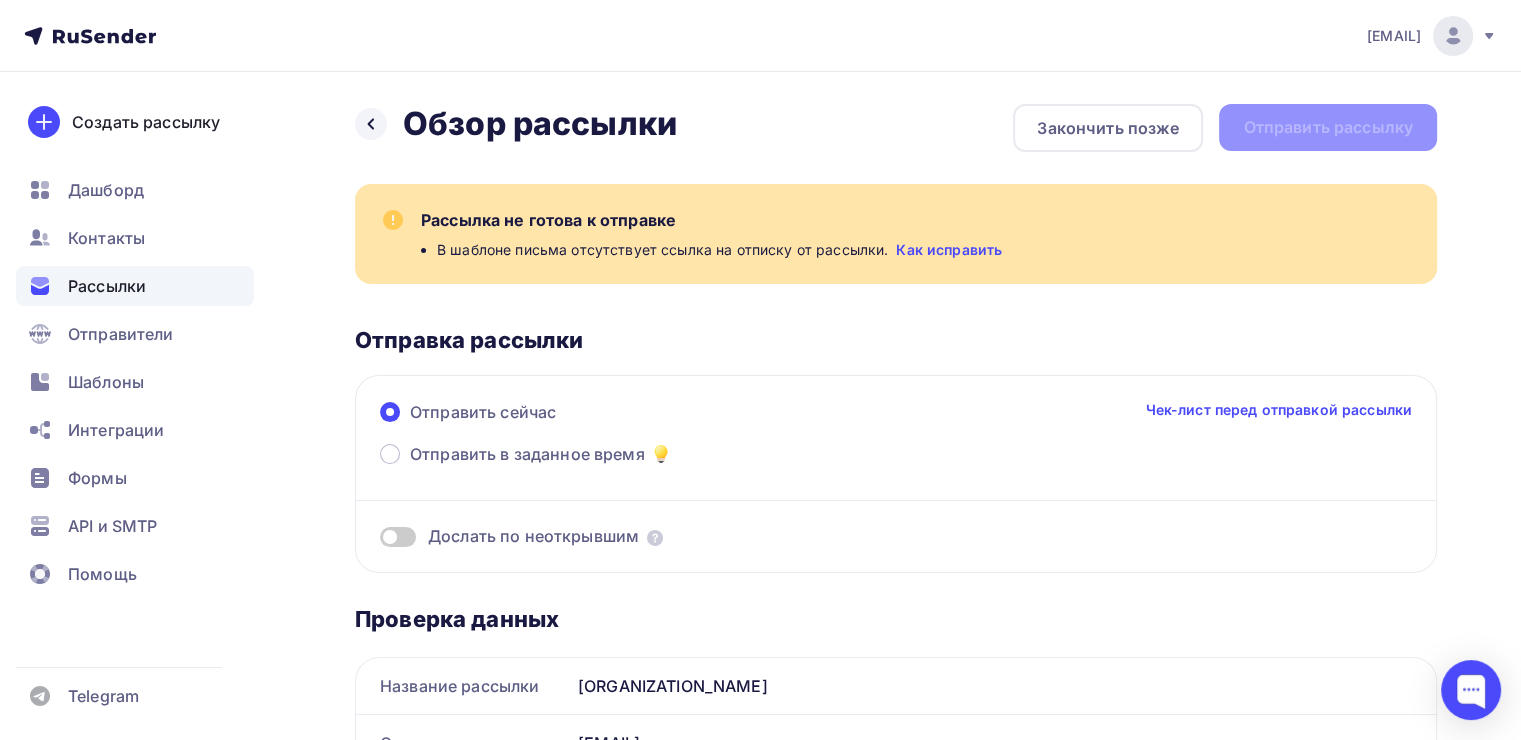scroll, scrollTop: 0, scrollLeft: 0, axis: both 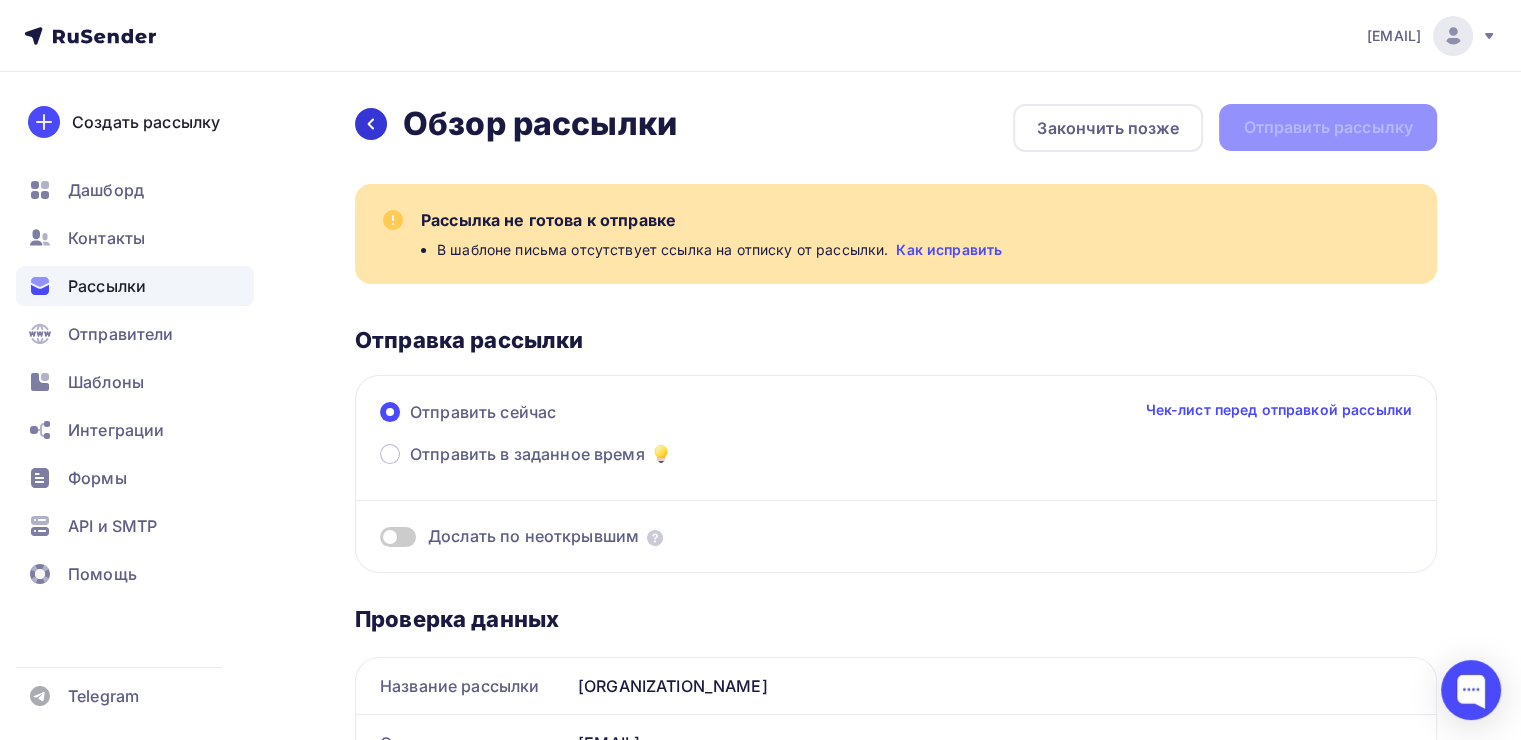 click 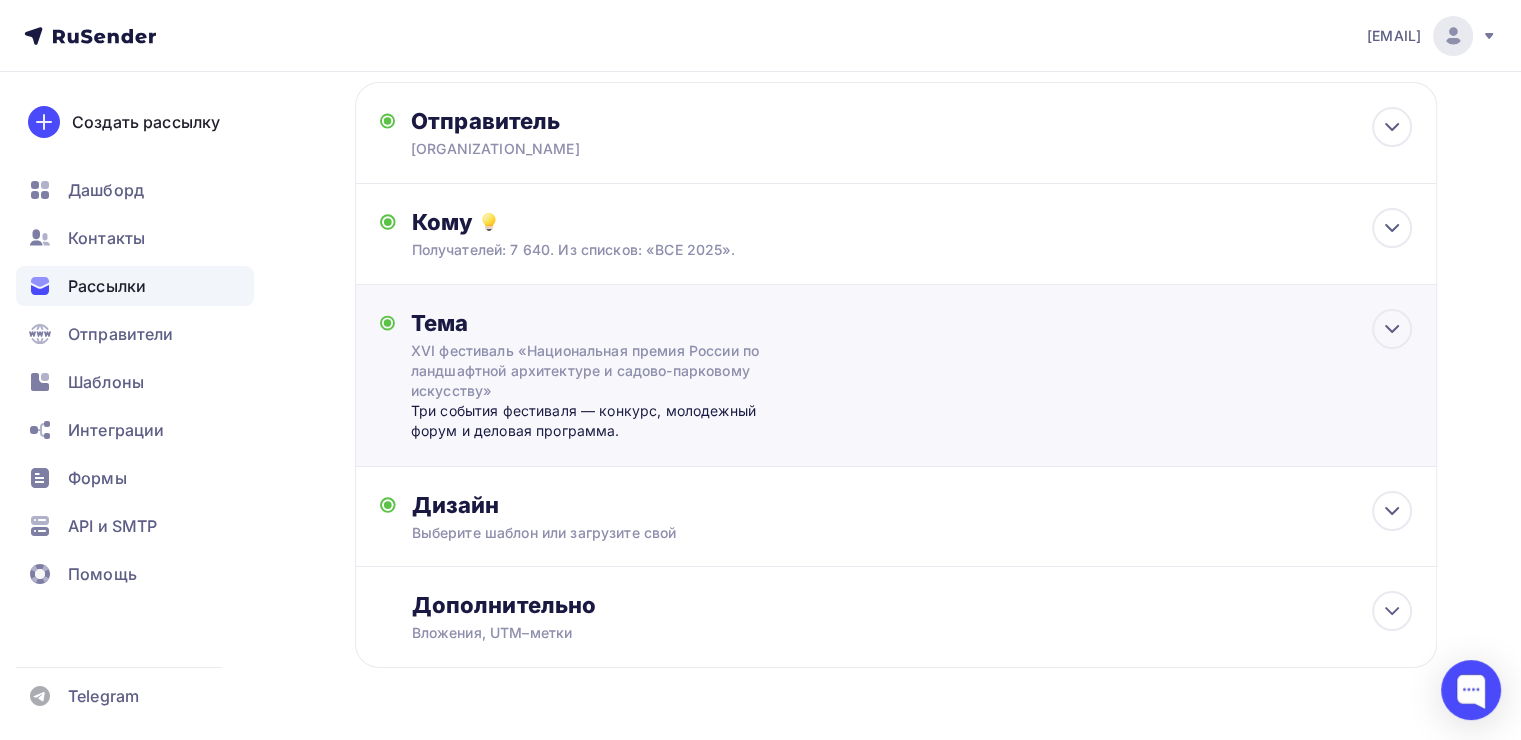 scroll, scrollTop: 156, scrollLeft: 0, axis: vertical 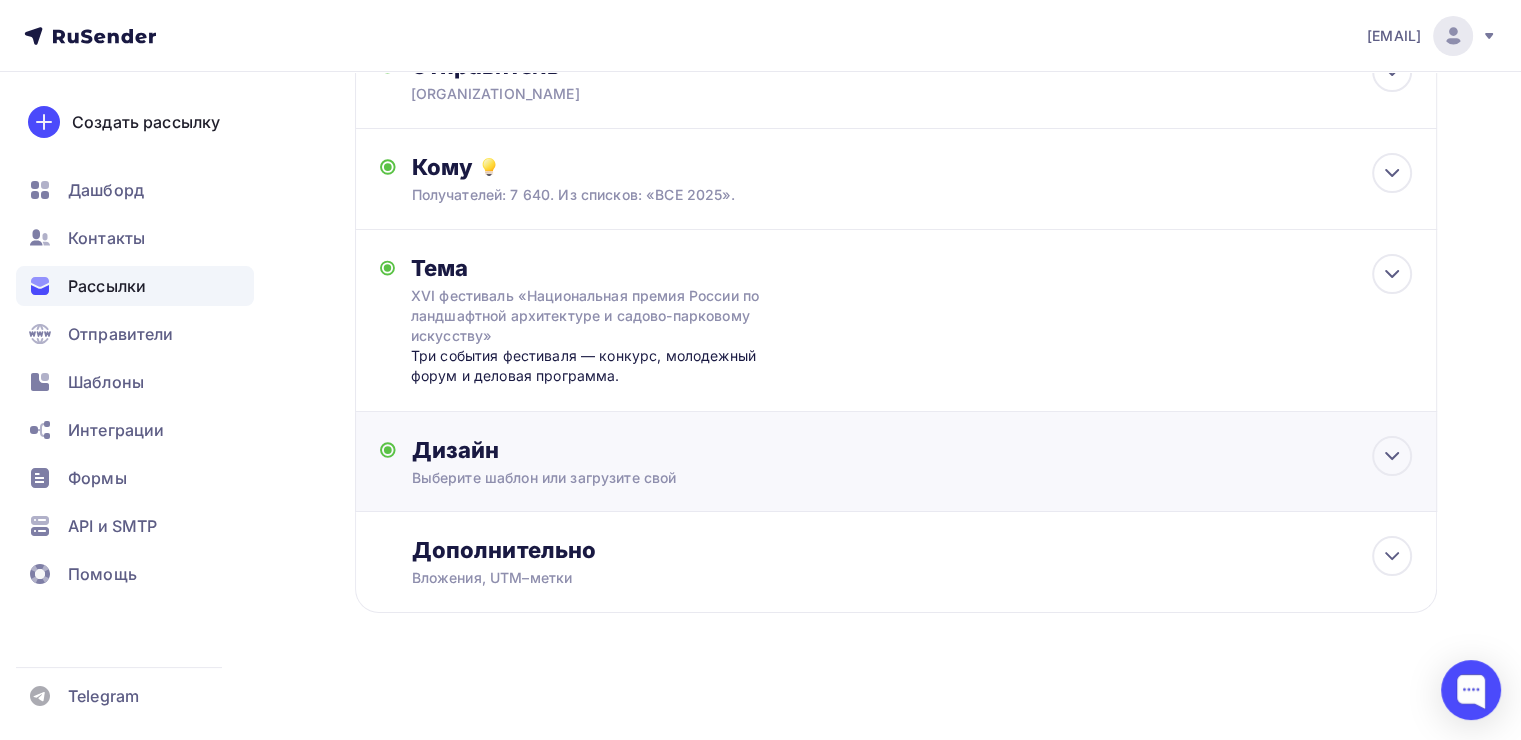 click on "Выберите шаблон или загрузите свой" at bounding box center (862, 478) 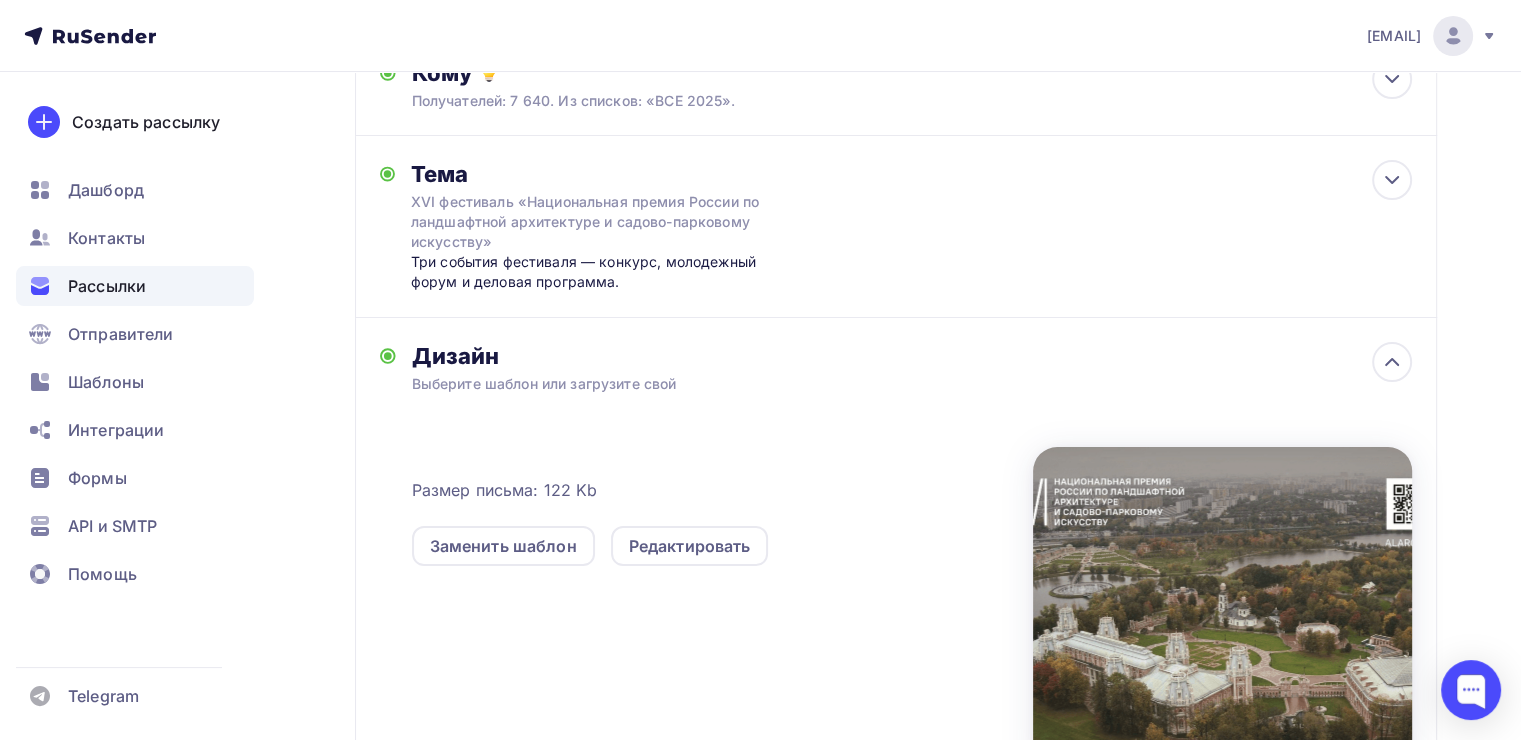 scroll, scrollTop: 356, scrollLeft: 0, axis: vertical 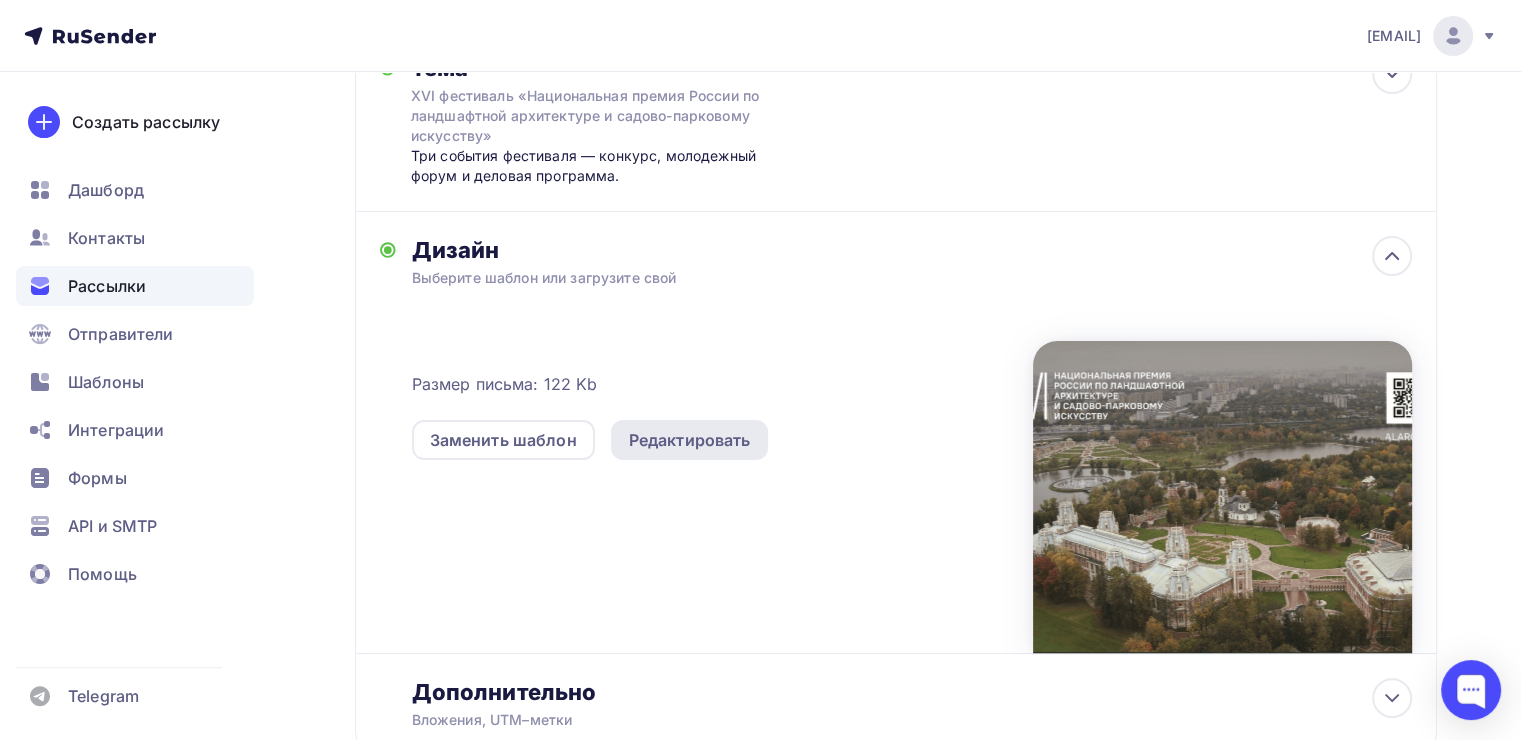 click on "Редактировать" at bounding box center [690, 440] 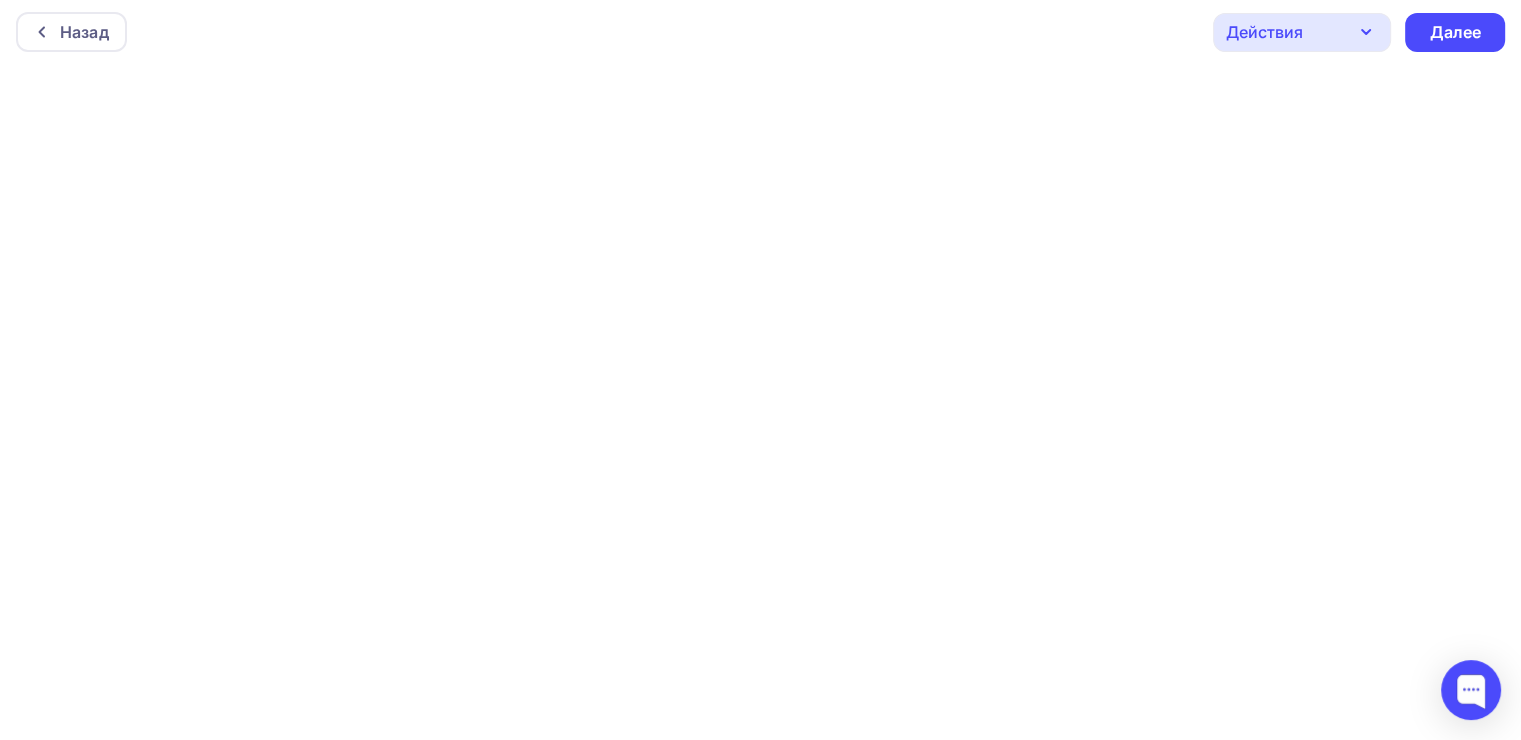 scroll, scrollTop: 4, scrollLeft: 0, axis: vertical 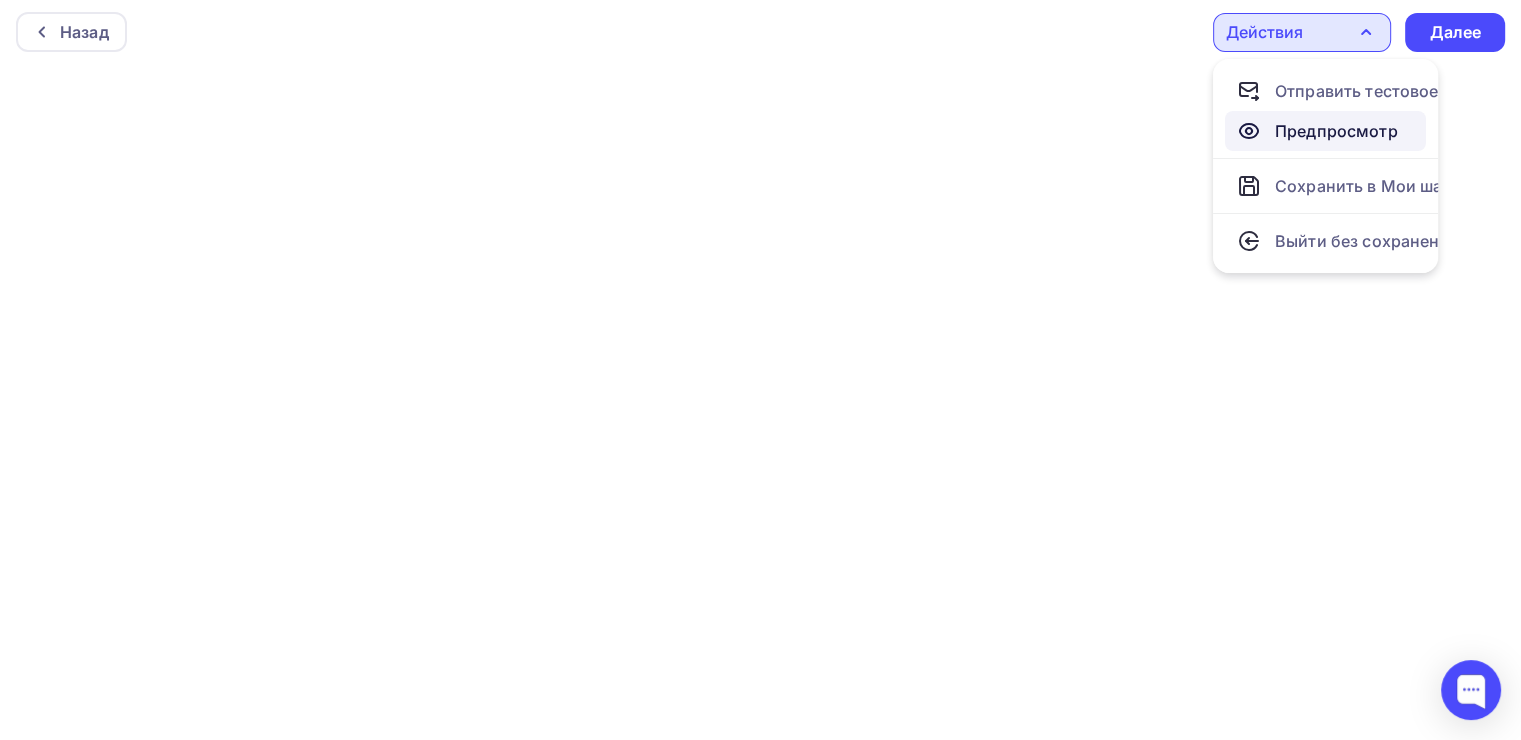 click on "Предпросмотр" at bounding box center (1336, 131) 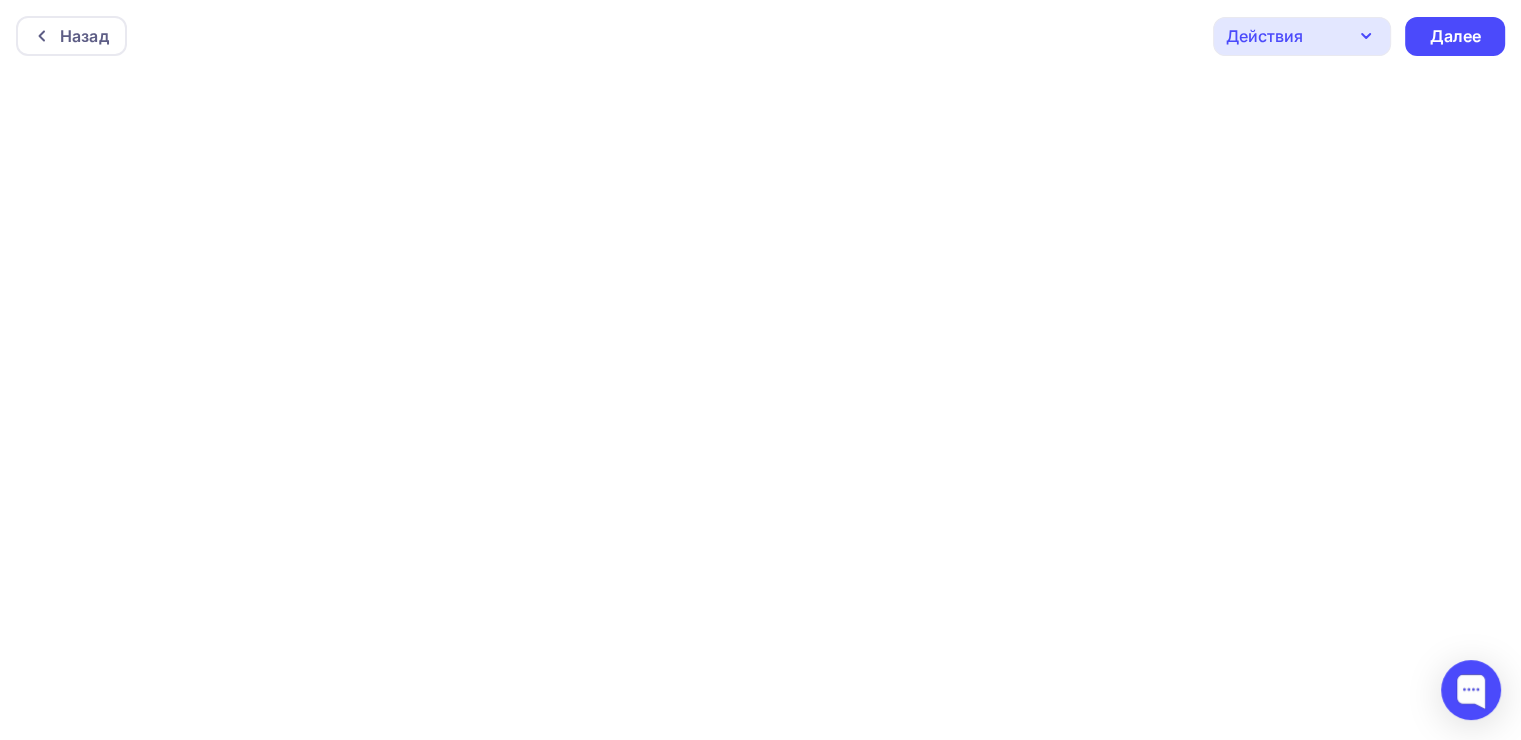 scroll, scrollTop: 4, scrollLeft: 0, axis: vertical 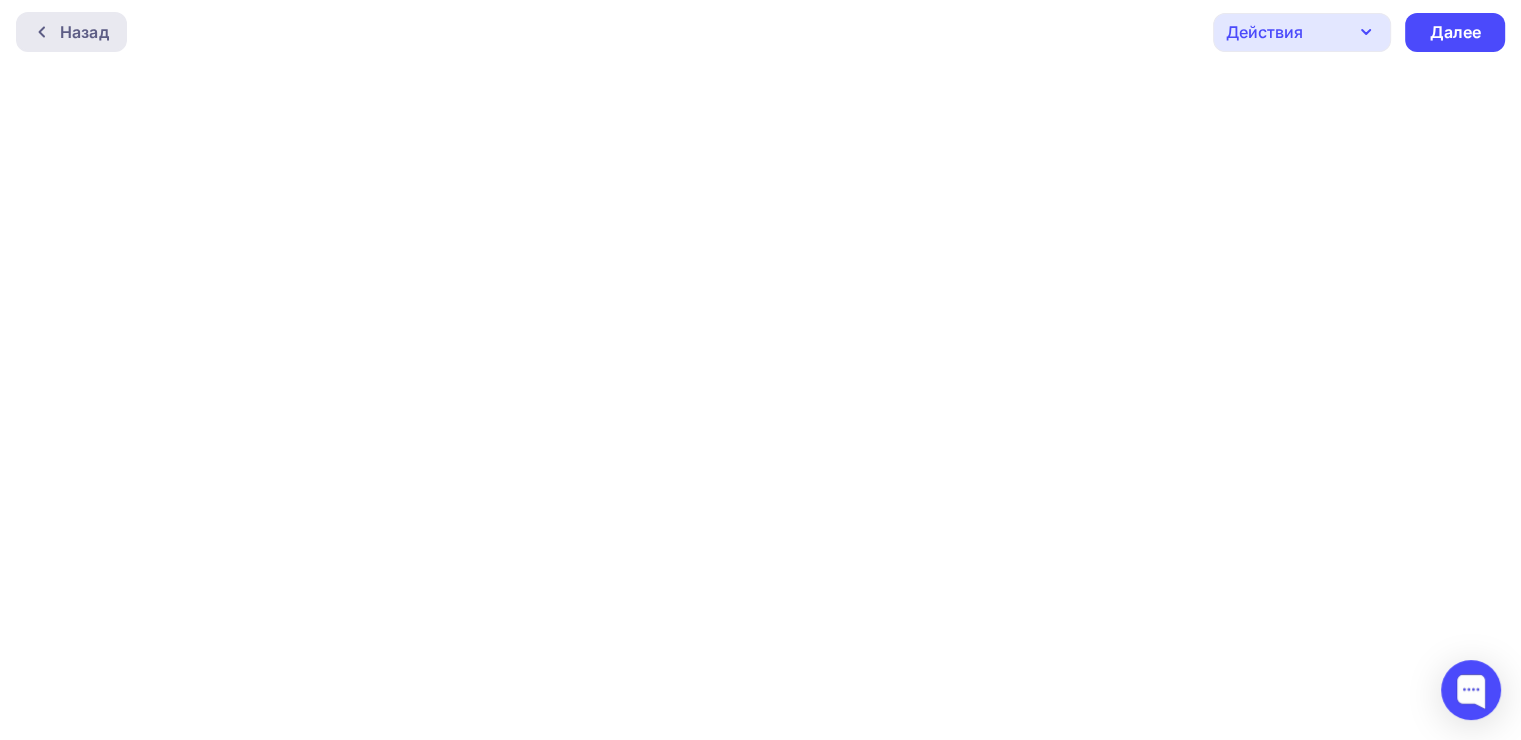 click on "Назад" at bounding box center [84, 32] 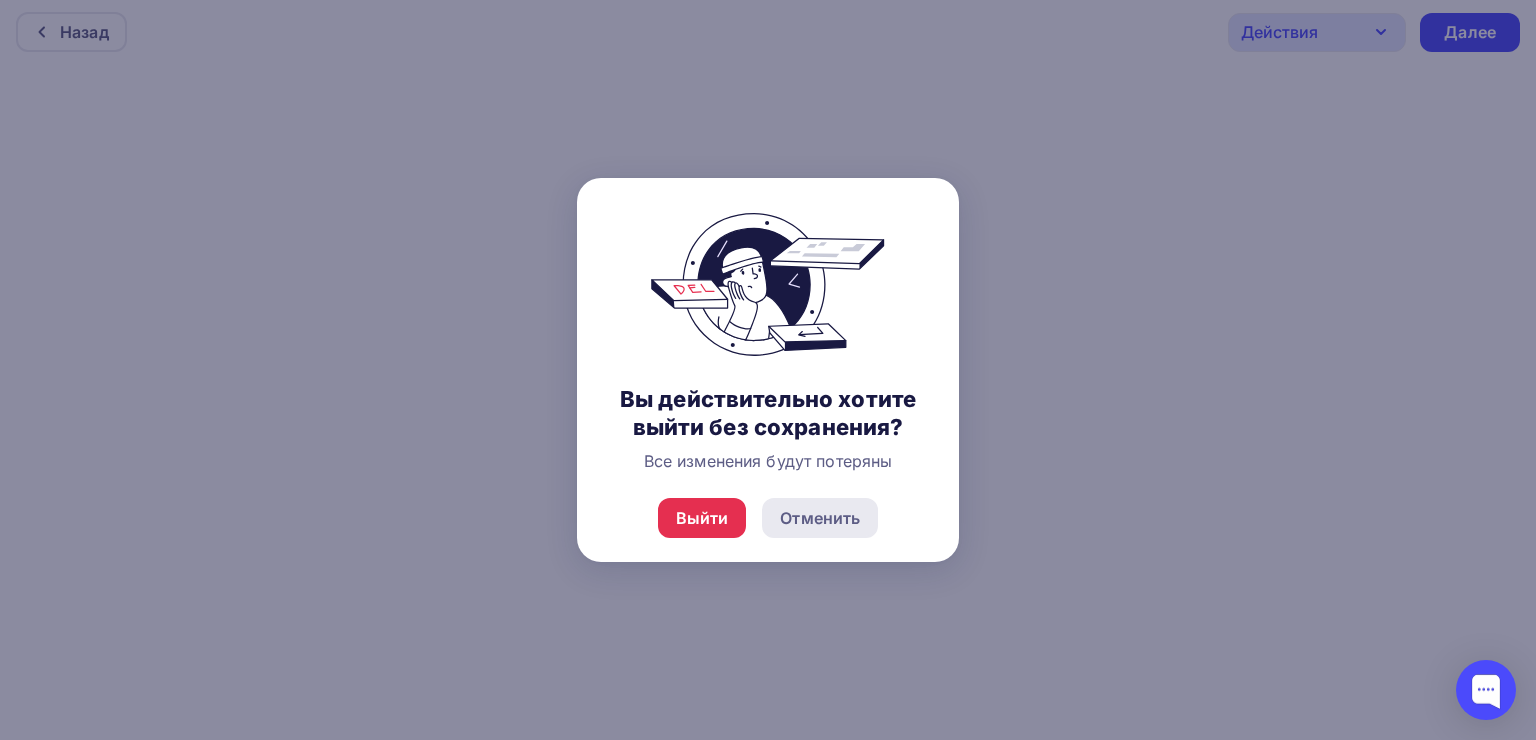 click on "Отменить" at bounding box center [820, 518] 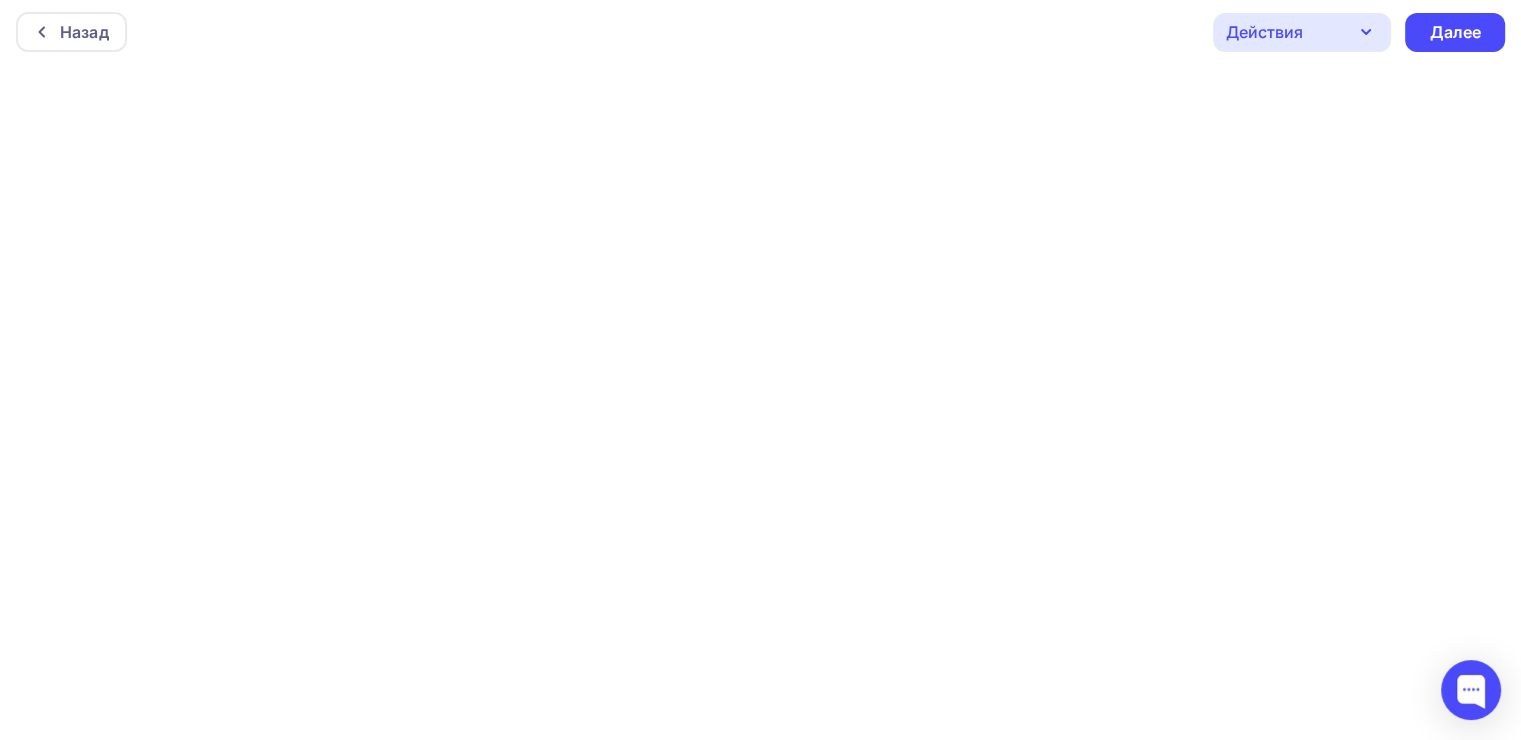 click on "Действия" at bounding box center (1302, 32) 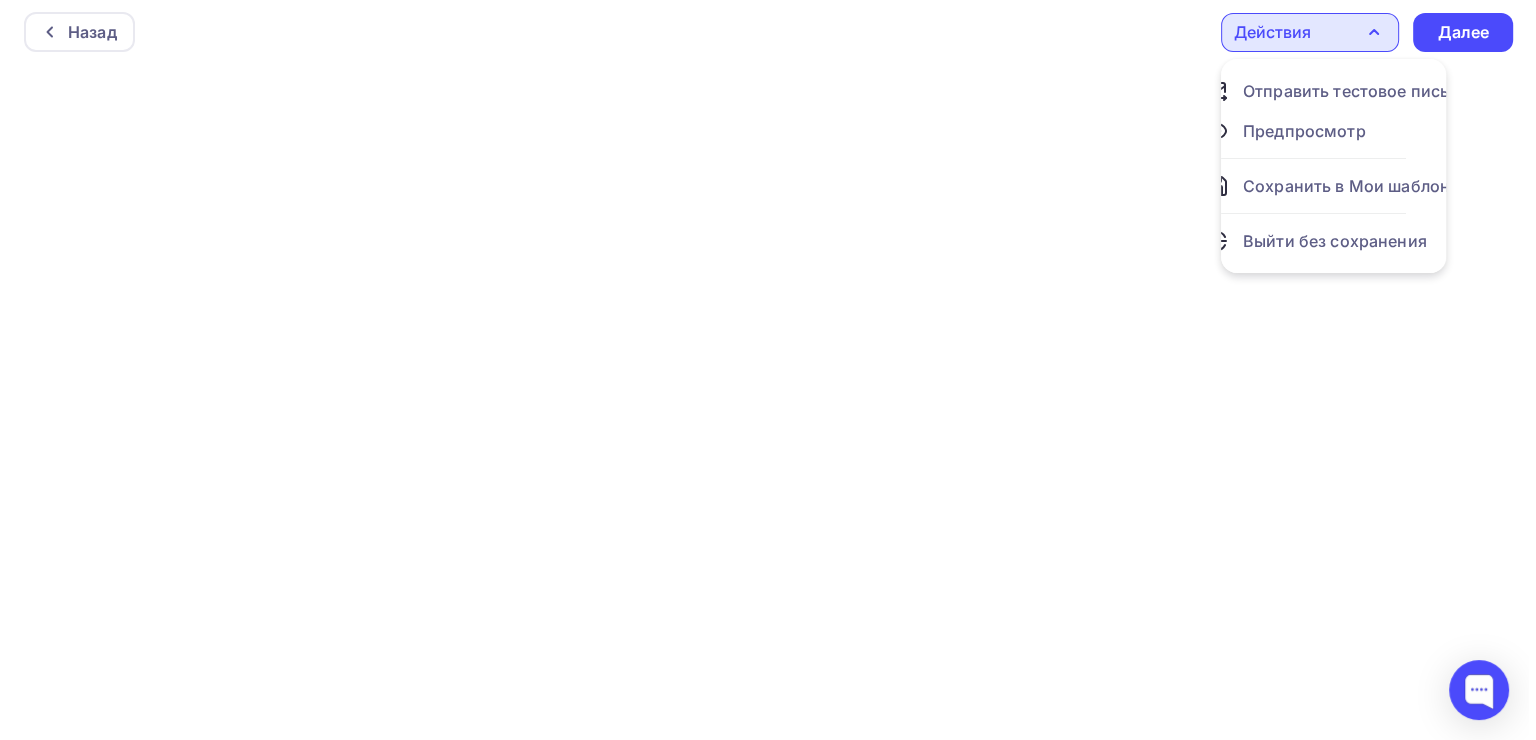 scroll, scrollTop: 0, scrollLeft: 45, axis: horizontal 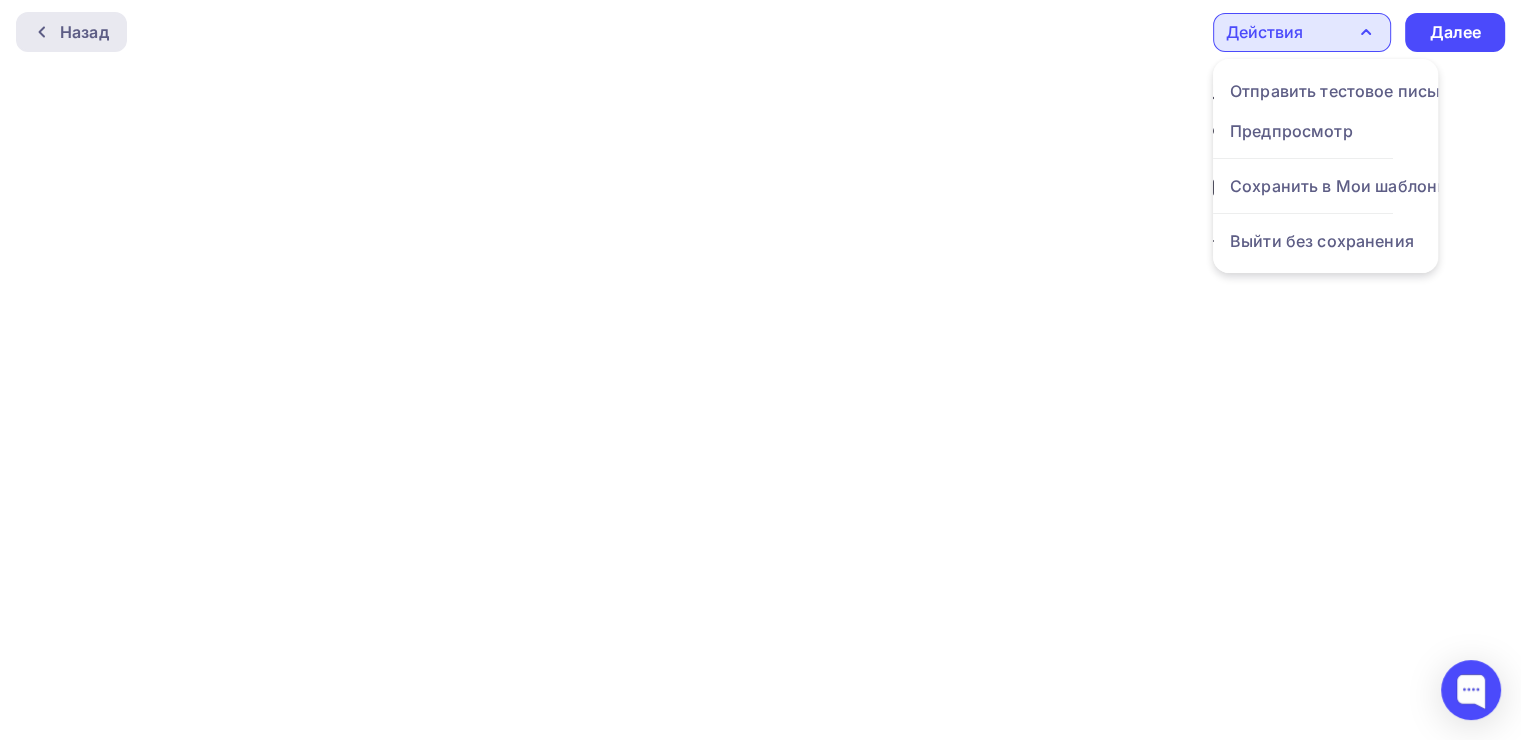 click on "Назад" at bounding box center [71, 32] 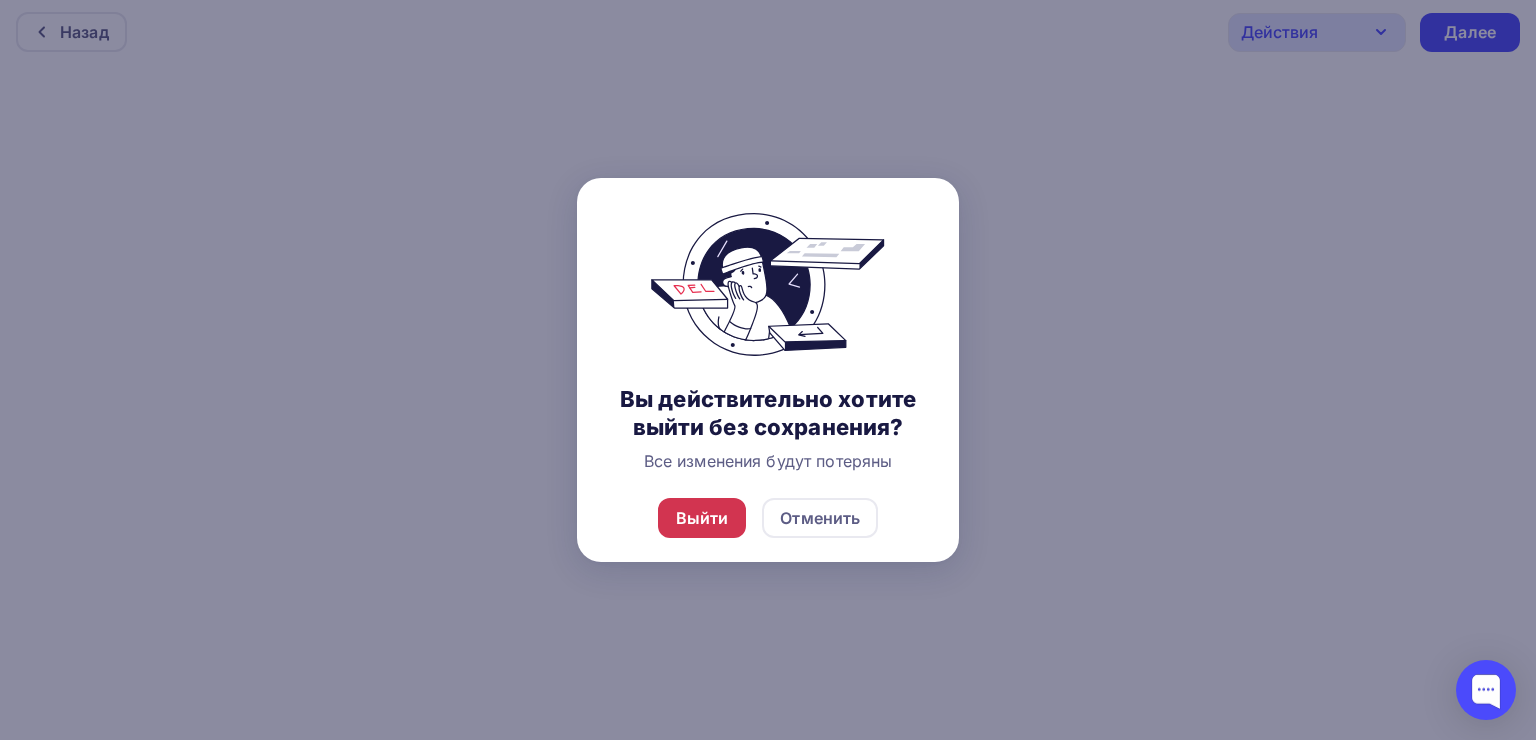 click on "Выйти" at bounding box center [702, 518] 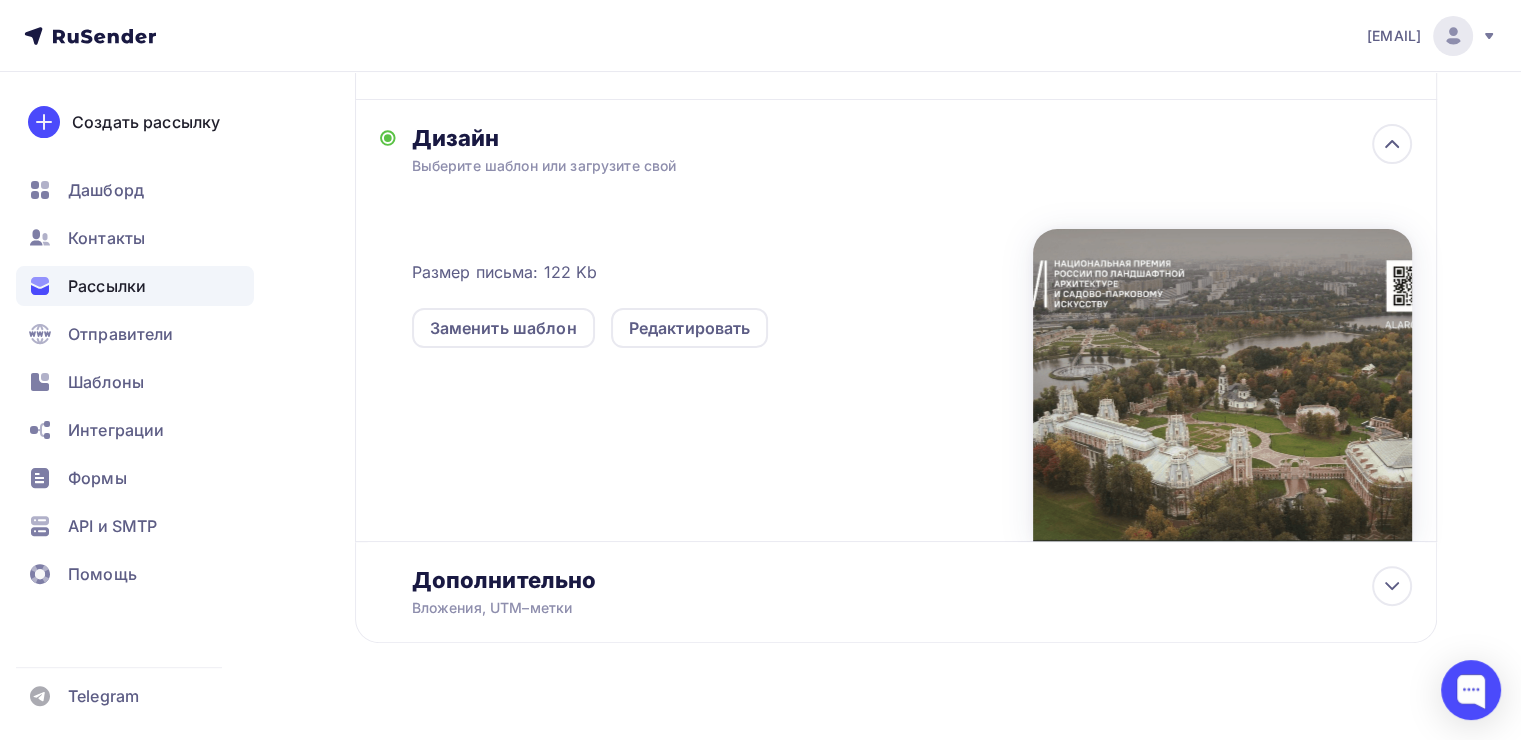 scroll, scrollTop: 472, scrollLeft: 0, axis: vertical 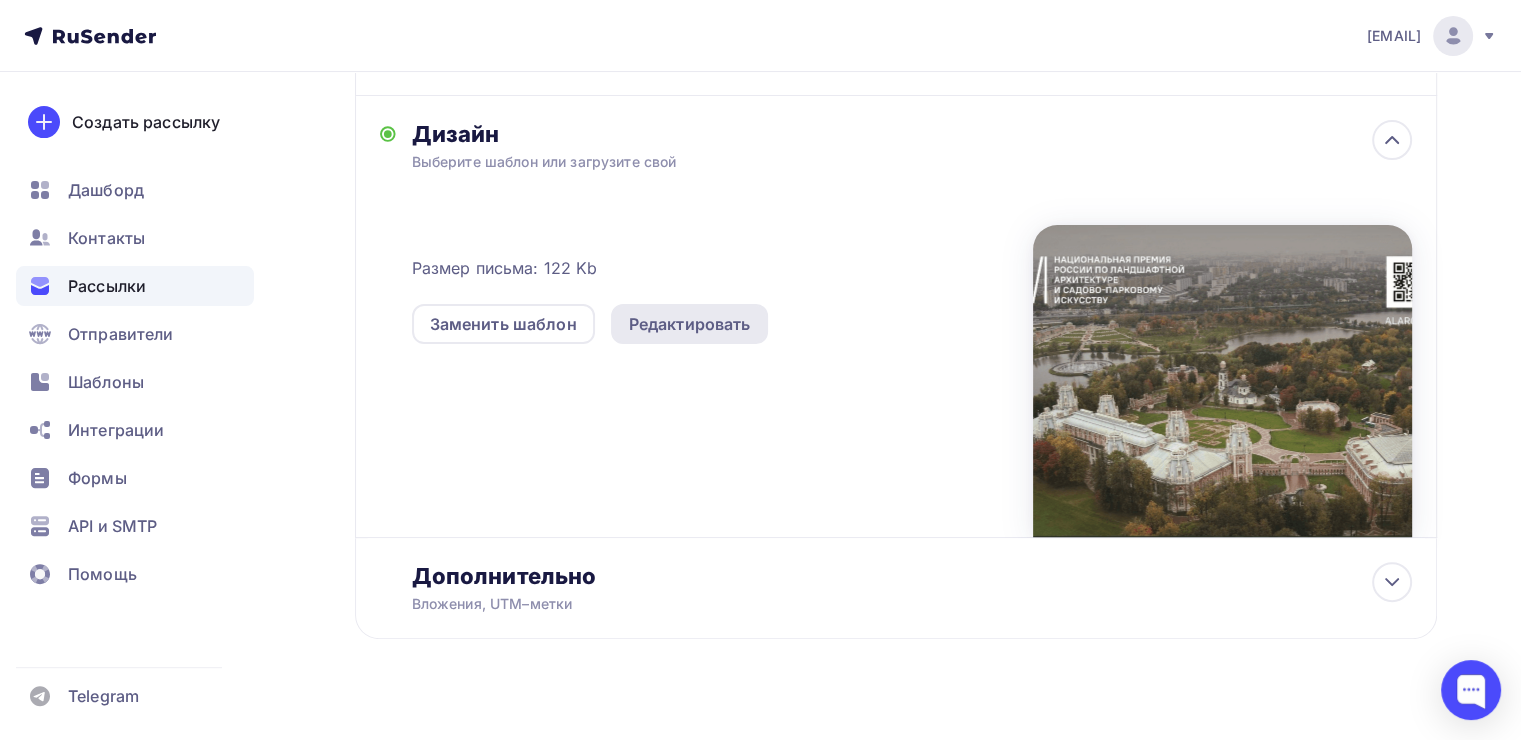 click on "Редактировать" at bounding box center (690, 324) 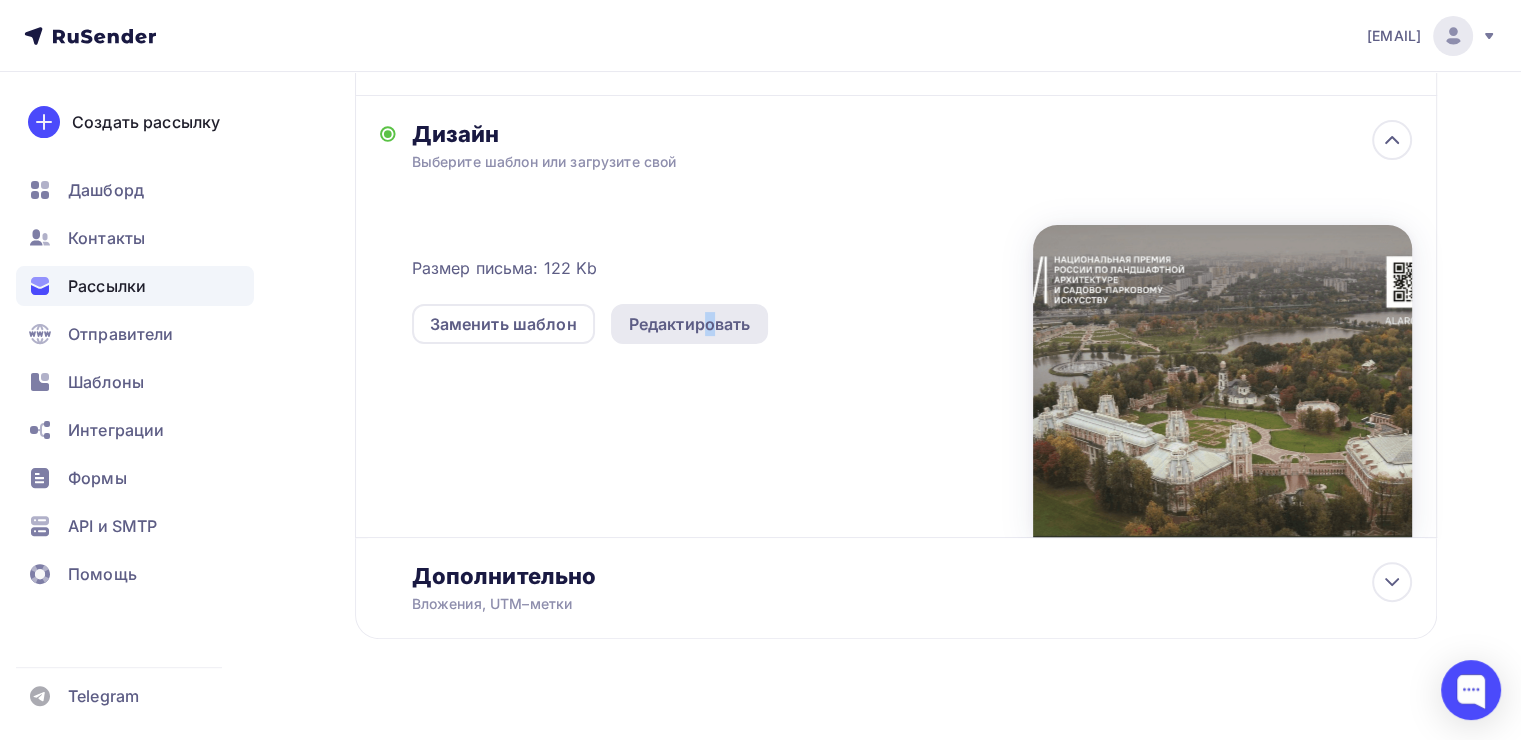 scroll, scrollTop: 0, scrollLeft: 0, axis: both 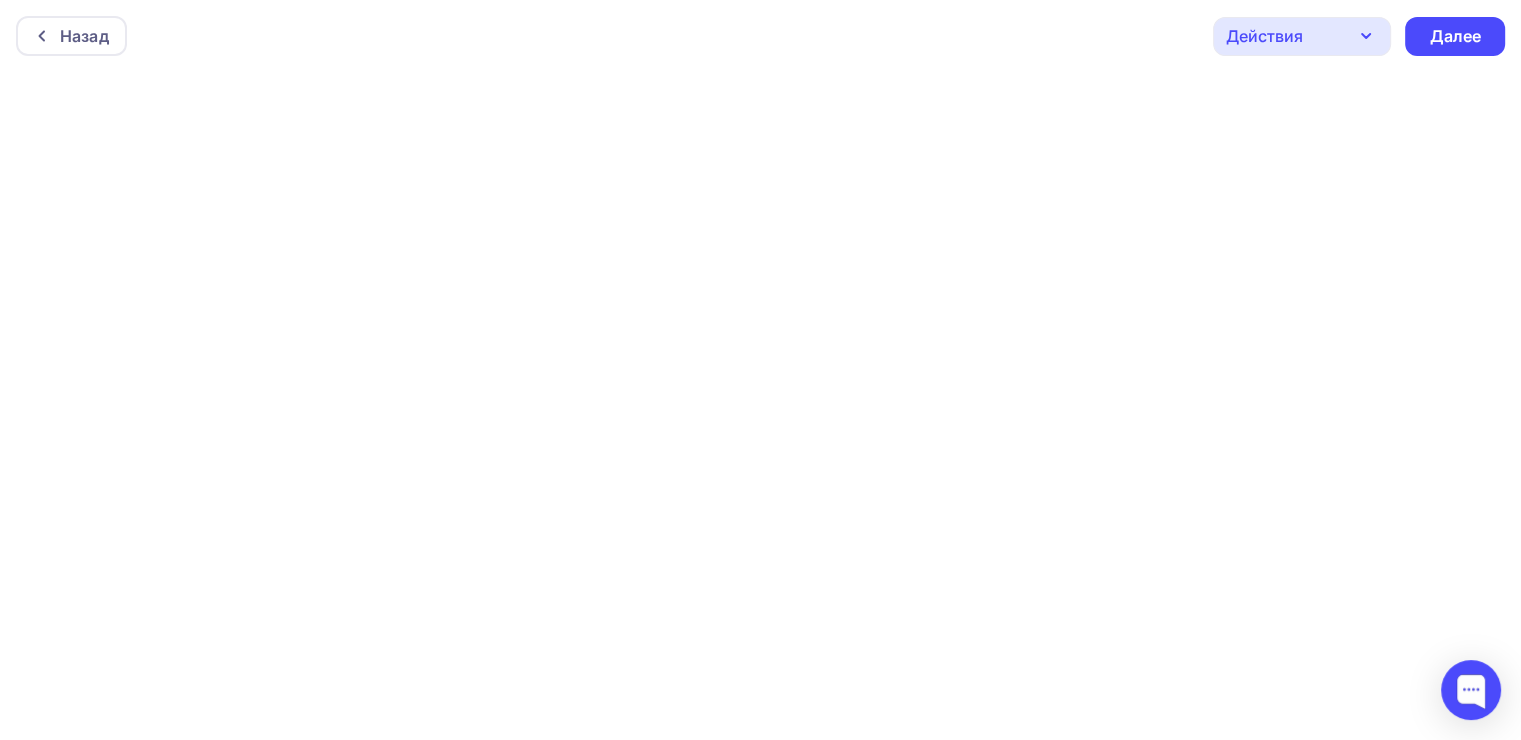 click on "Действия" at bounding box center (1302, 36) 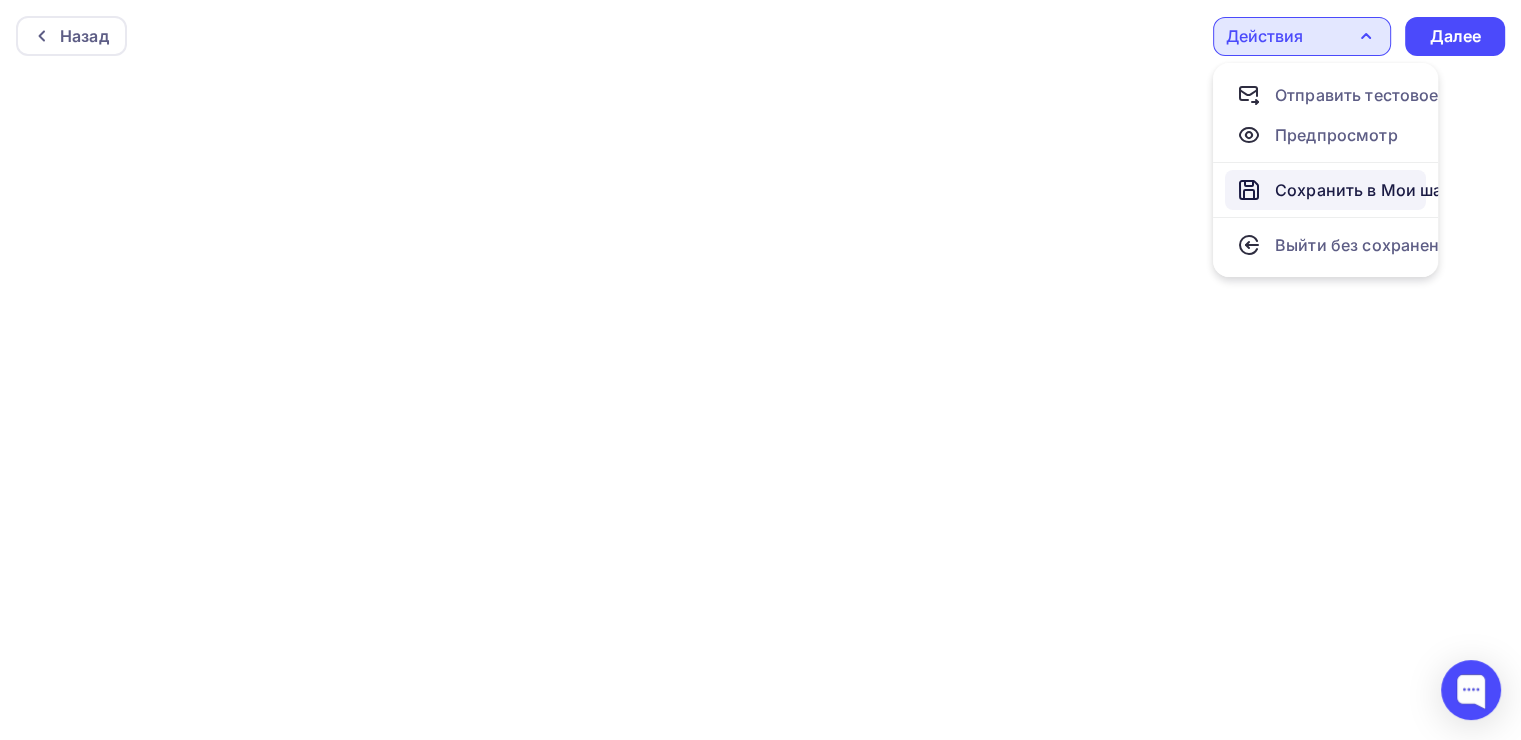 click on "Сохранить в Мои шаблоны" at bounding box center [1384, 190] 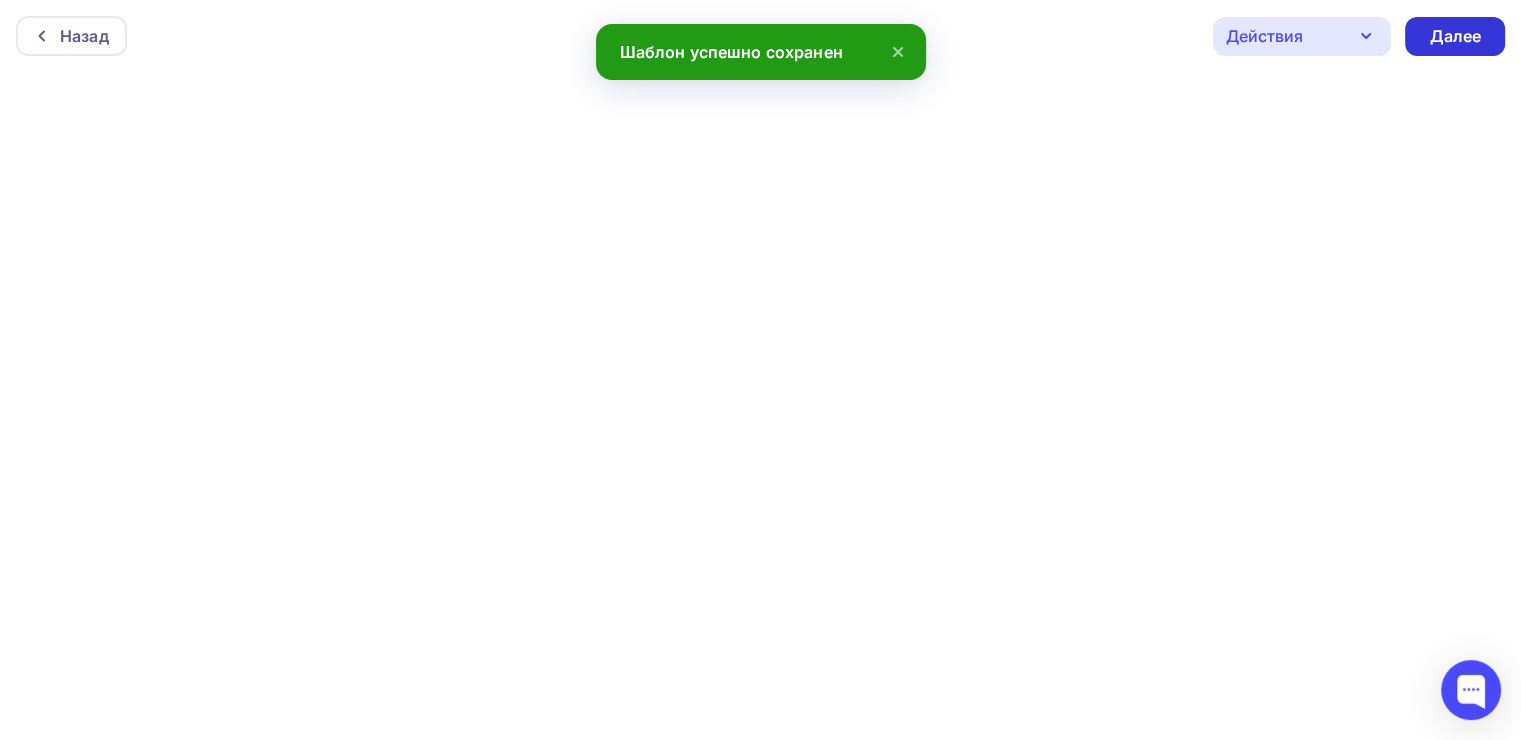 click on "Далее" at bounding box center [1455, 36] 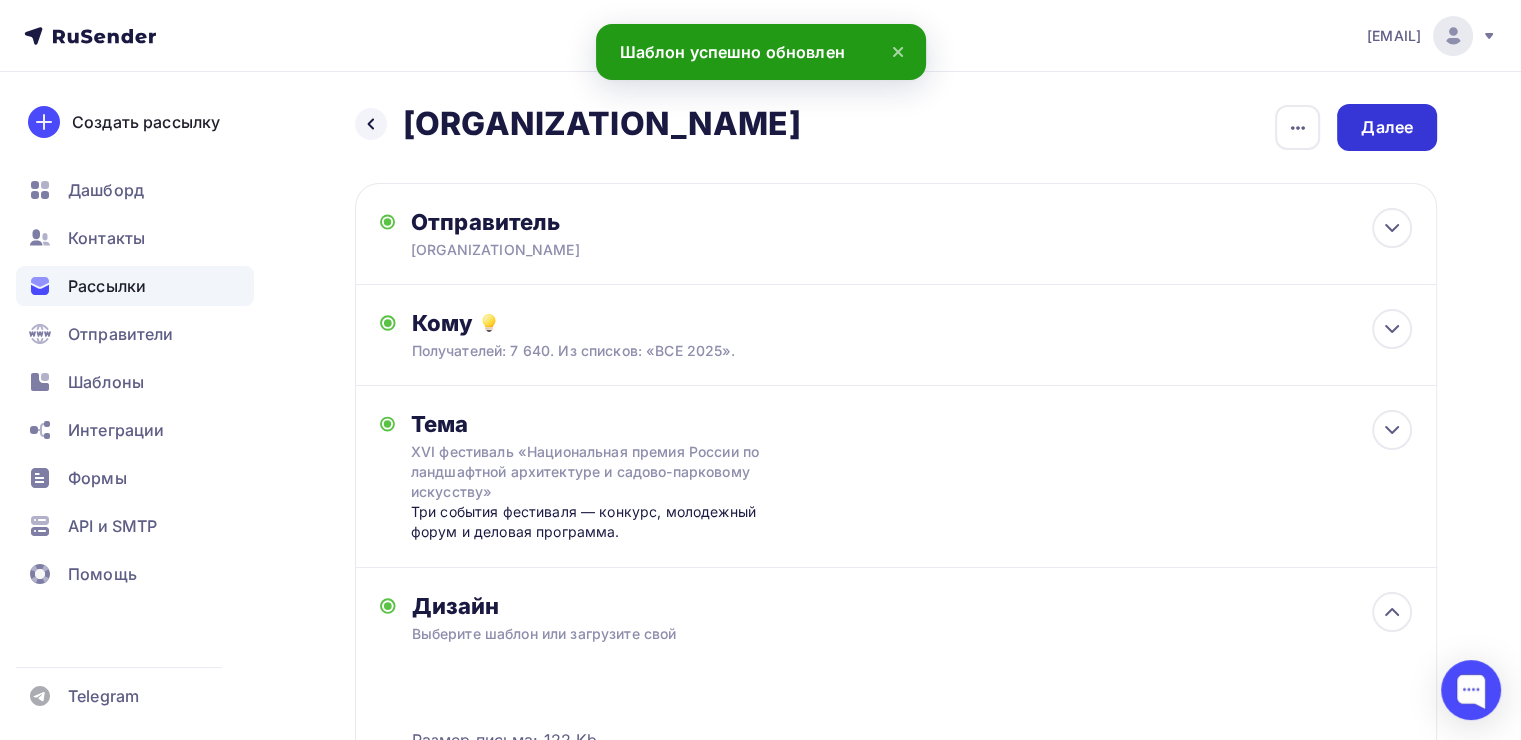 click on "Далее" at bounding box center [1387, 127] 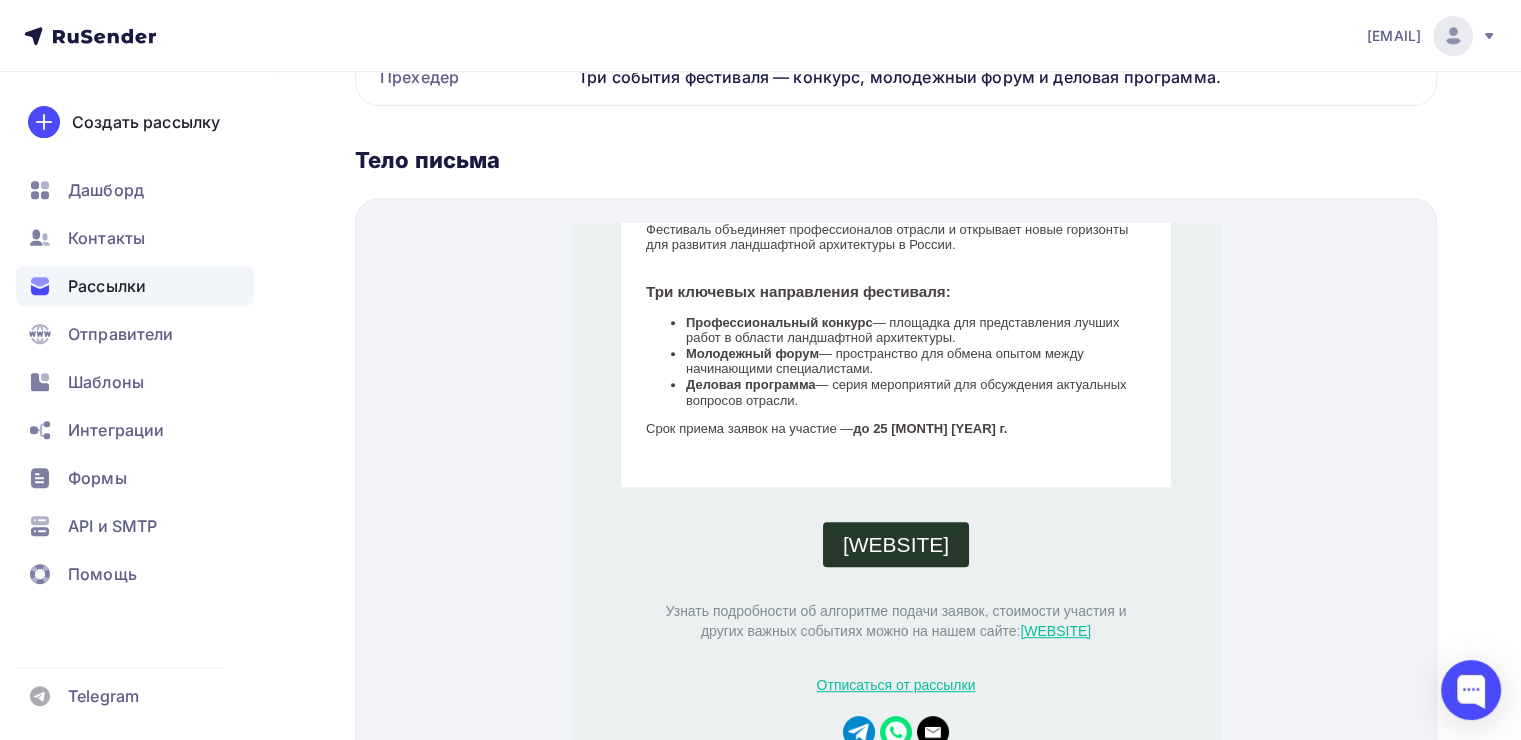 scroll, scrollTop: 917, scrollLeft: 0, axis: vertical 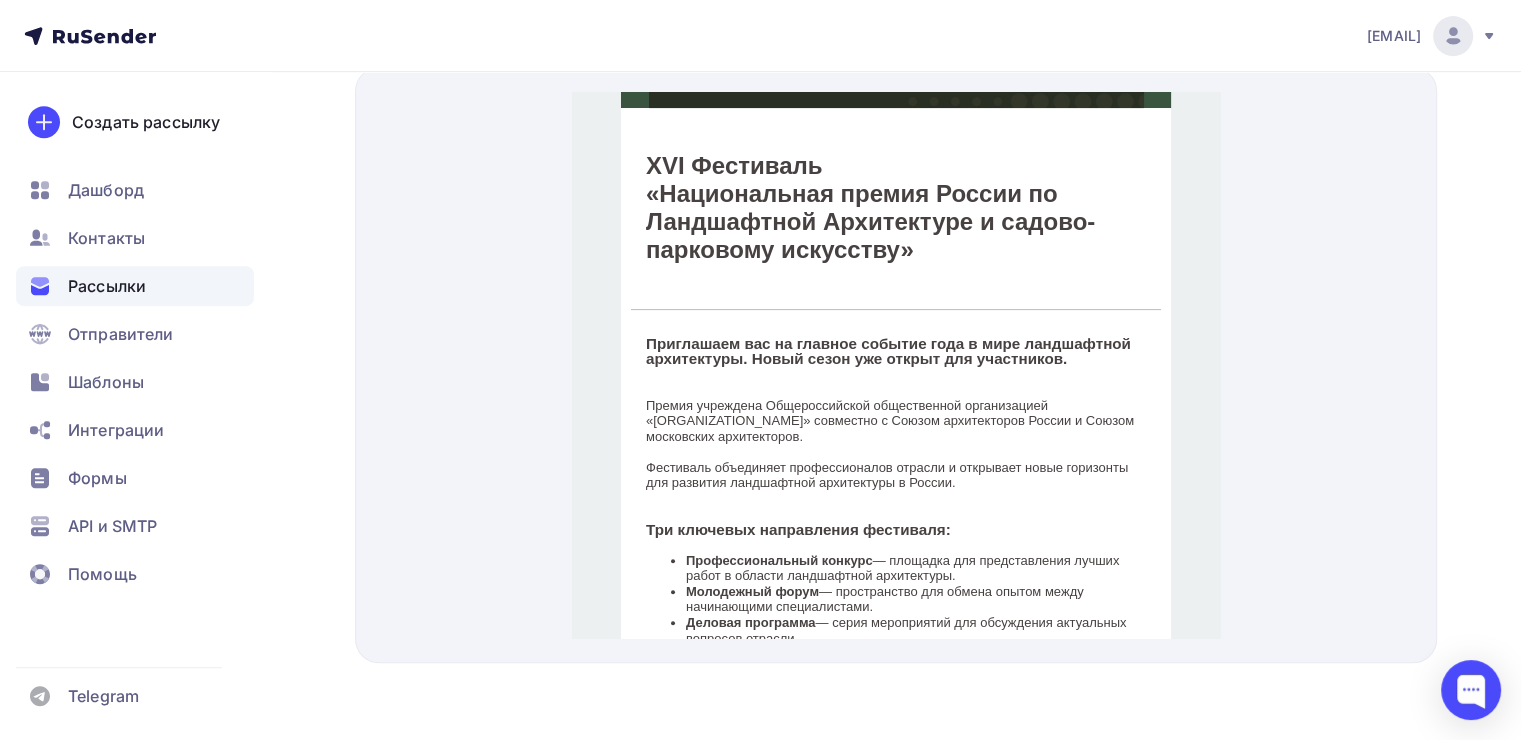 drag, startPoint x: 1212, startPoint y: 509, endPoint x: 1792, endPoint y: 468, distance: 581.4473 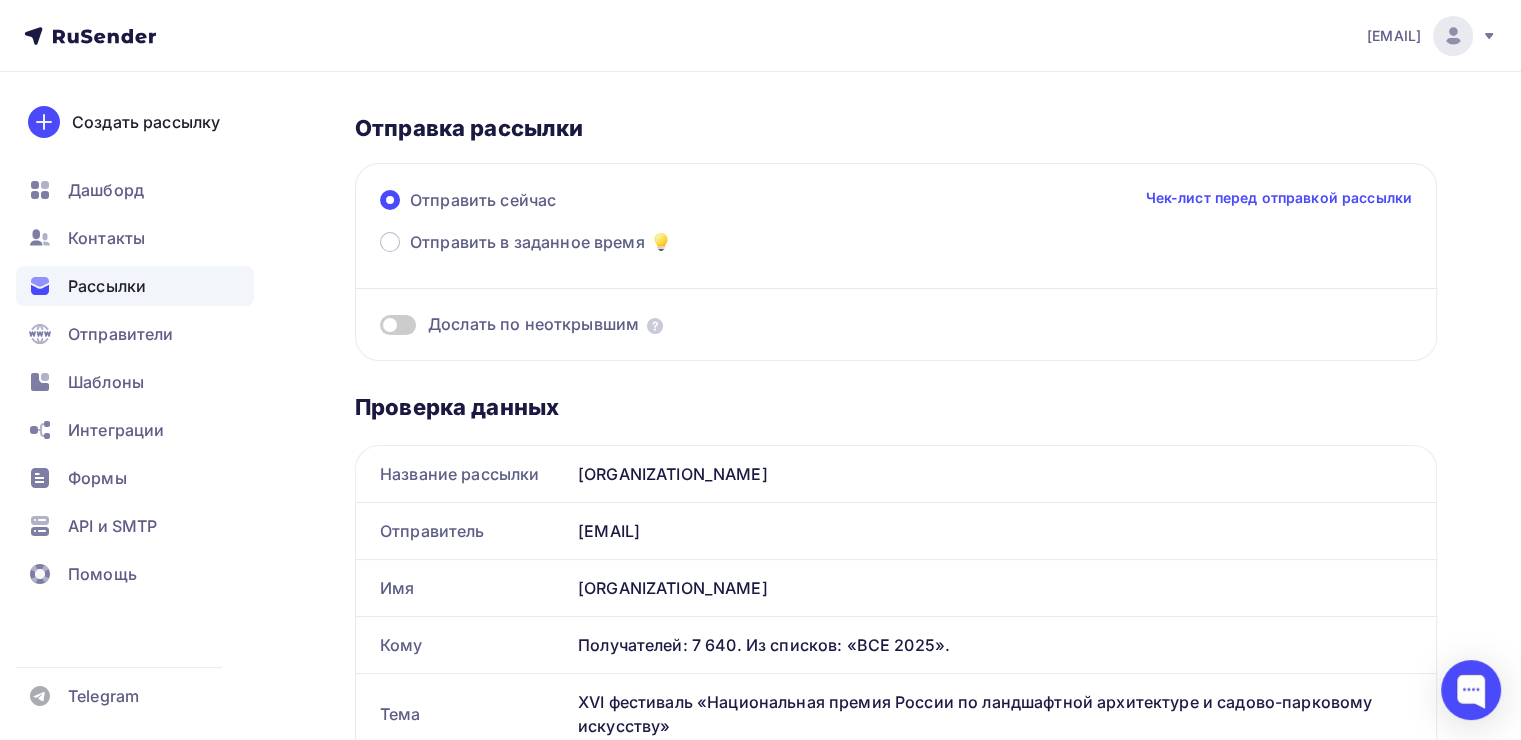 scroll, scrollTop: 0, scrollLeft: 0, axis: both 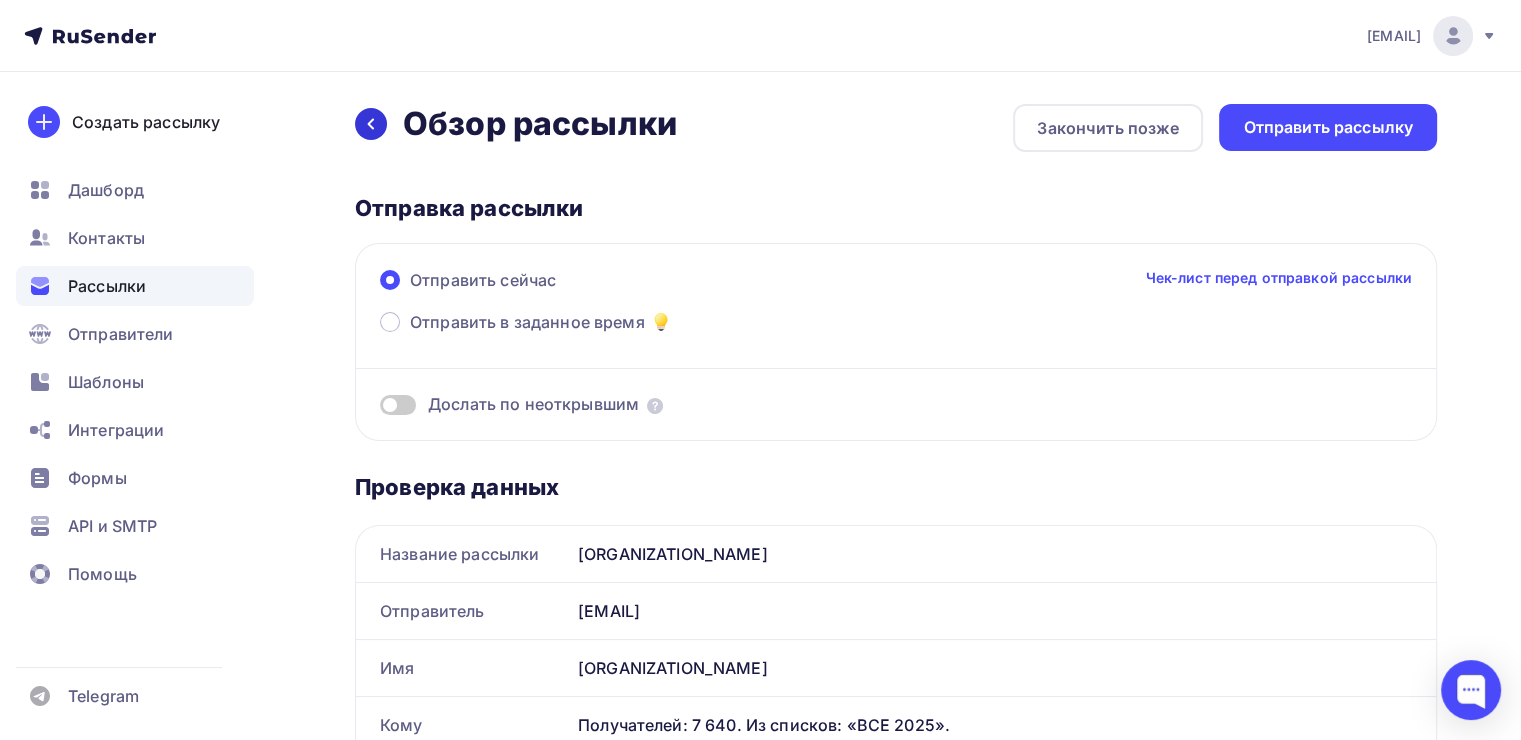 click at bounding box center [371, 124] 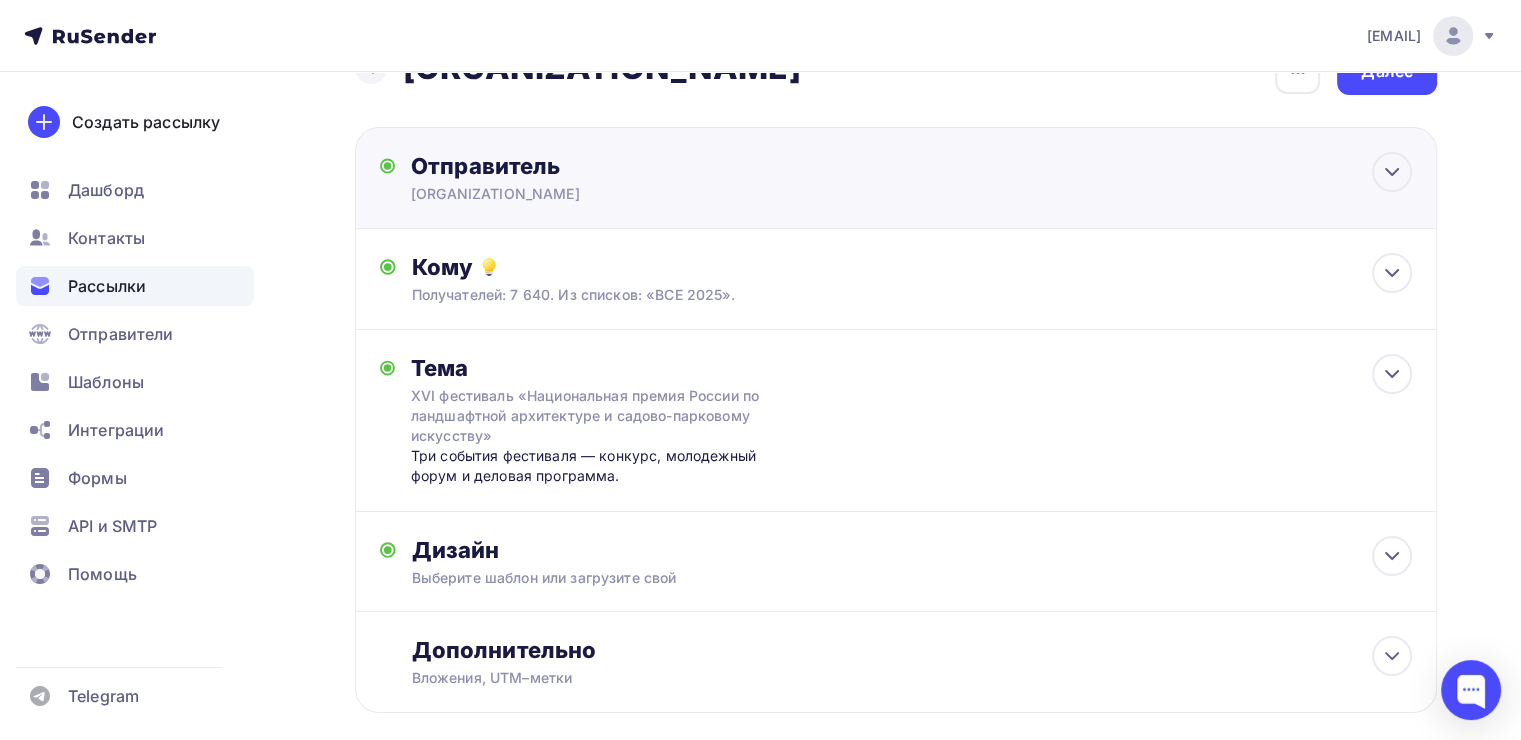 scroll, scrollTop: 156, scrollLeft: 0, axis: vertical 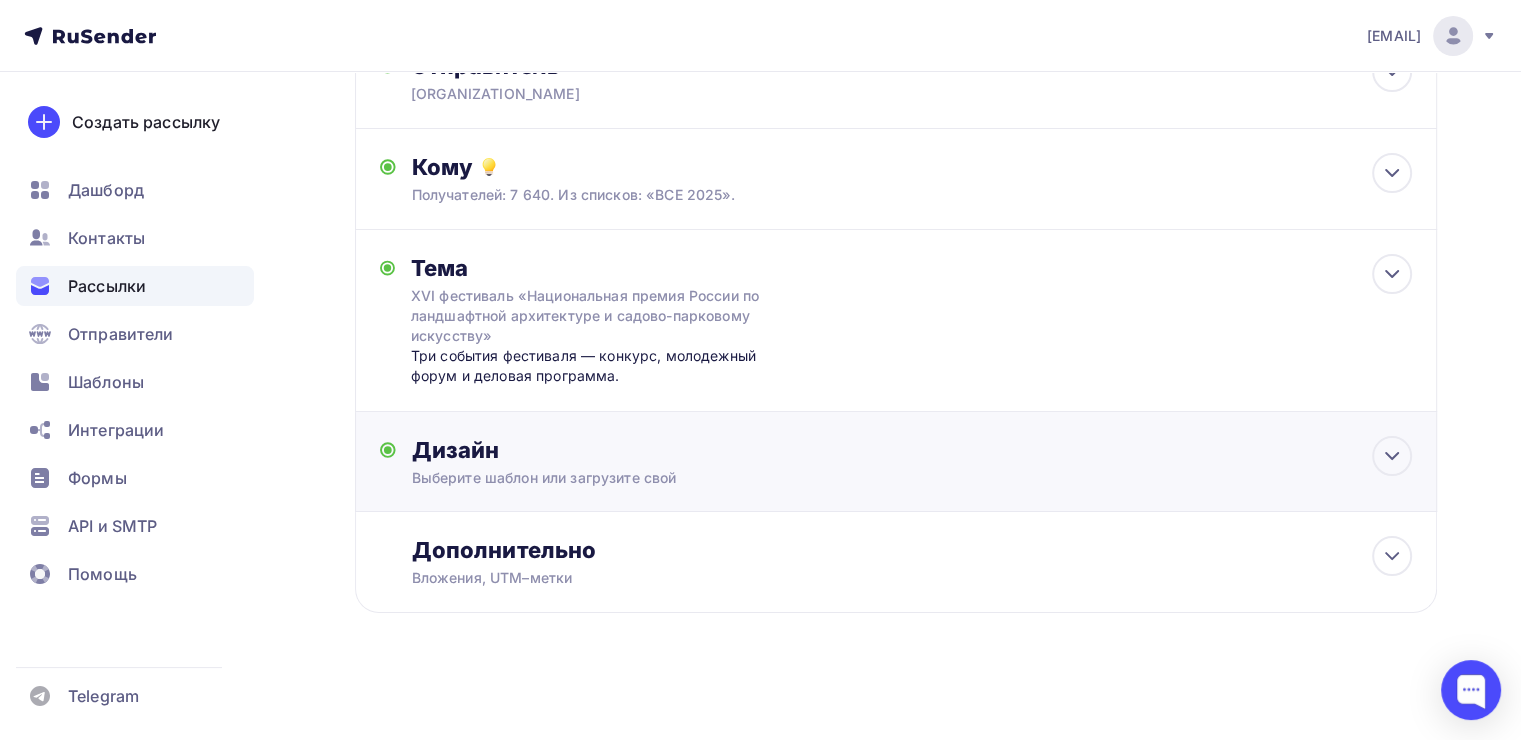 click on "Дизайн" at bounding box center [912, 450] 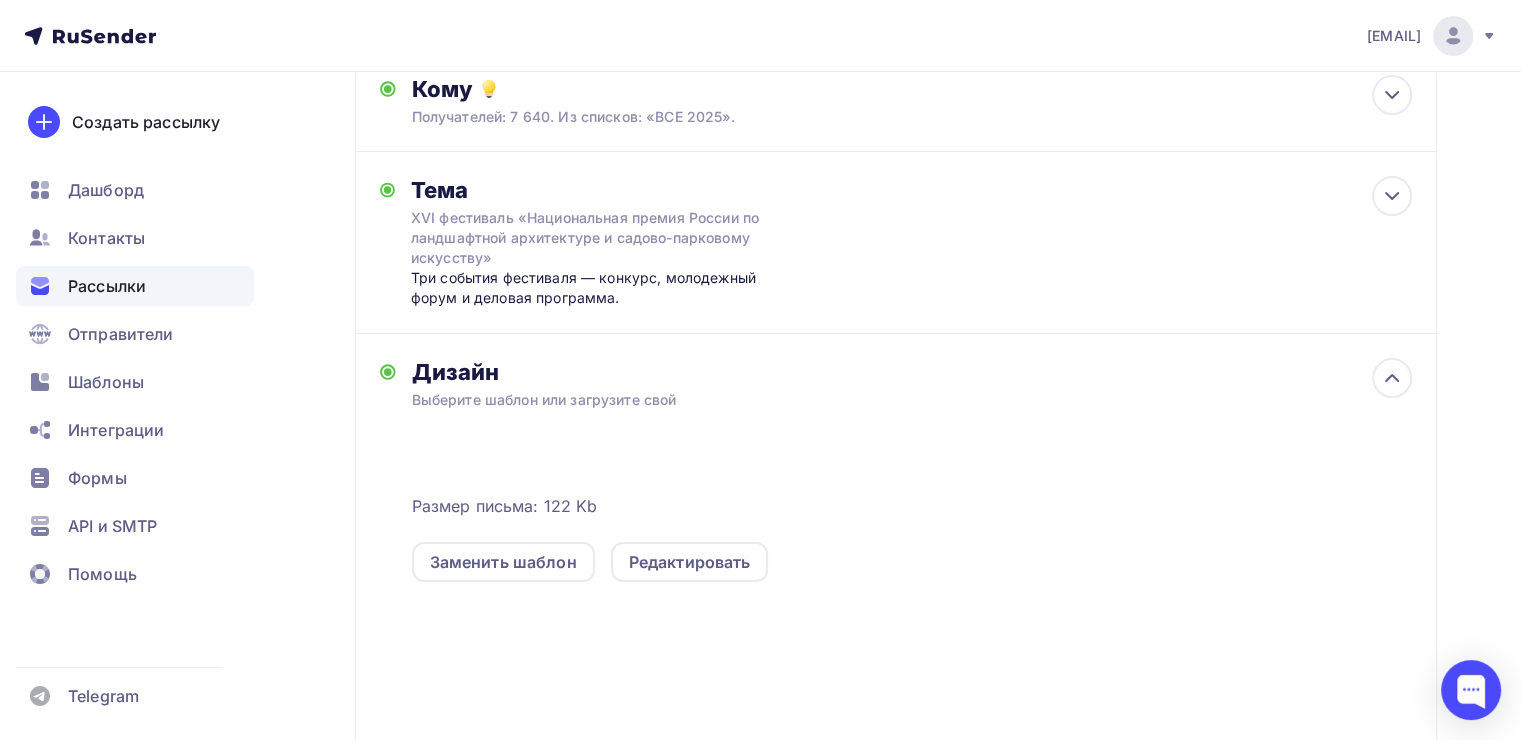 scroll, scrollTop: 456, scrollLeft: 0, axis: vertical 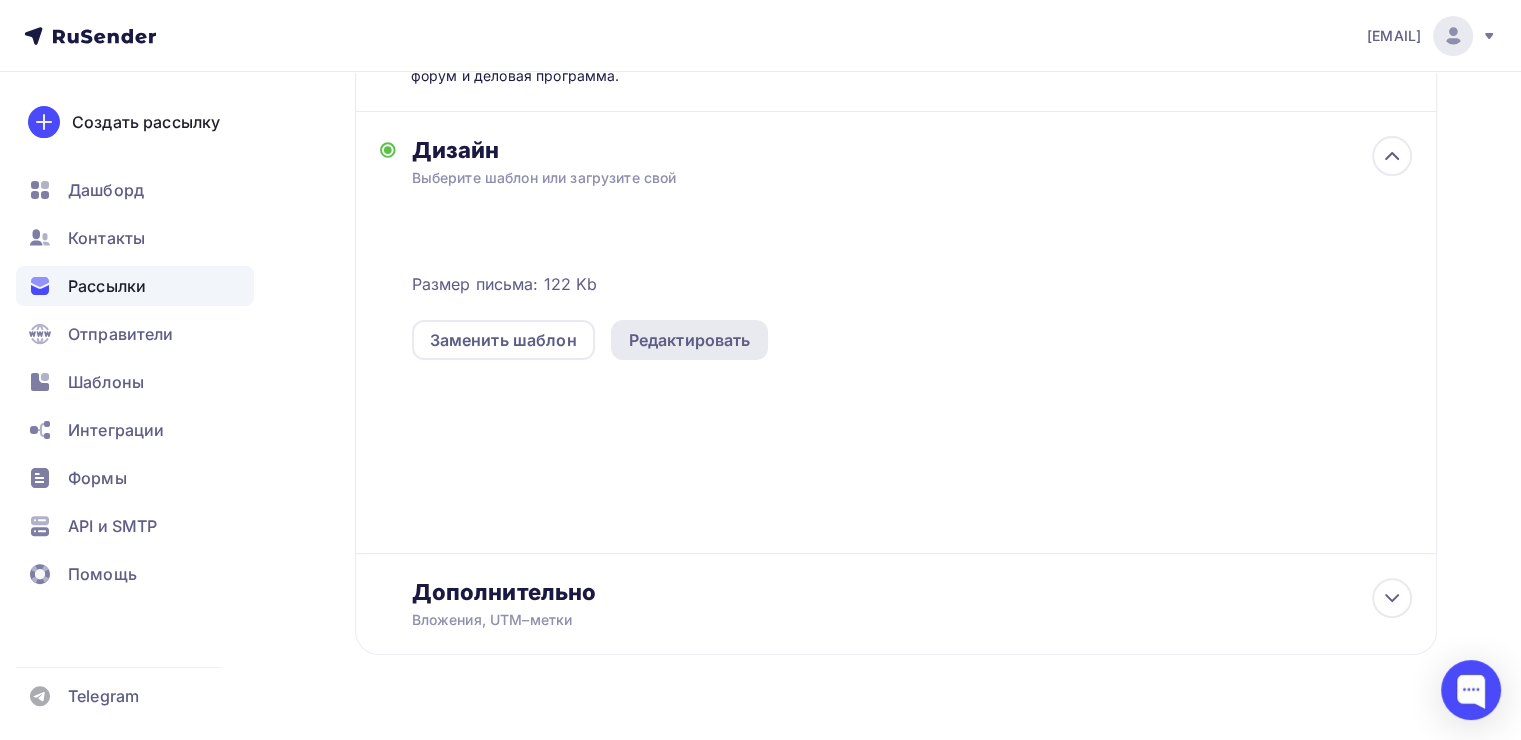 click on "Редактировать" at bounding box center (690, 340) 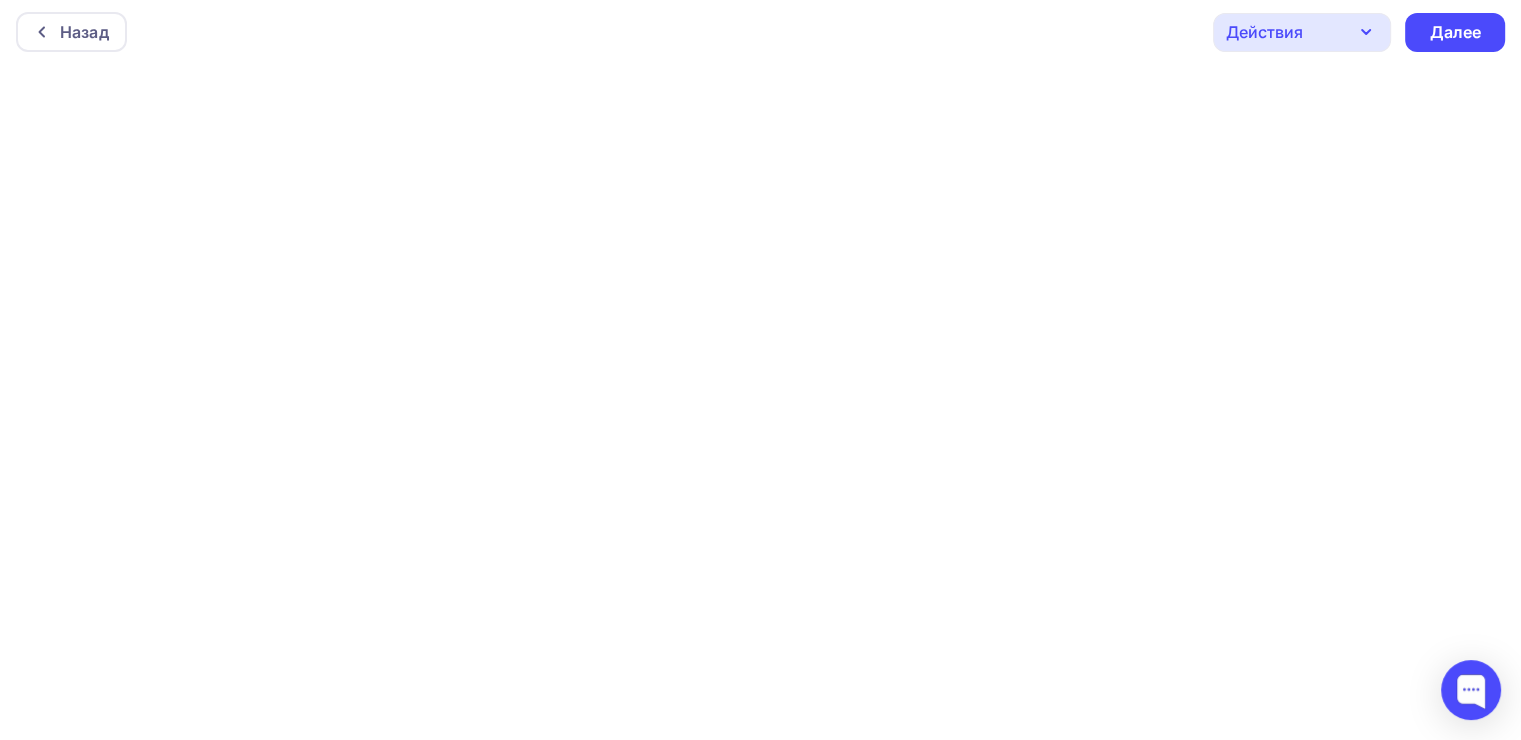 scroll, scrollTop: 0, scrollLeft: 0, axis: both 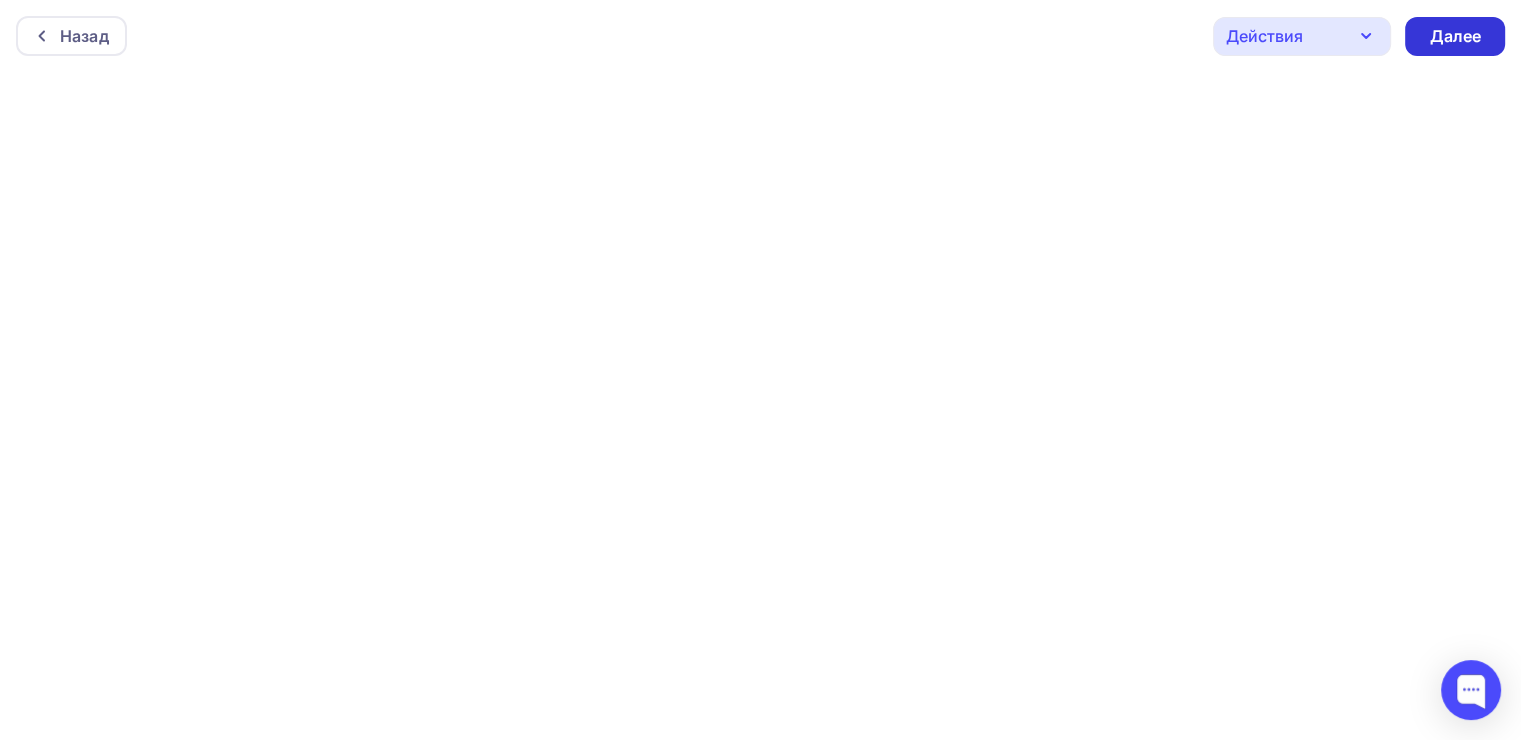 click on "Далее" at bounding box center [1455, 36] 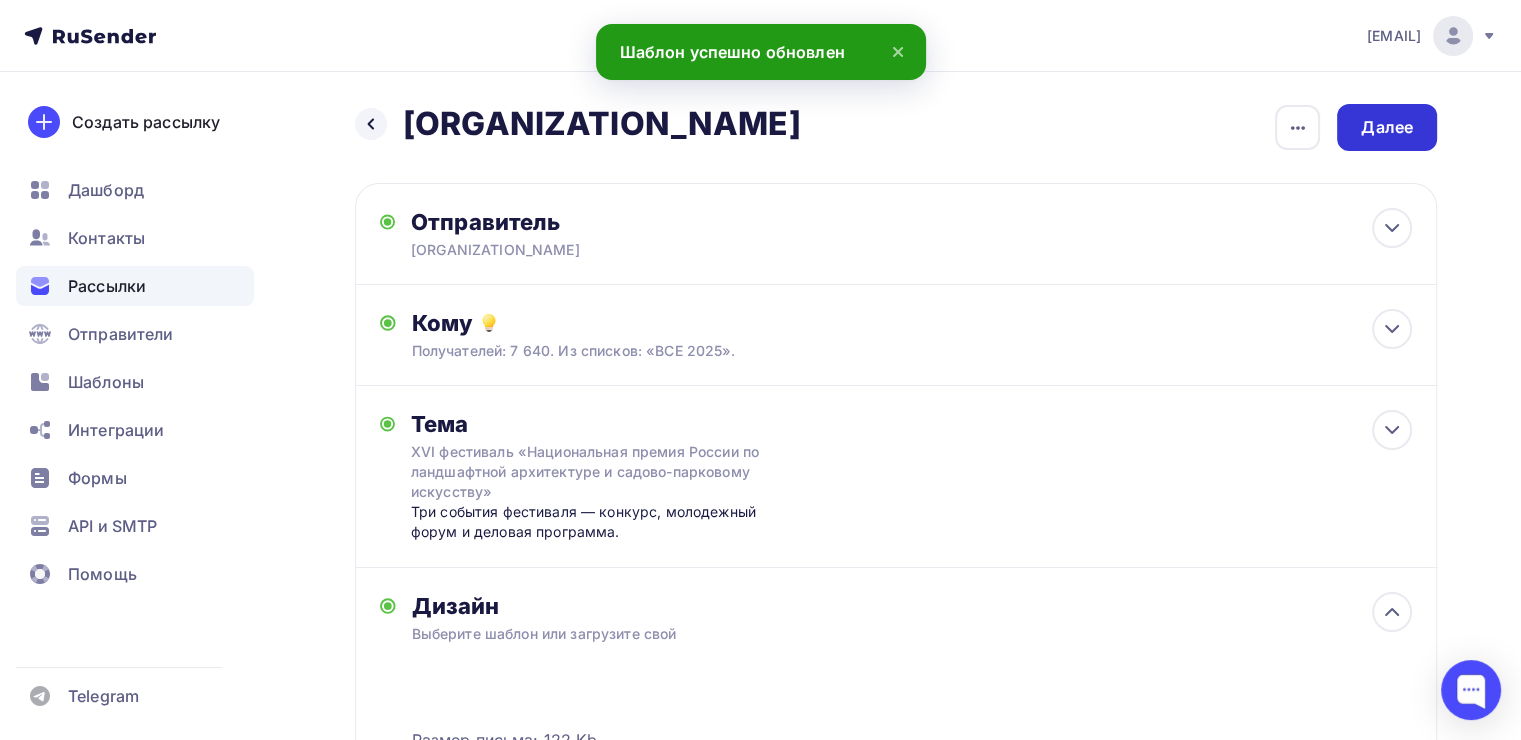click on "Далее" at bounding box center [1387, 127] 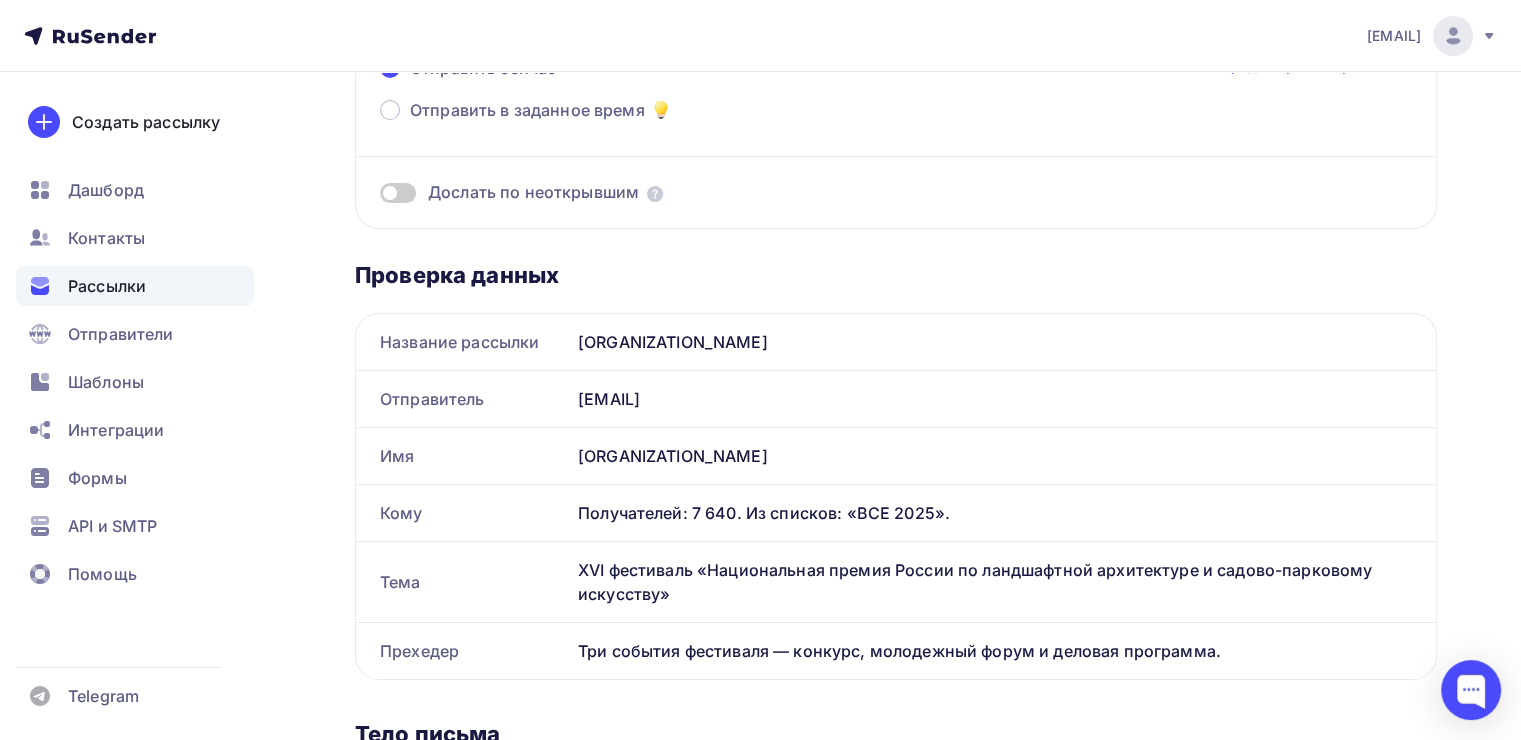 scroll, scrollTop: 0, scrollLeft: 0, axis: both 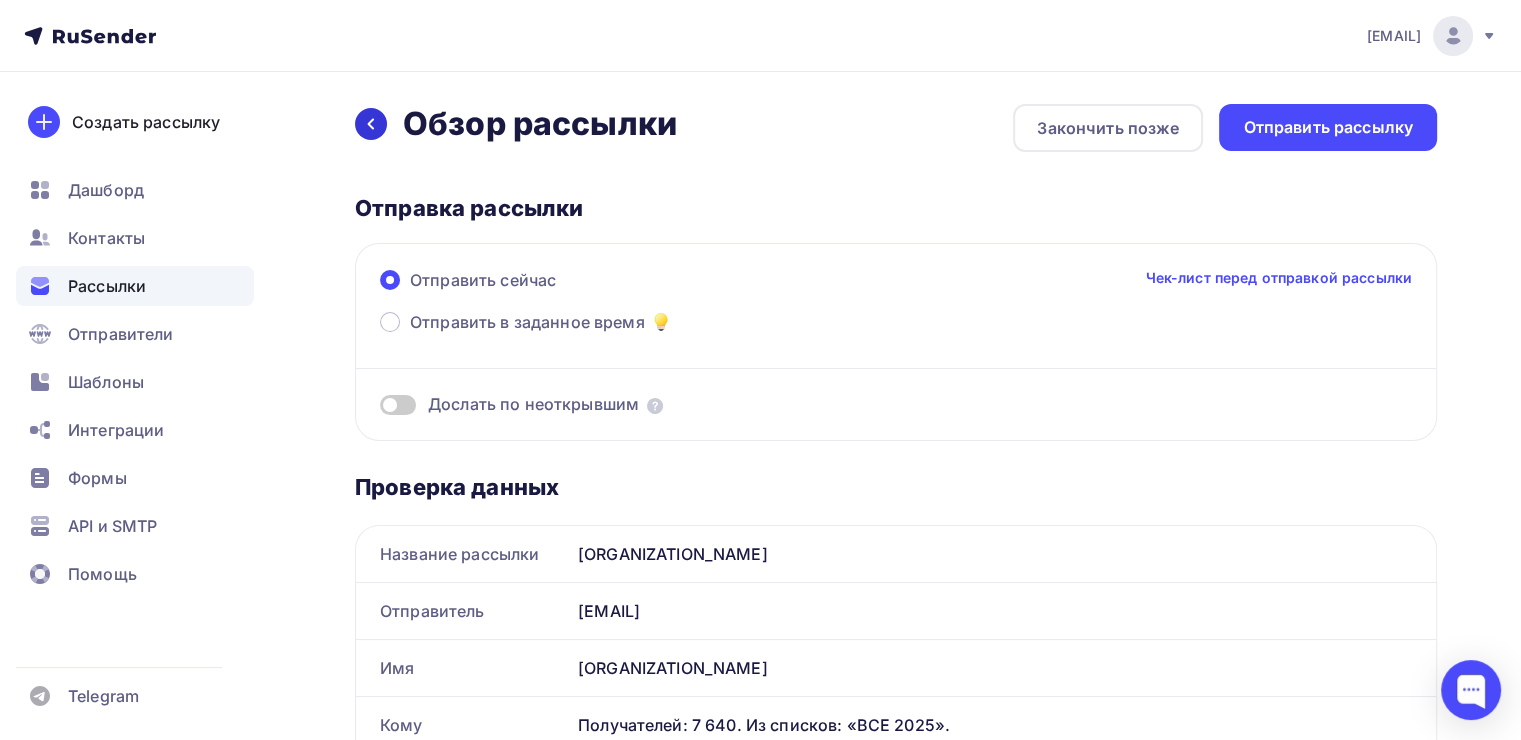 click at bounding box center [371, 124] 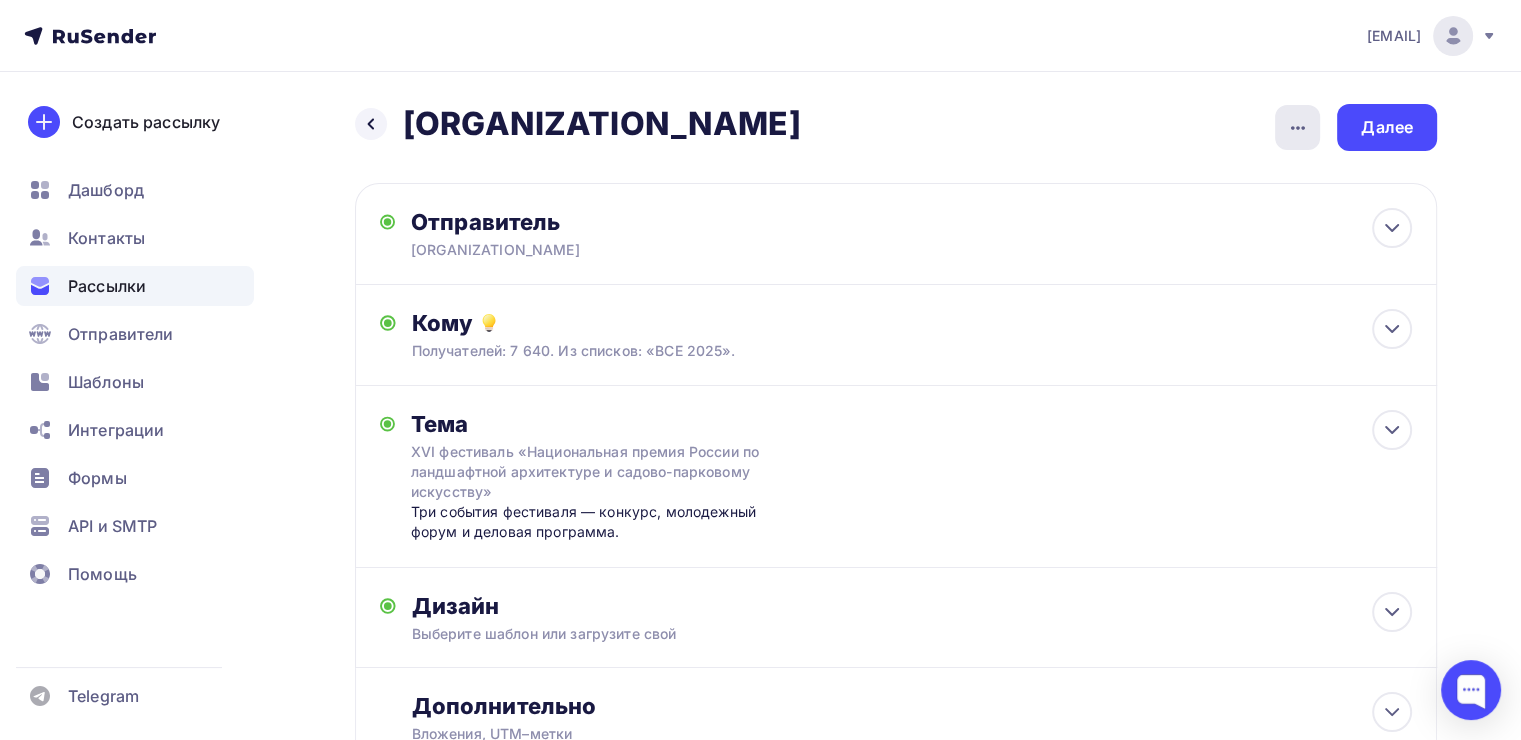 click 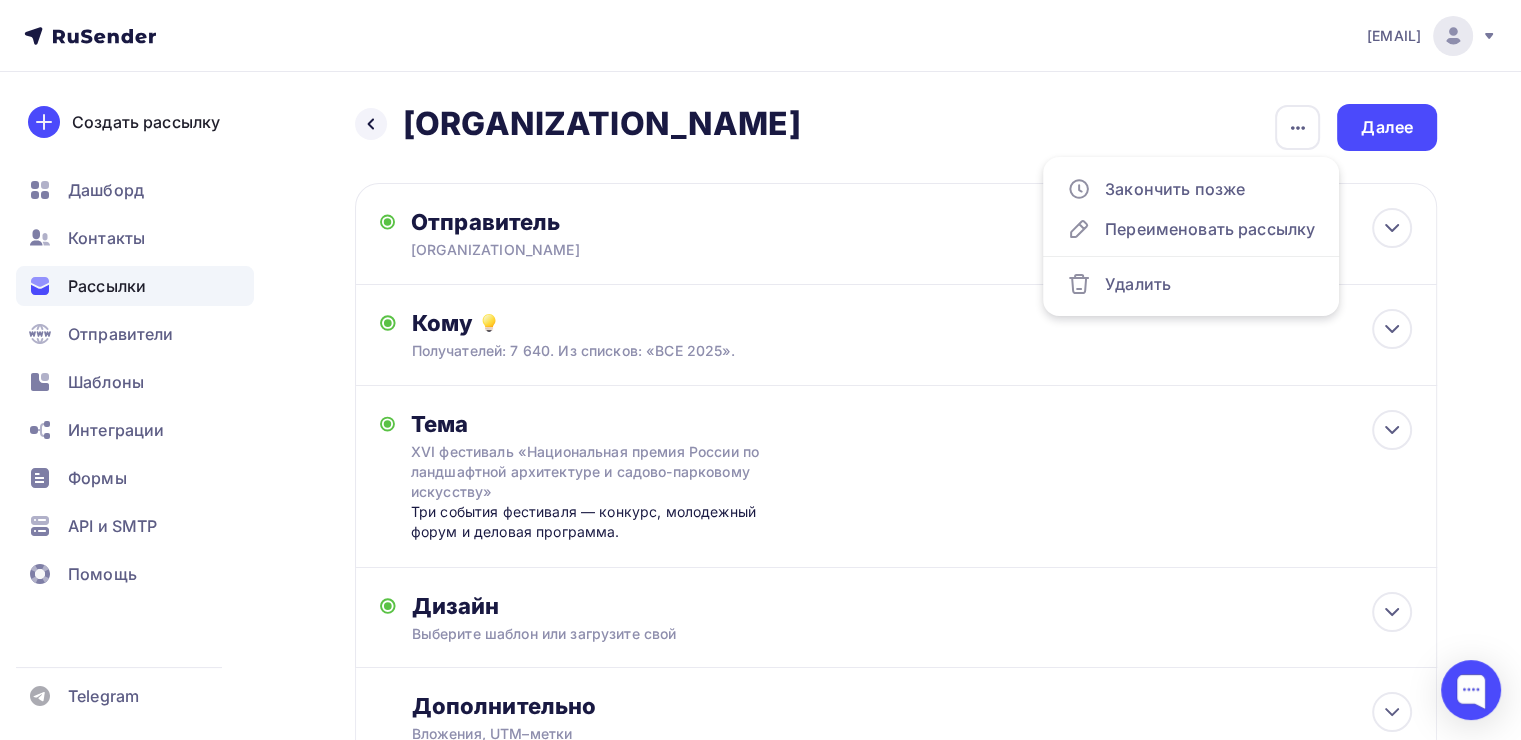 click on "Назад
АЛАРОС
АЛАРОС
Закончить позже
Переименовать рассылку
Удалить
Далее" at bounding box center [896, 127] 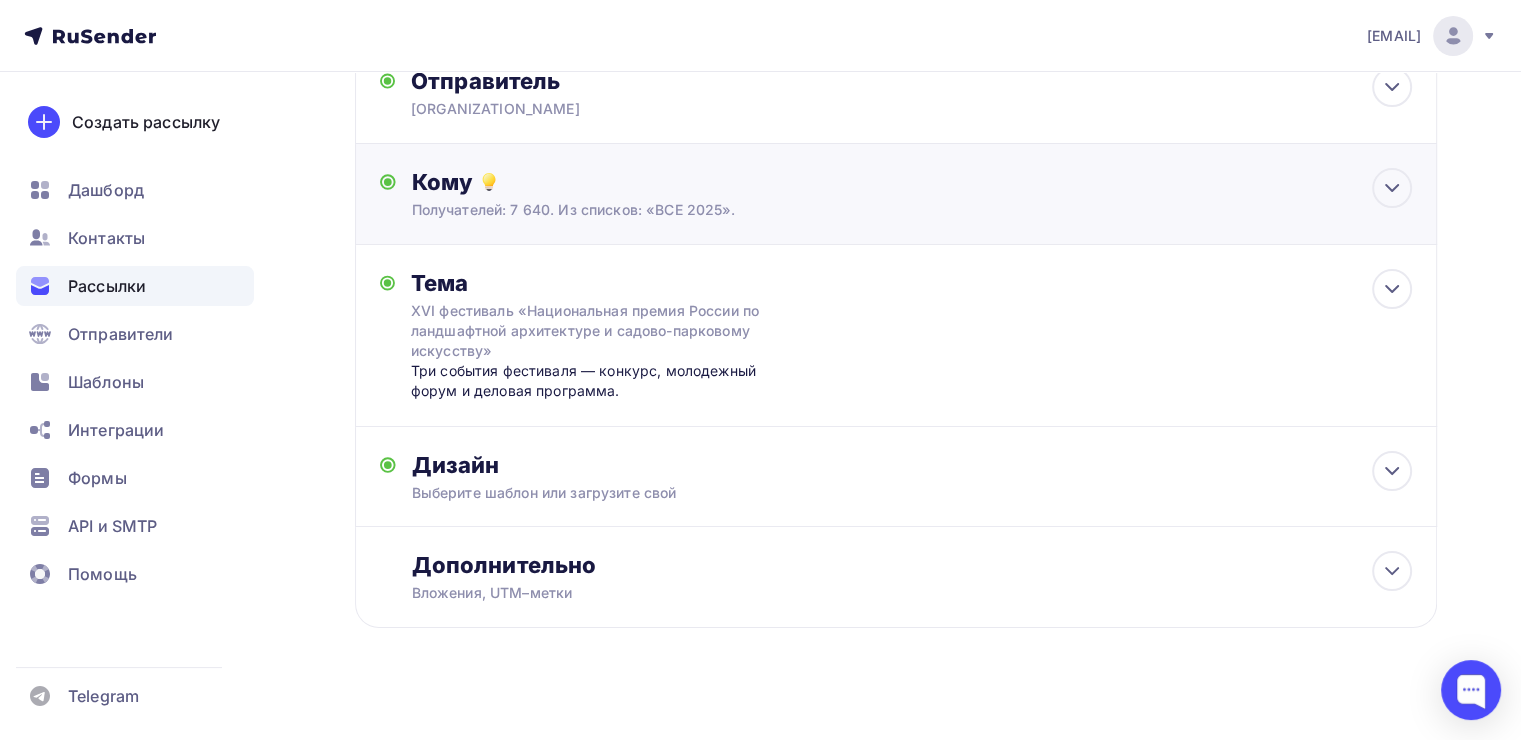 scroll, scrollTop: 156, scrollLeft: 0, axis: vertical 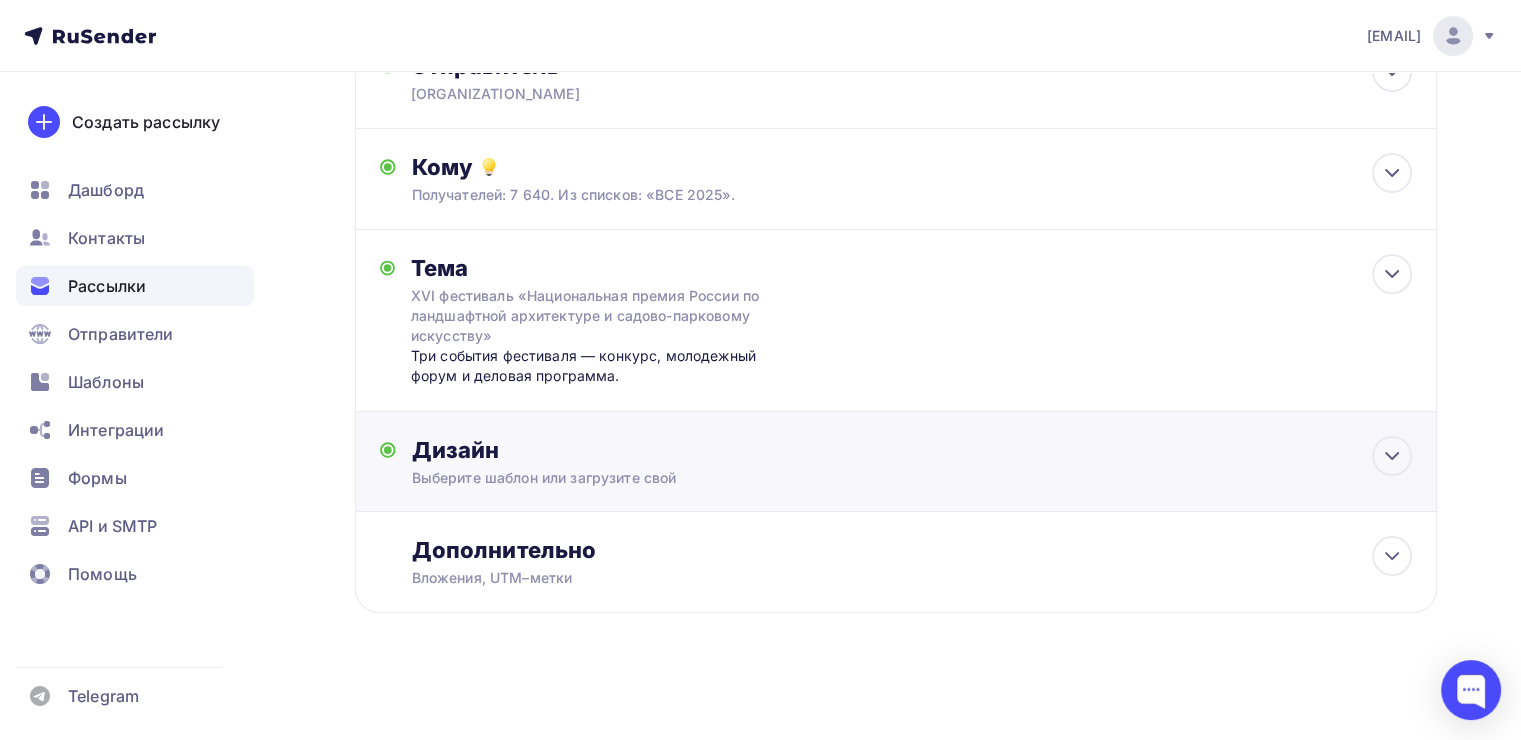 click on "Дизайн" at bounding box center [912, 450] 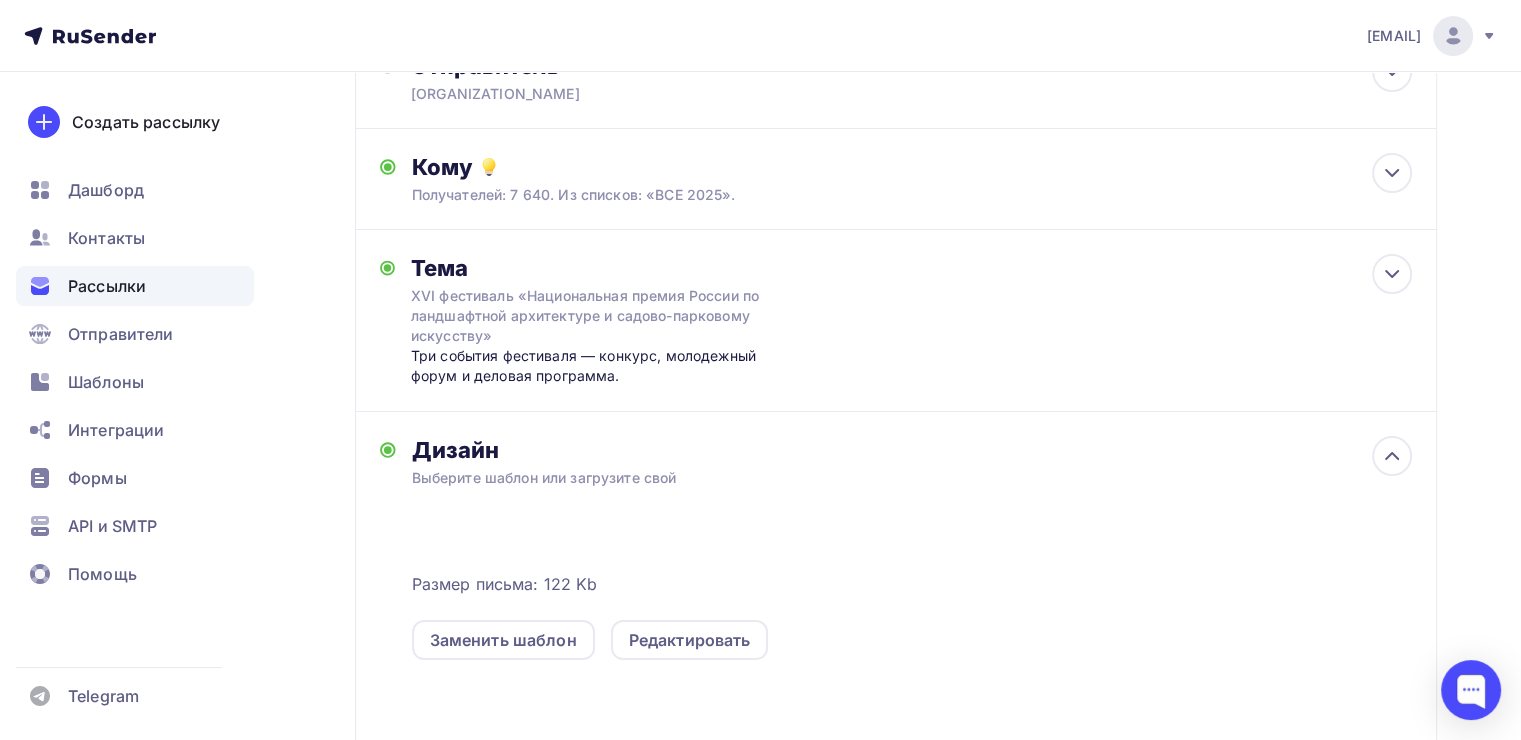 scroll, scrollTop: 456, scrollLeft: 0, axis: vertical 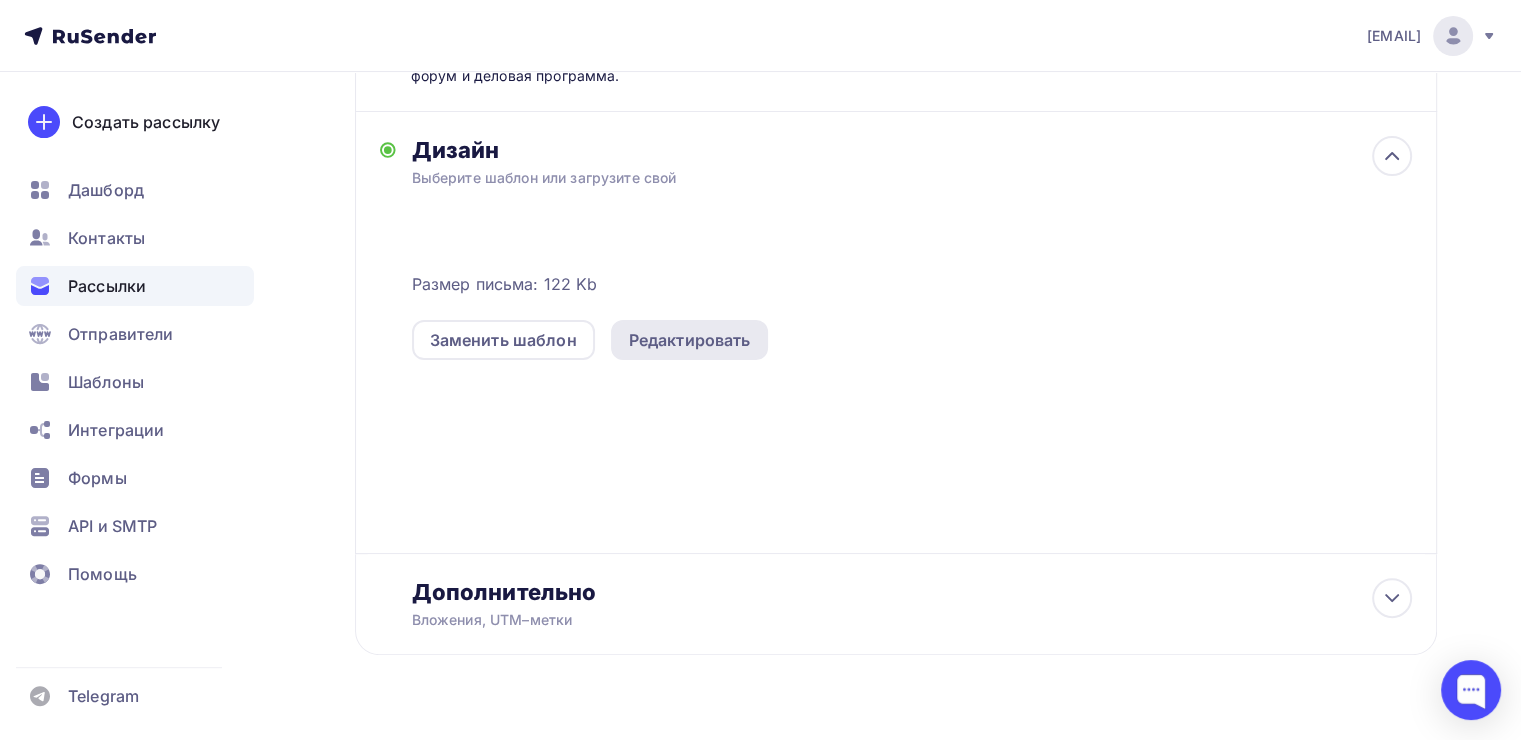 click on "Редактировать" at bounding box center [690, 340] 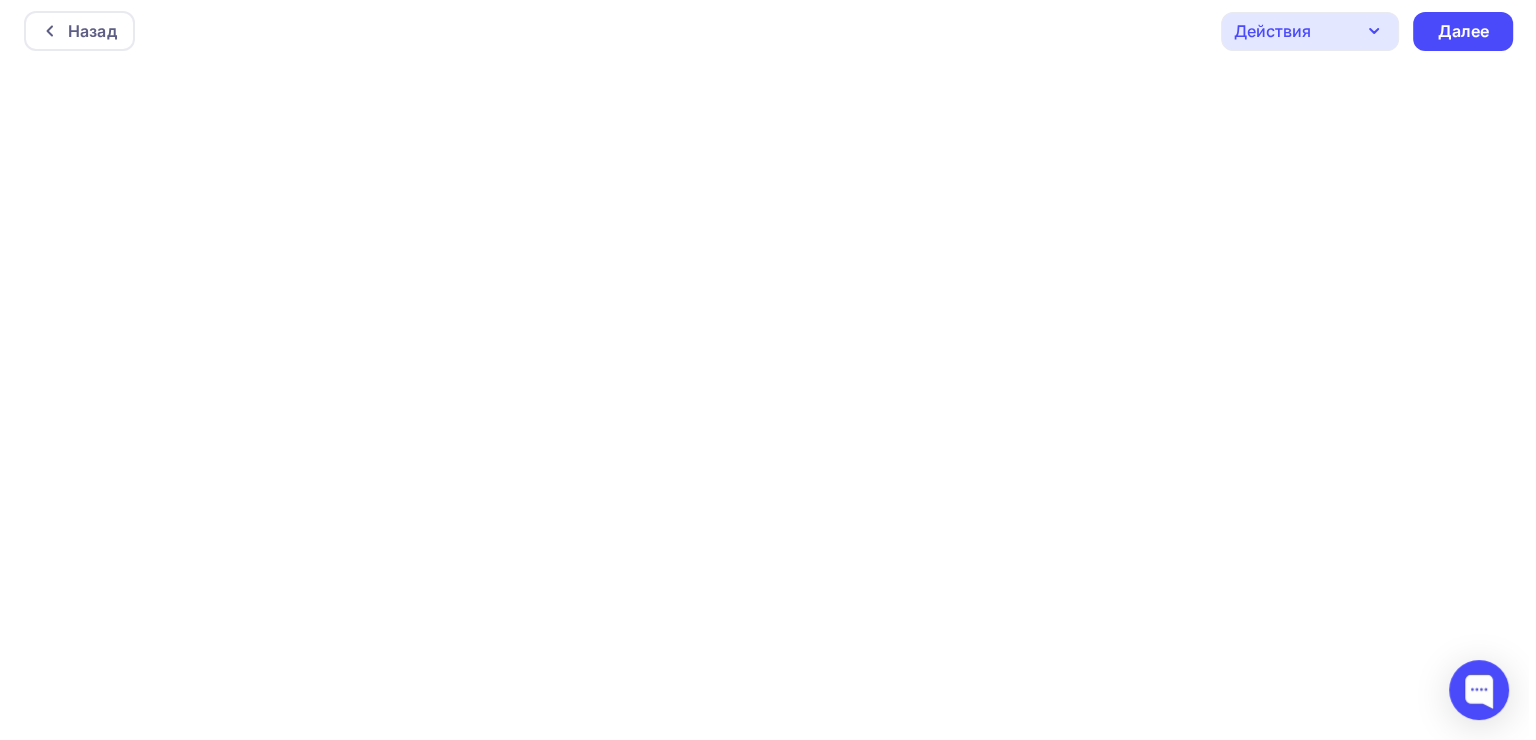 scroll, scrollTop: 0, scrollLeft: 0, axis: both 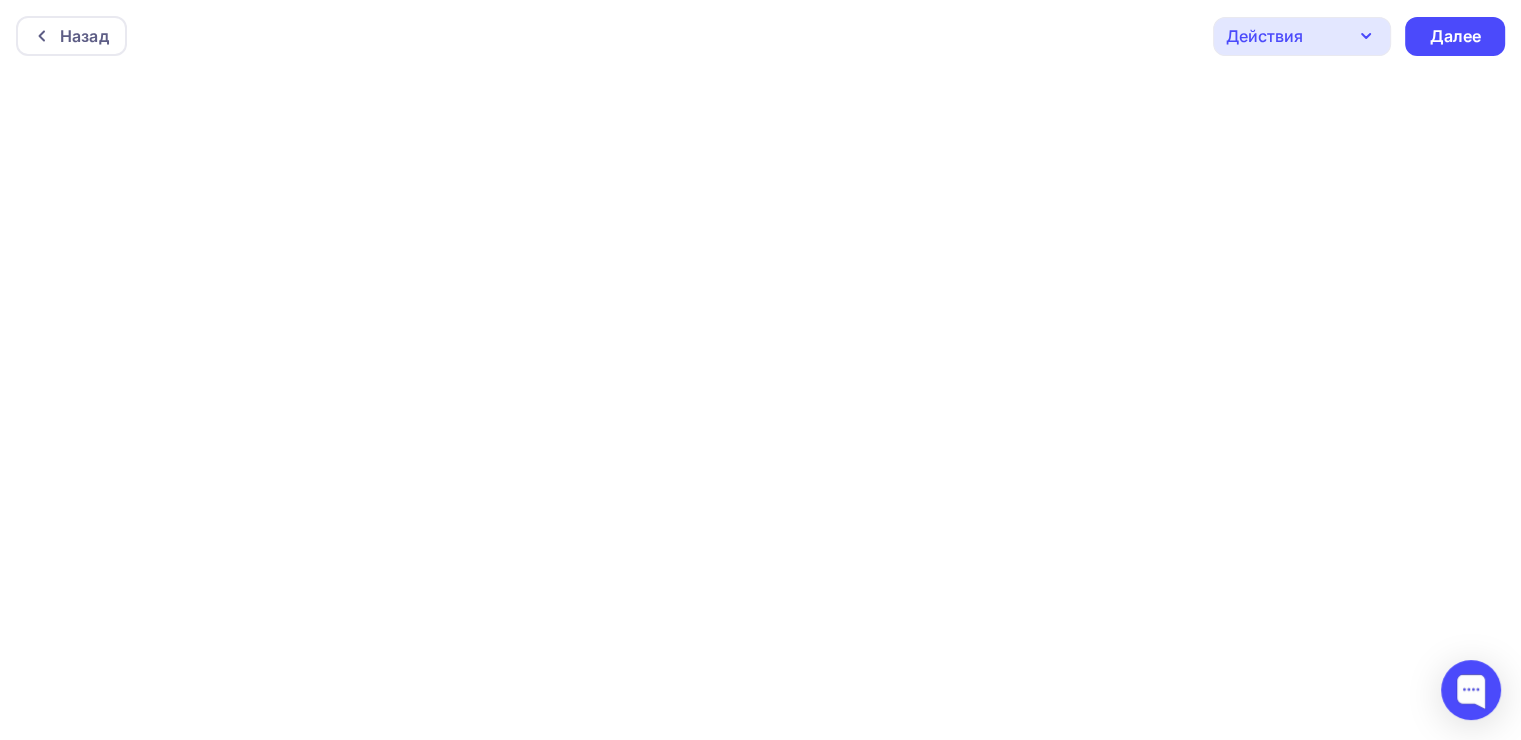 click 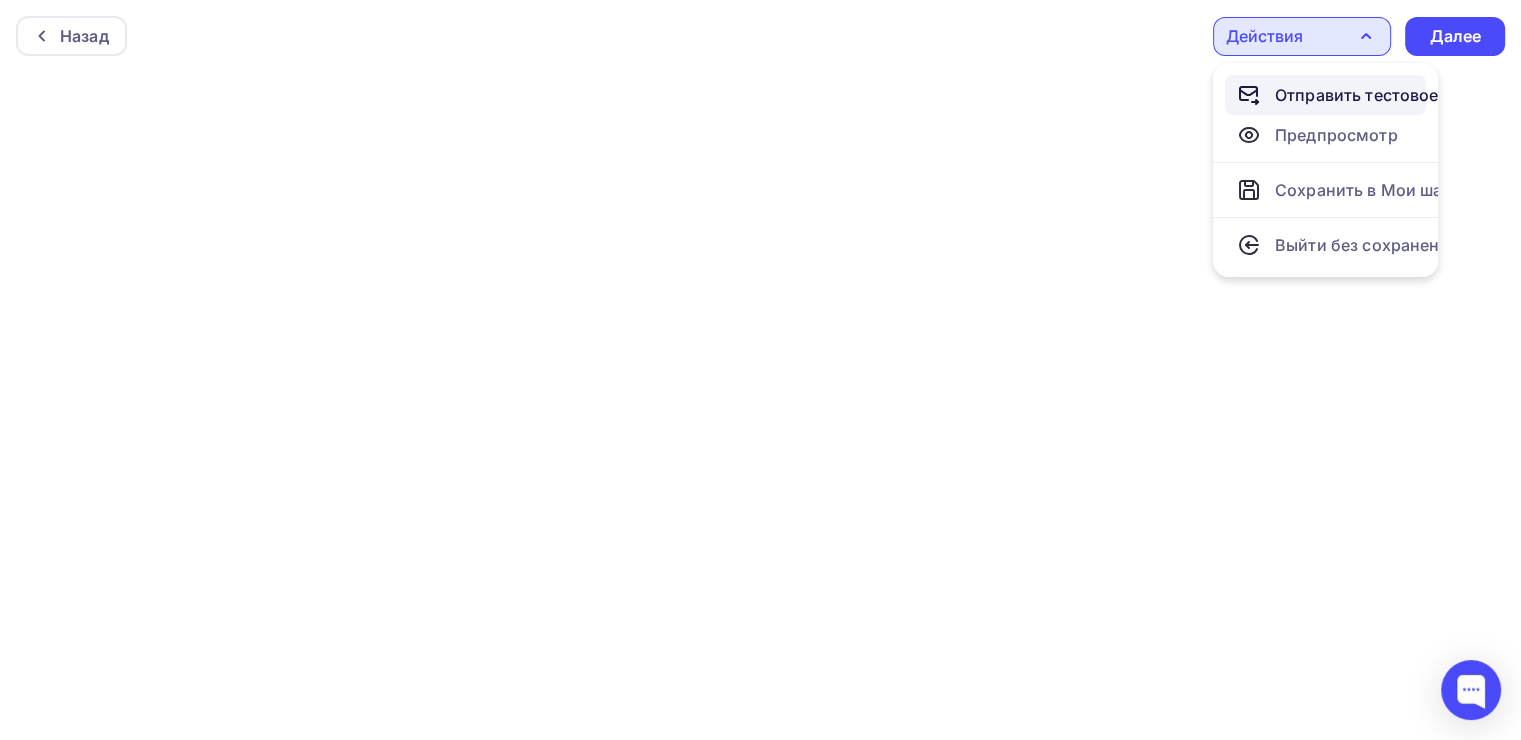 click on "Отправить тестовое письмо" at bounding box center (1390, 95) 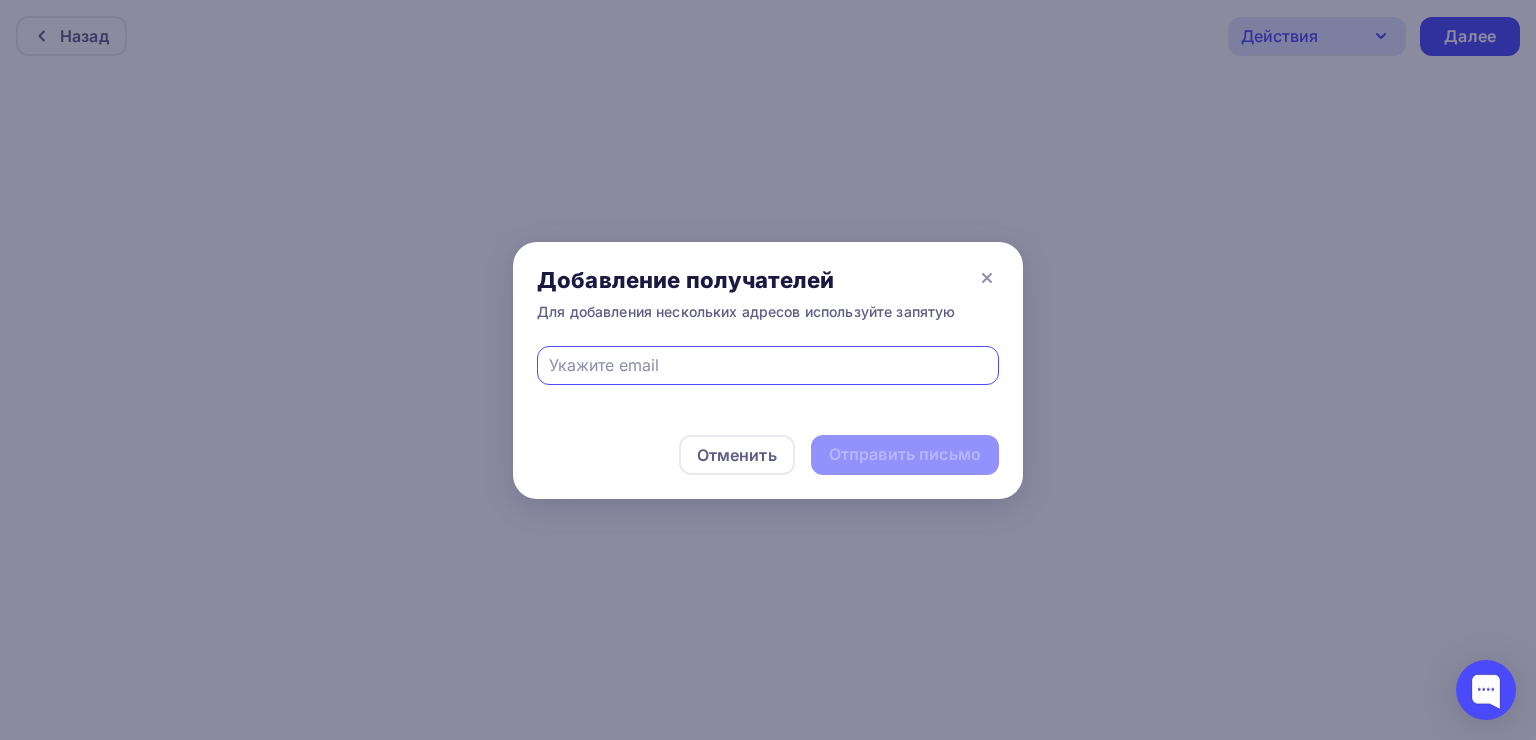 type on "info@example.com" 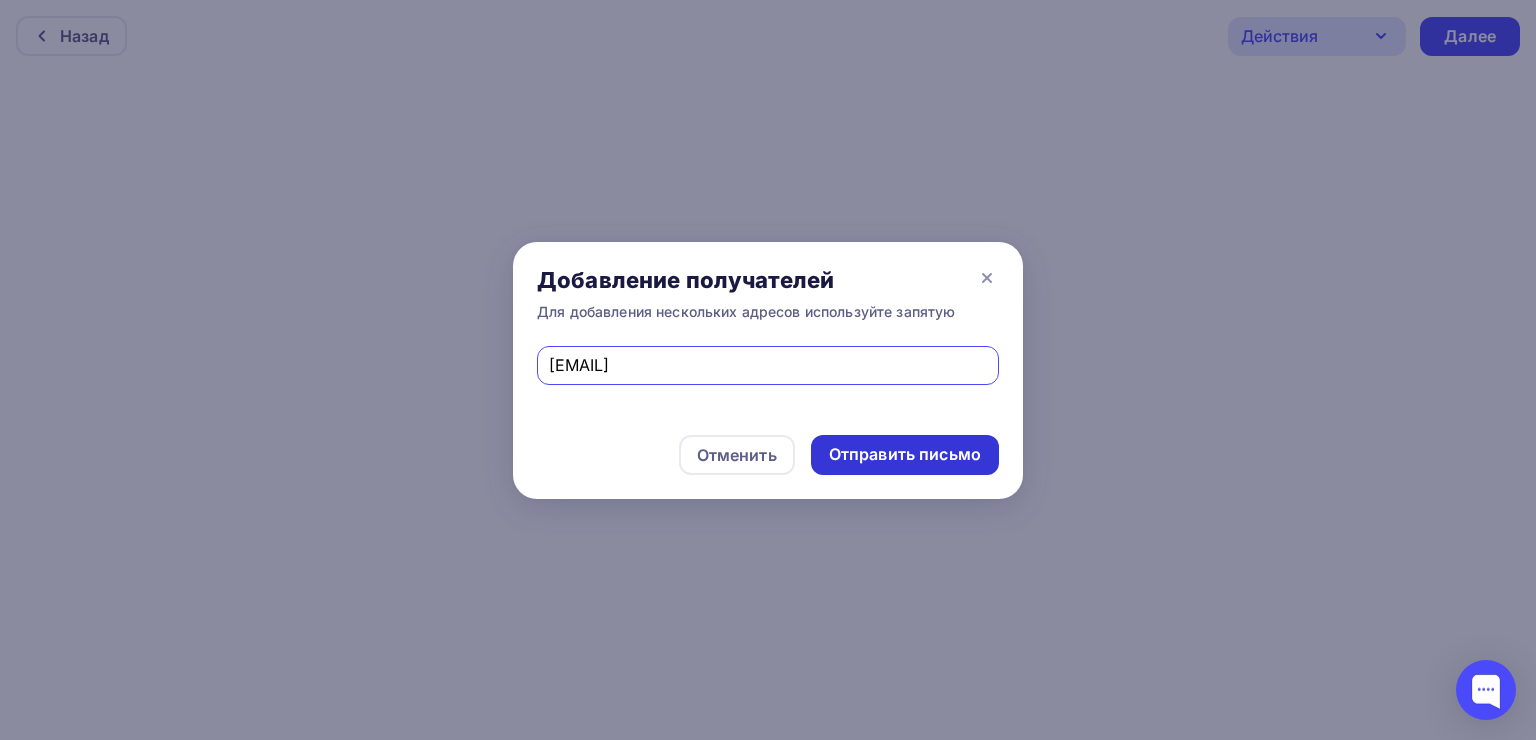 click on "Отправить письмо" at bounding box center (905, 454) 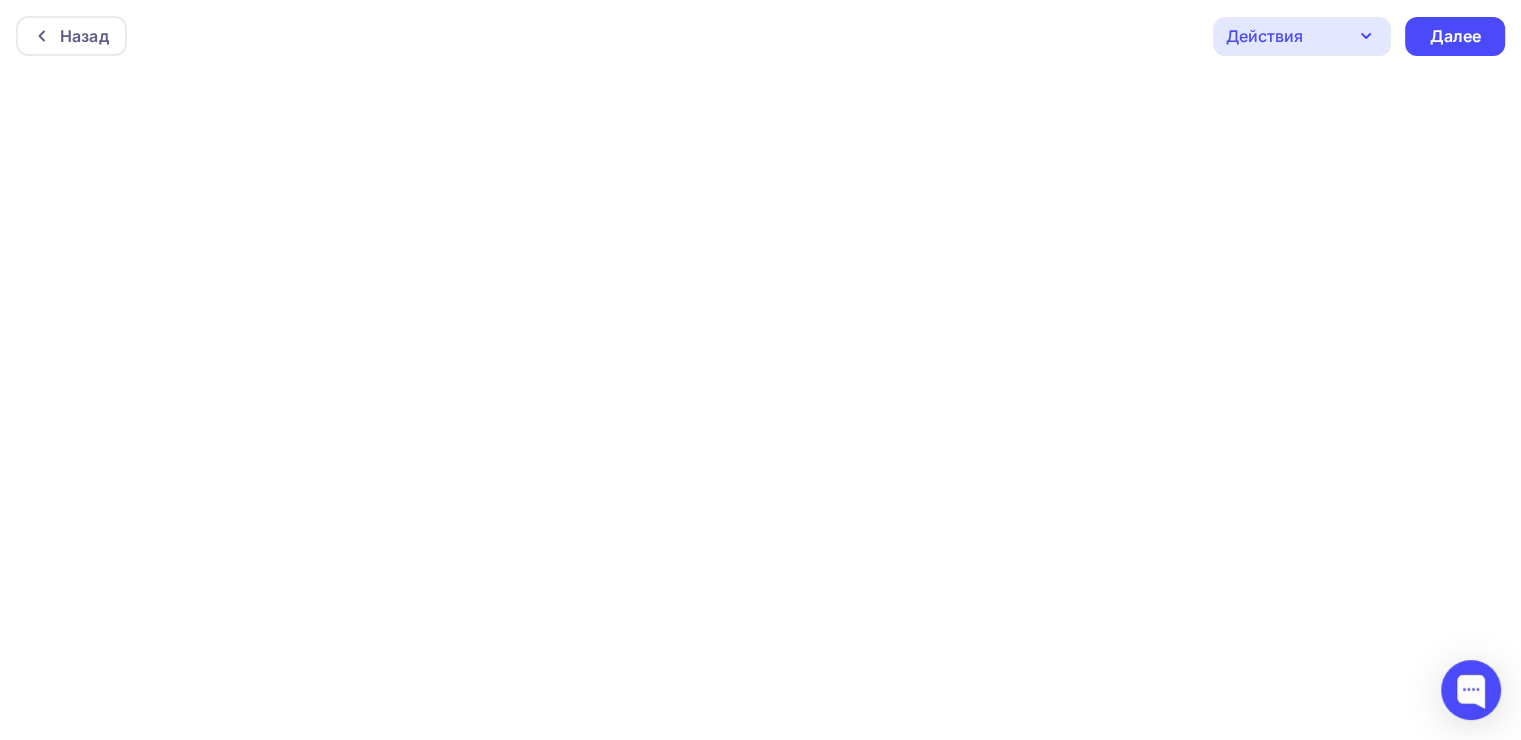 click 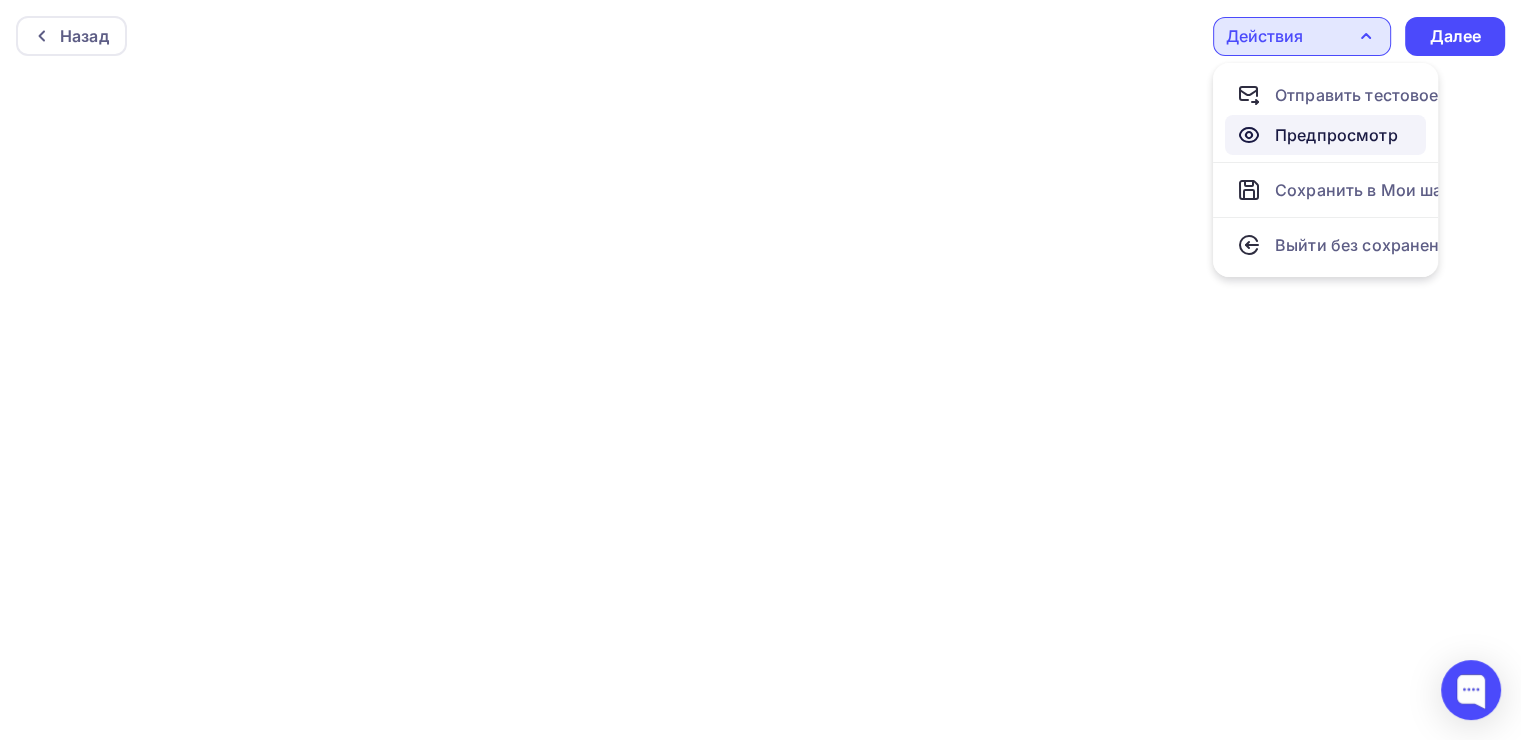 click on "Предпросмотр" at bounding box center (1336, 135) 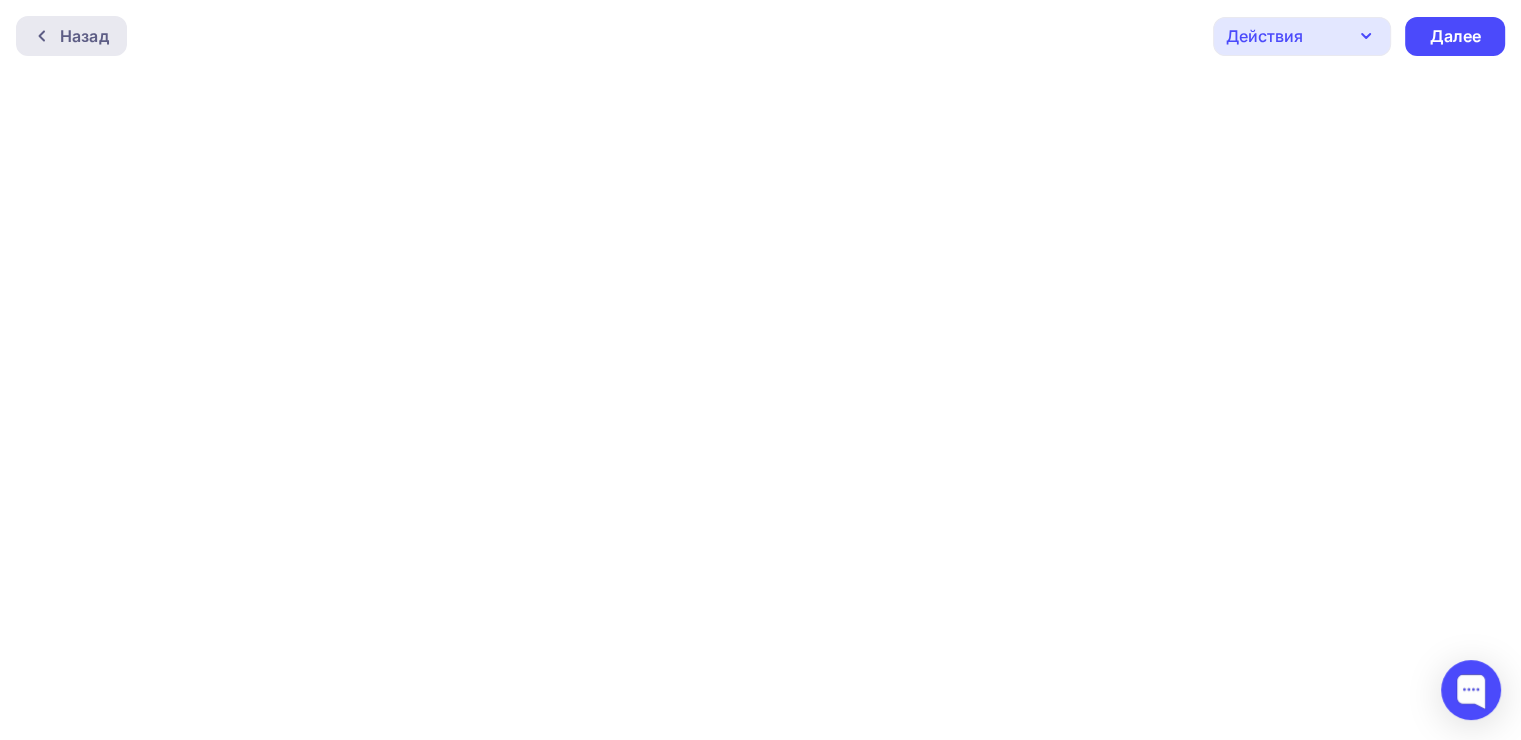 click on "Назад" at bounding box center (84, 36) 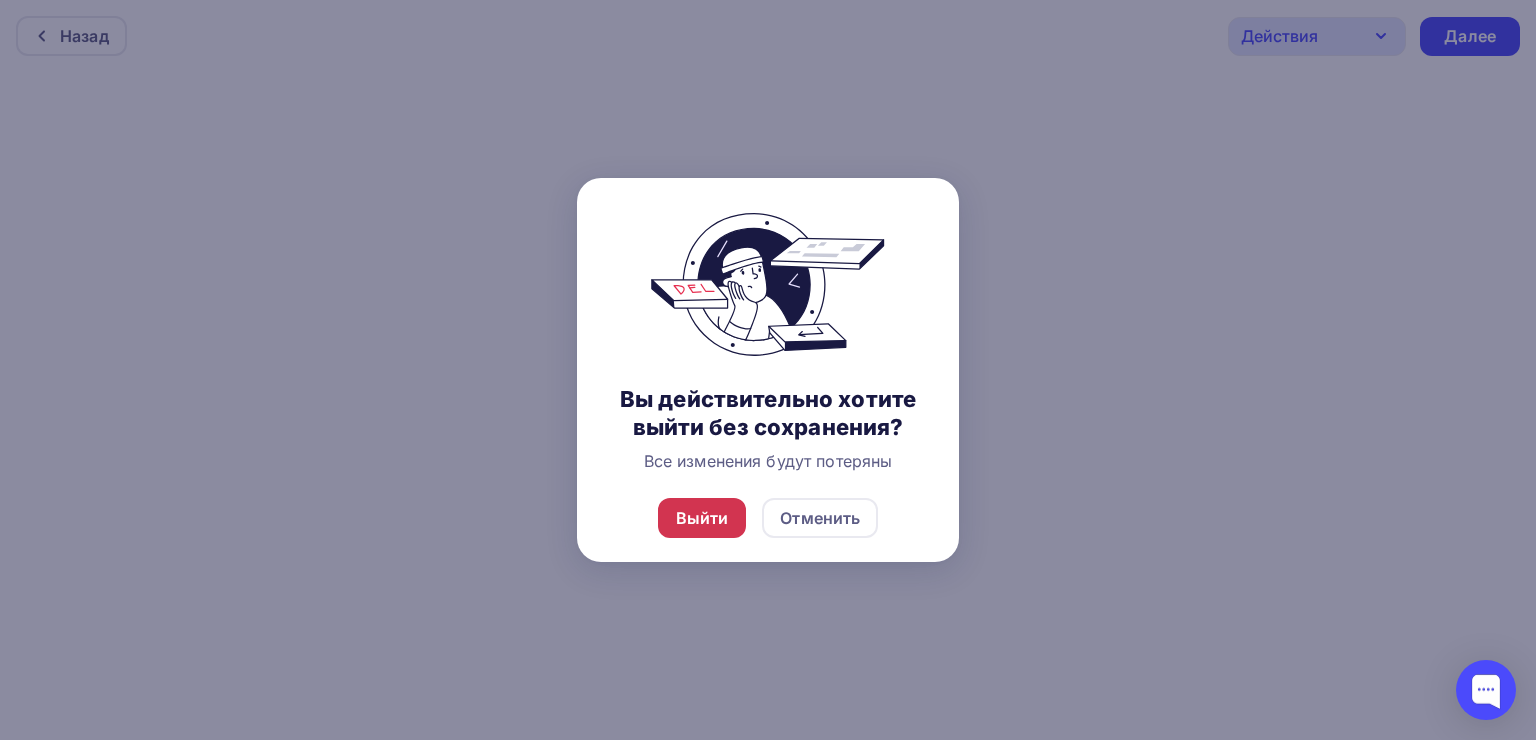click on "Выйти" at bounding box center (702, 518) 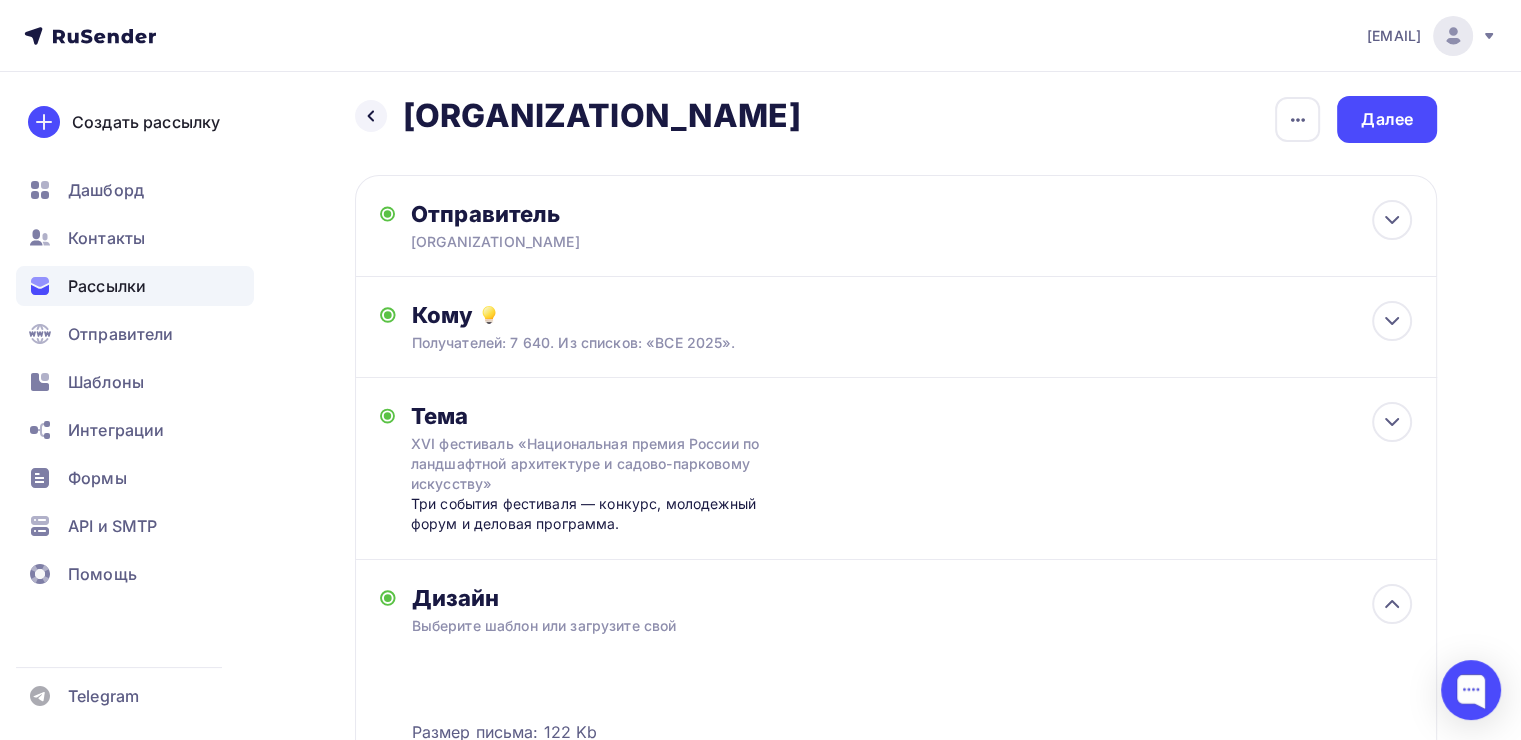 scroll, scrollTop: 0, scrollLeft: 0, axis: both 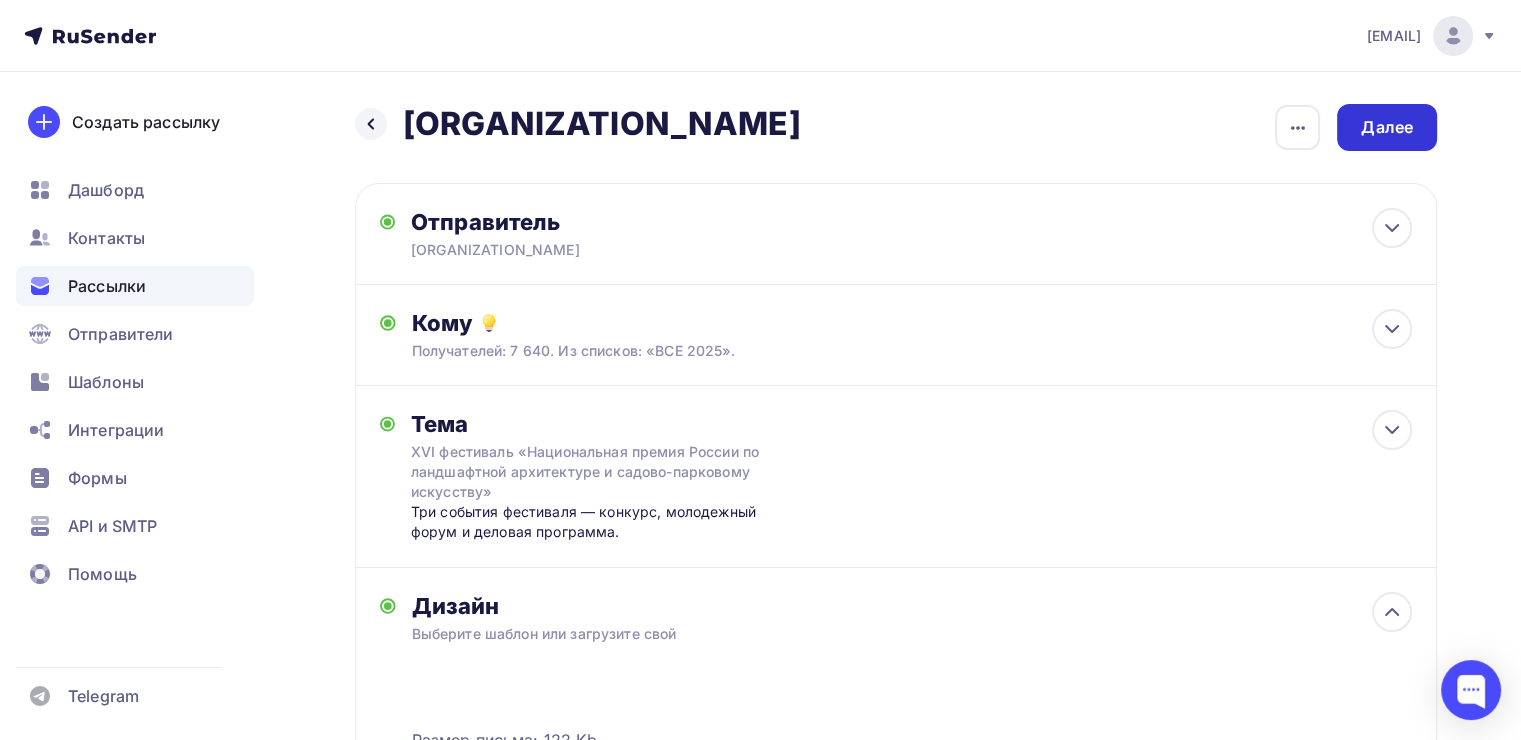 click on "Далее" at bounding box center [1387, 127] 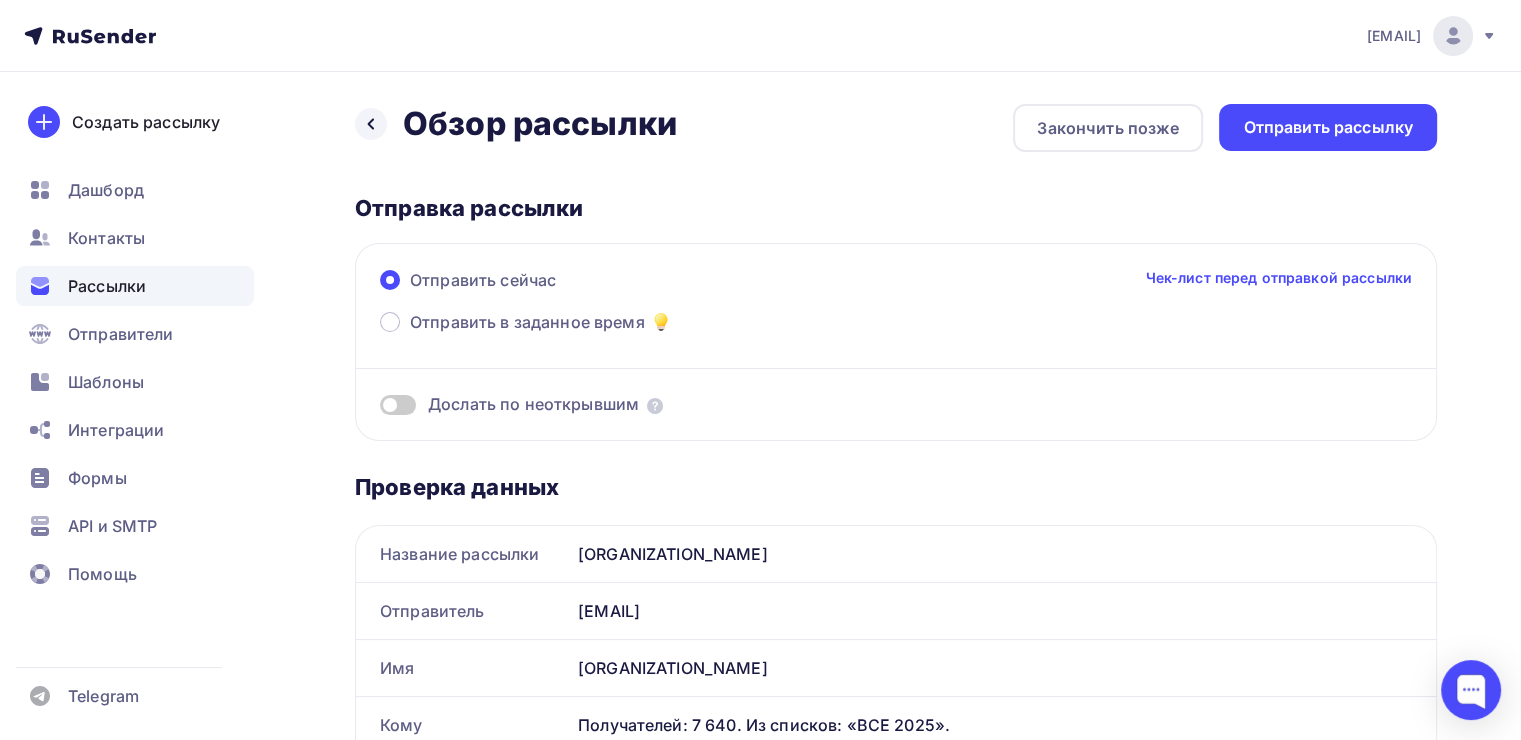 scroll, scrollTop: 0, scrollLeft: 0, axis: both 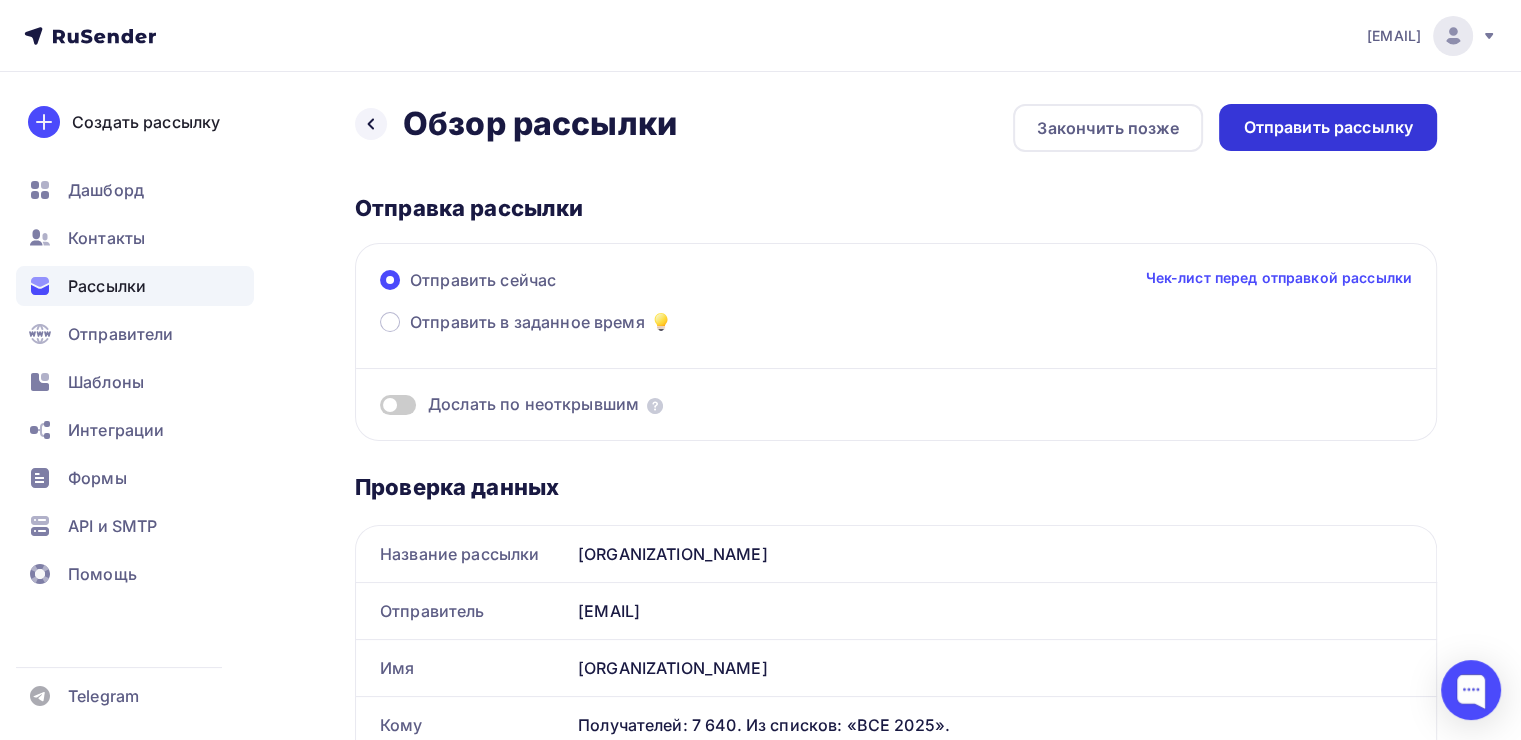 click on "Отправить рассылку" at bounding box center (1328, 127) 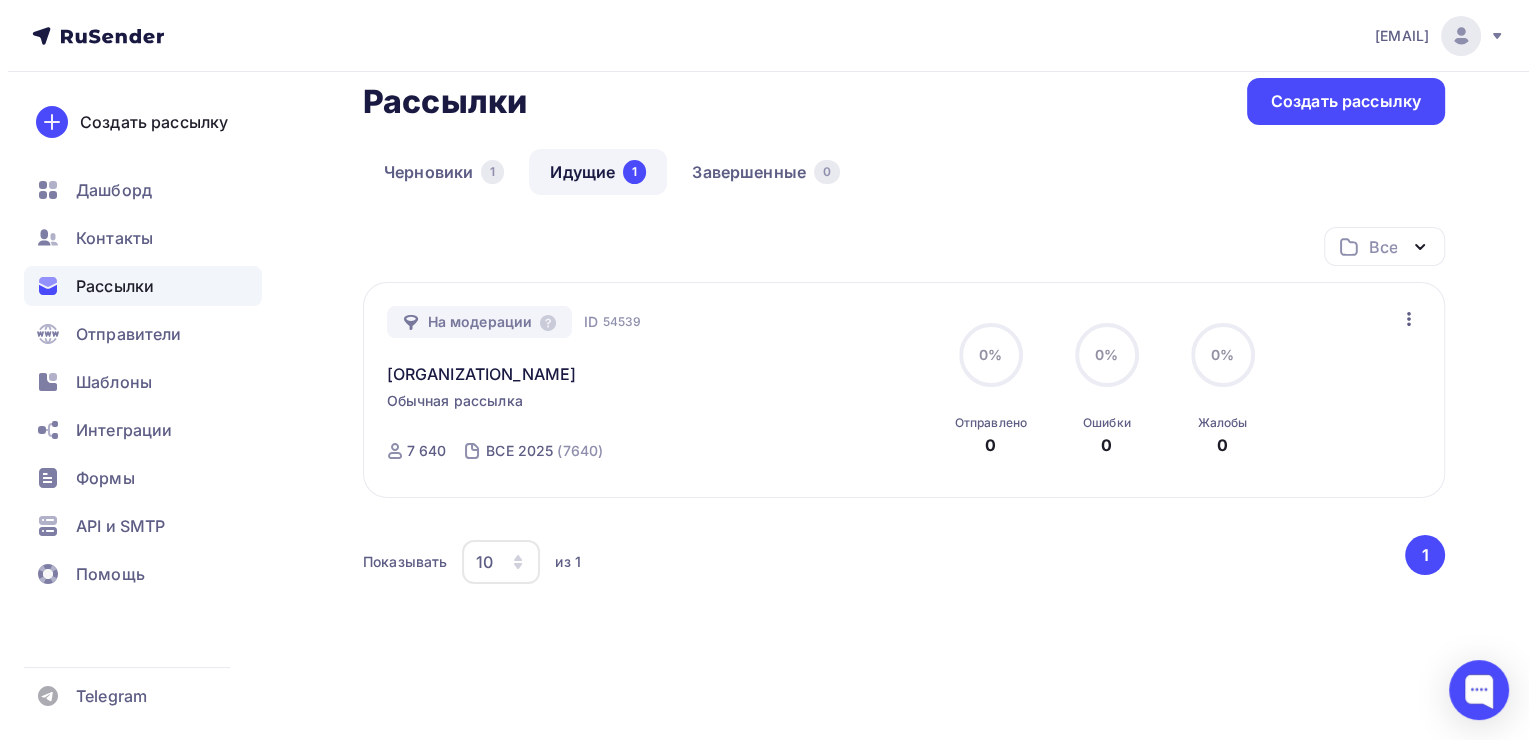 scroll, scrollTop: 0, scrollLeft: 0, axis: both 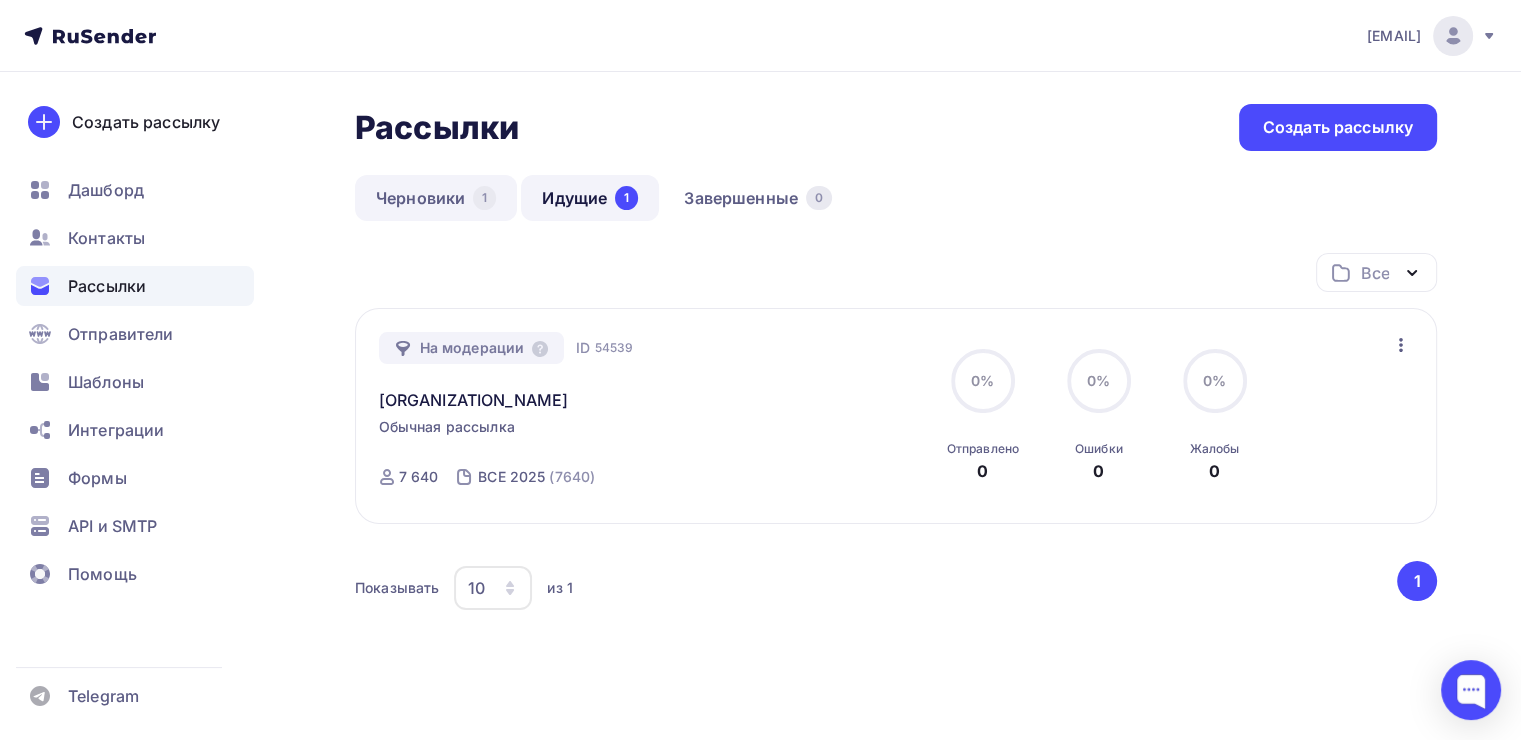 click on "Черновики
1" at bounding box center (436, 198) 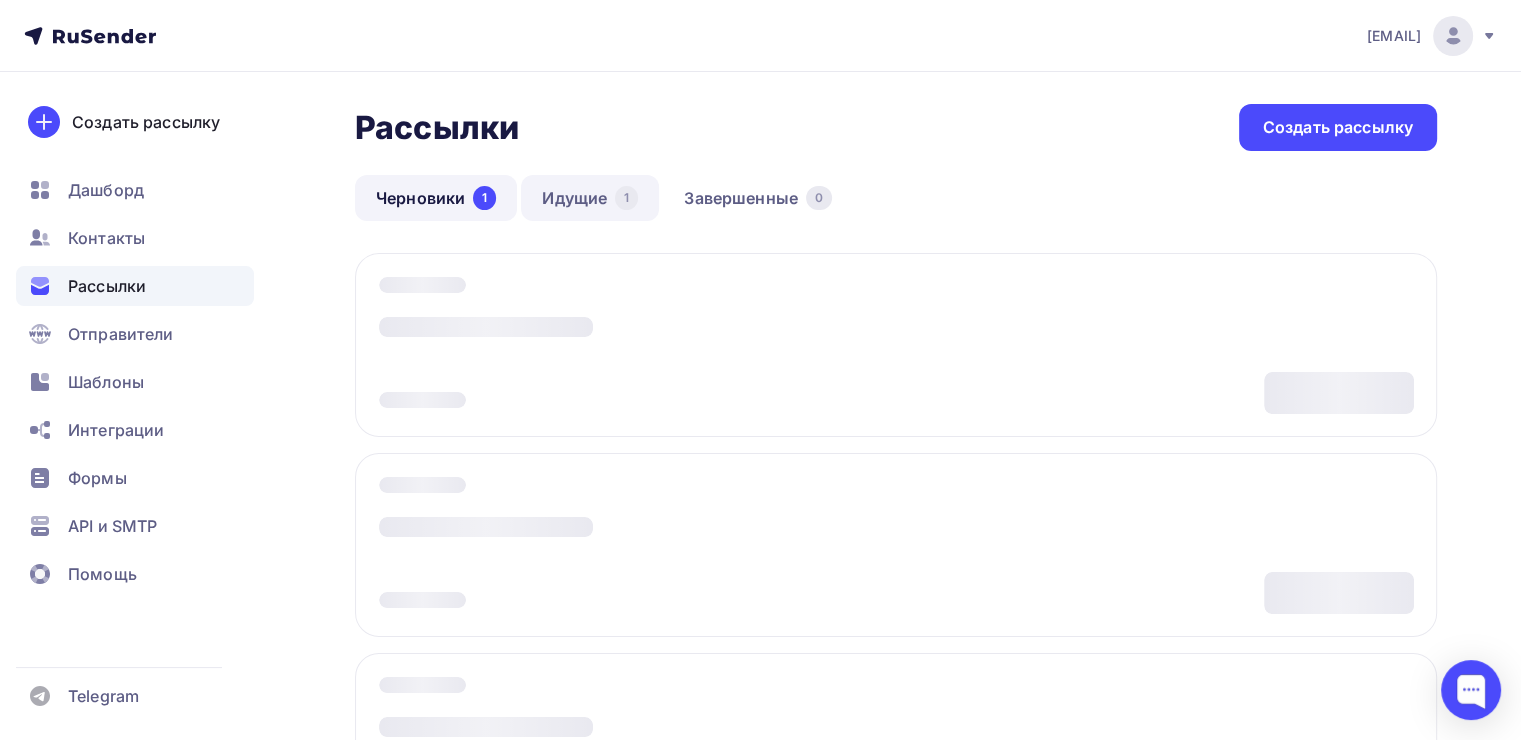 click on "Идущие
1" at bounding box center [590, 198] 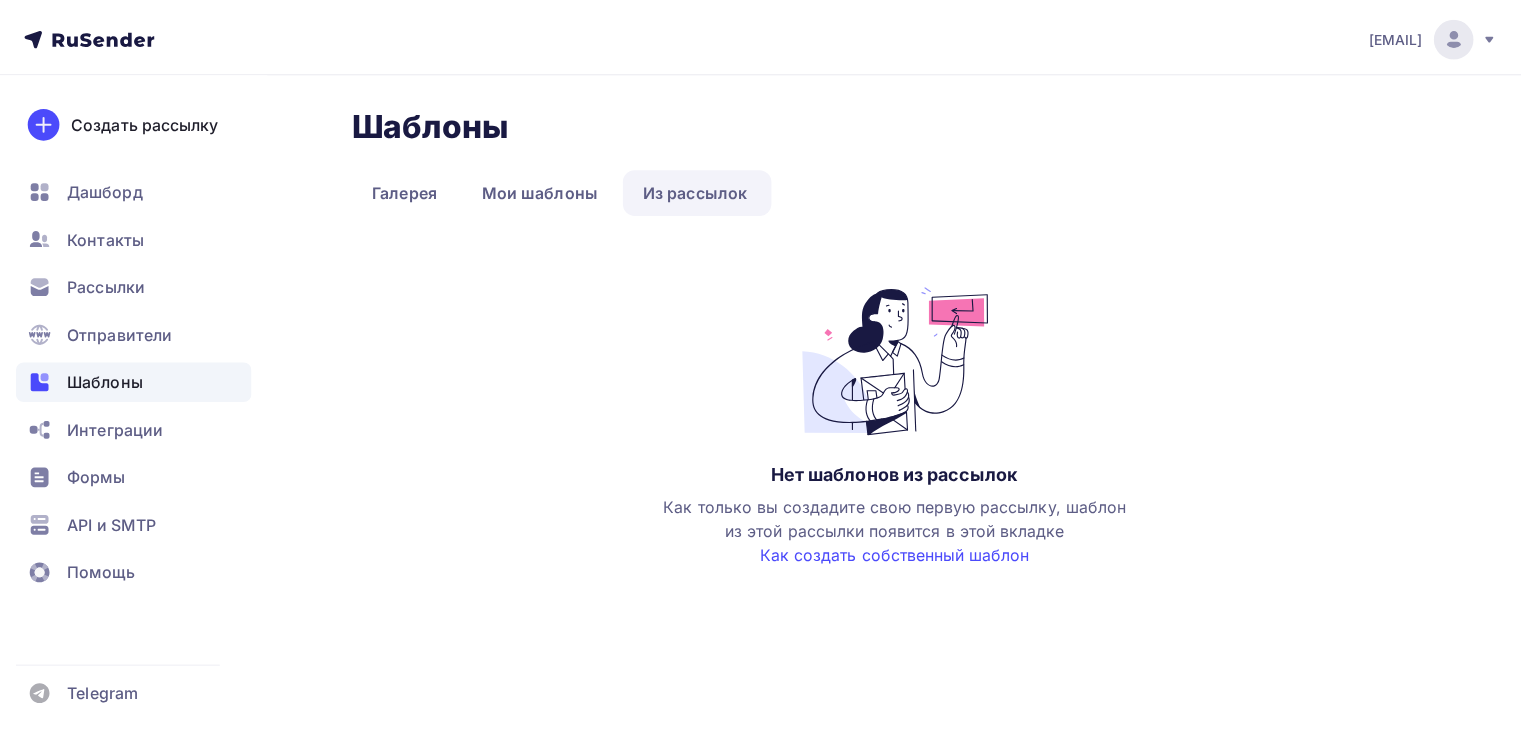 scroll, scrollTop: 0, scrollLeft: 0, axis: both 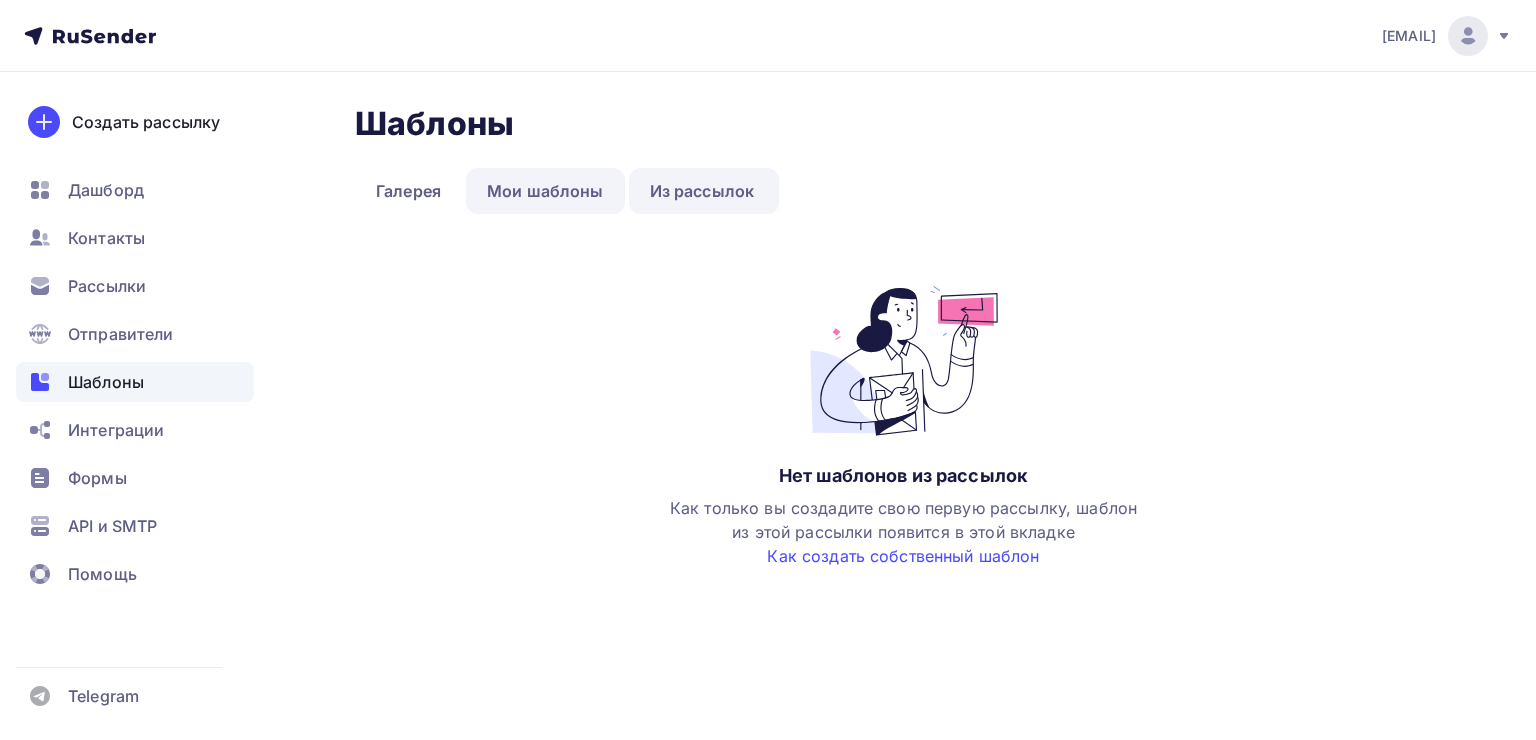click on "Мои шаблоны" at bounding box center (545, 191) 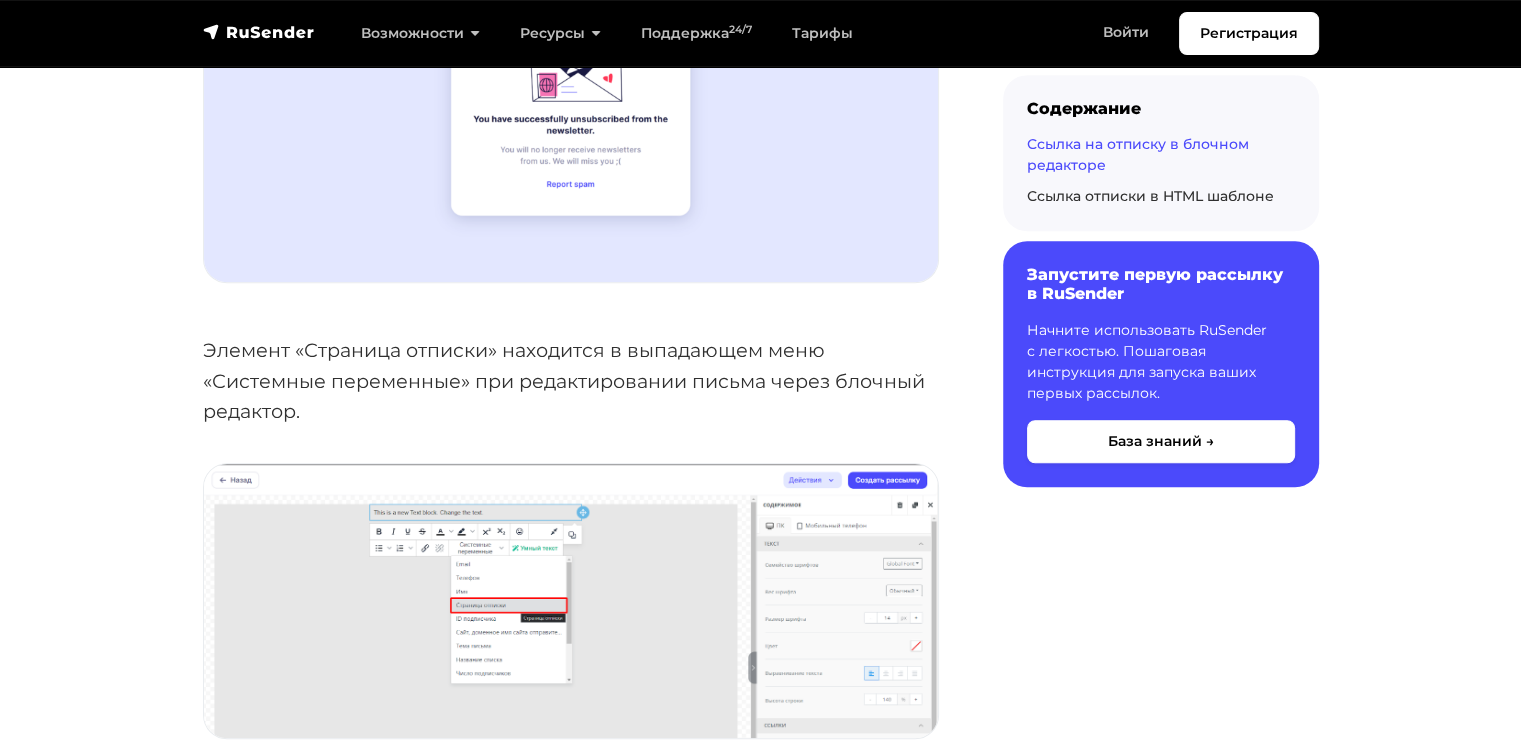 scroll, scrollTop: 1600, scrollLeft: 0, axis: vertical 